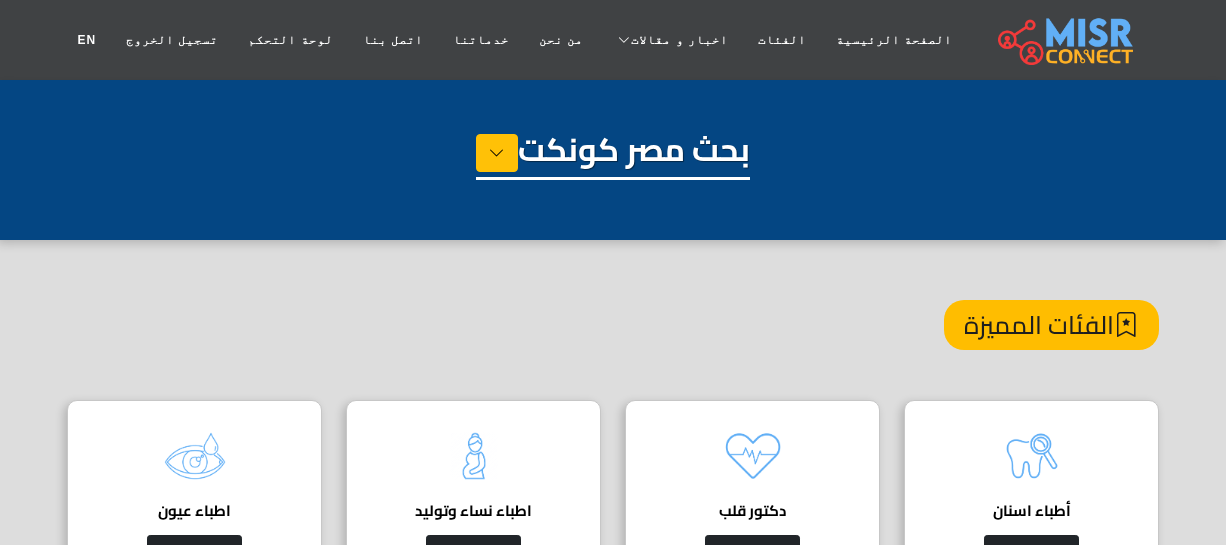 scroll, scrollTop: 0, scrollLeft: 0, axis: both 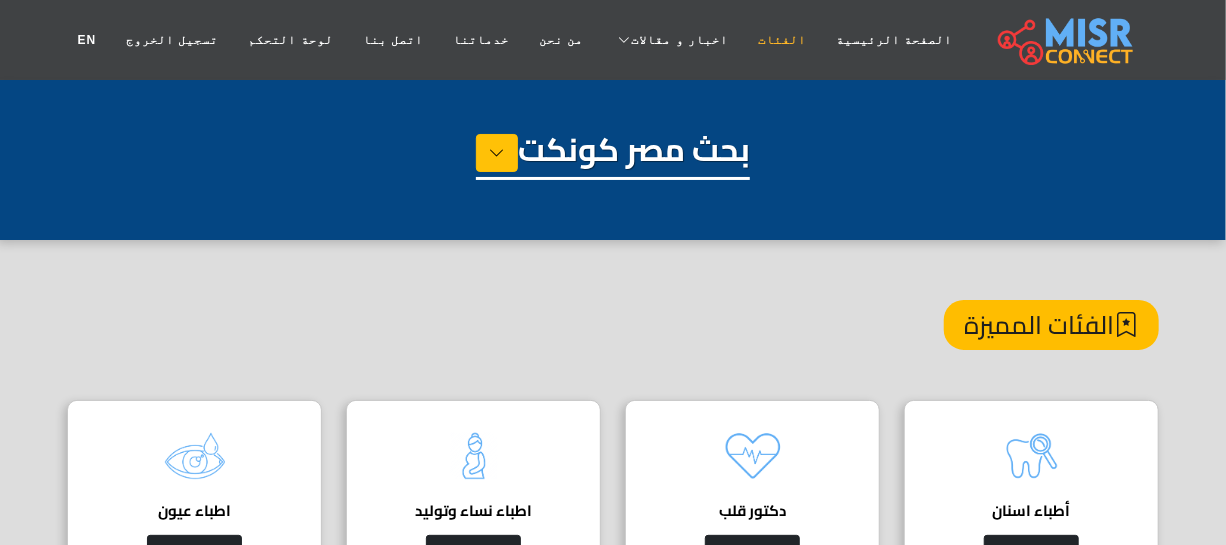 click on "الفئات" at bounding box center [782, 40] 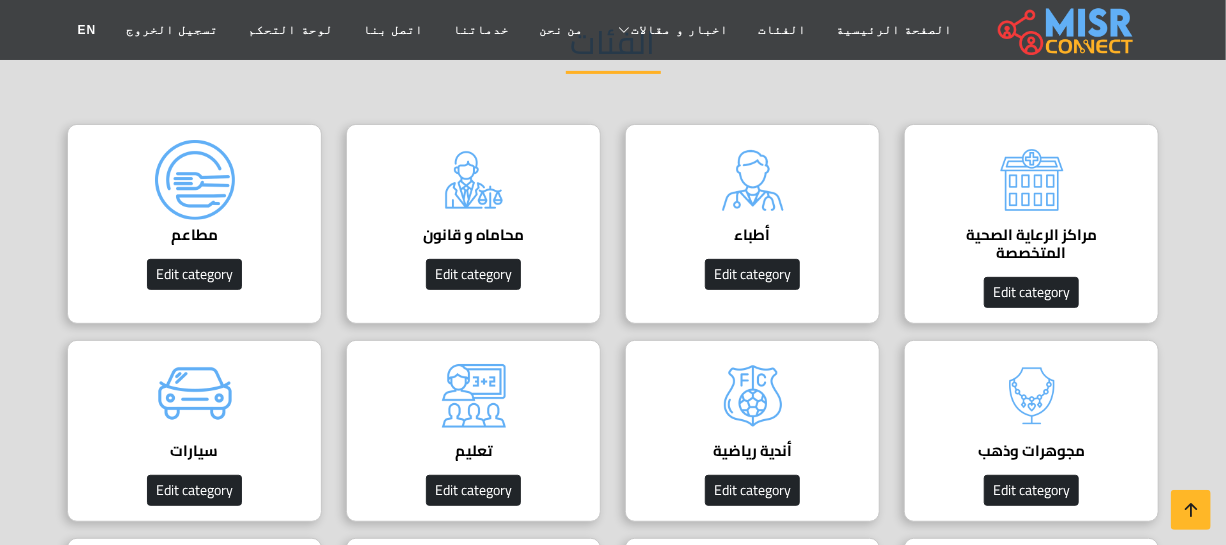 scroll, scrollTop: 181, scrollLeft: 0, axis: vertical 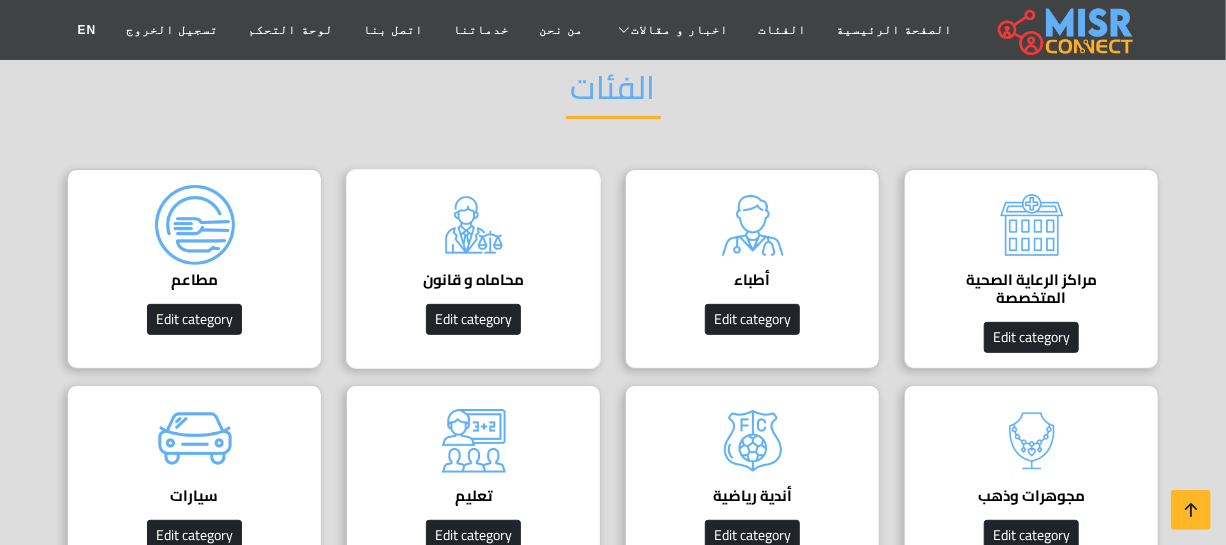 click on "محاماه و قانون
دليل المحامين في مصر
Edit category" at bounding box center [473, 269] 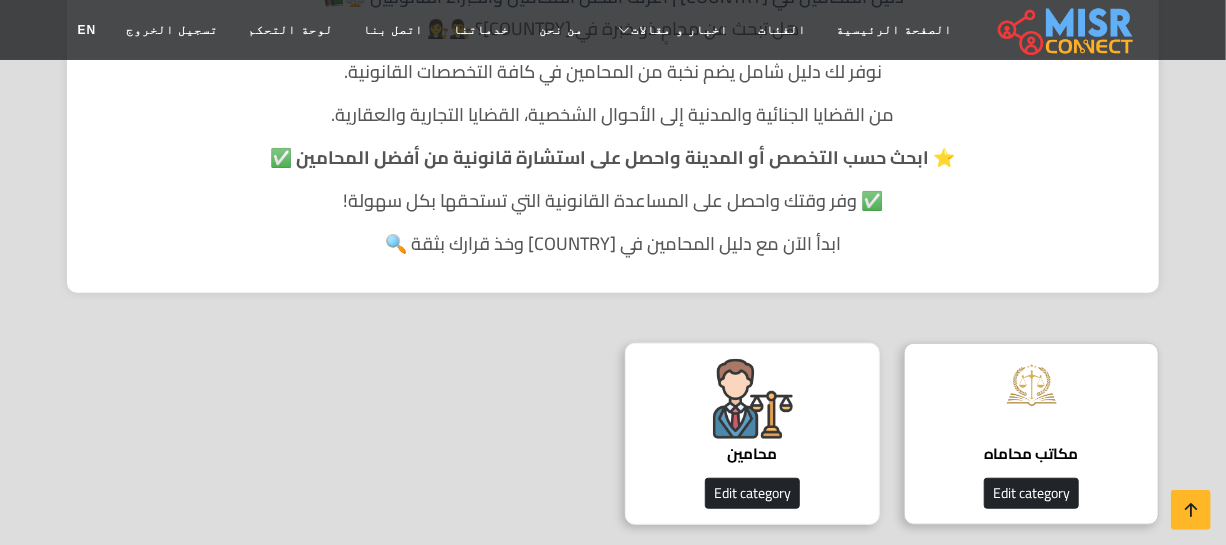 scroll, scrollTop: 545, scrollLeft: 0, axis: vertical 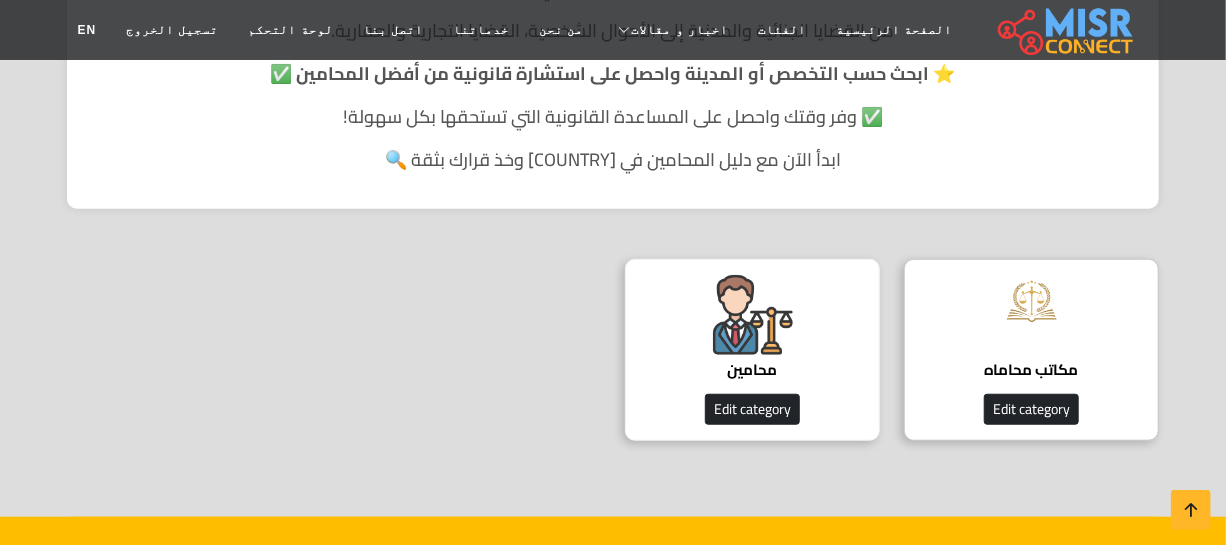 click on "محامين
دليل المحامين
Edit category" at bounding box center [752, 350] 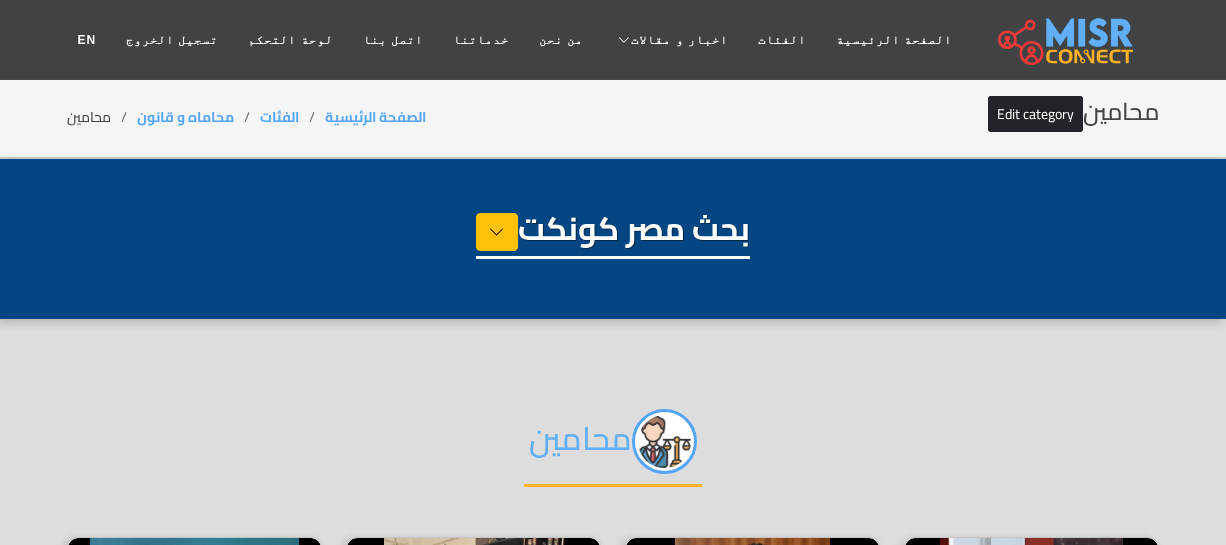 select on "**********" 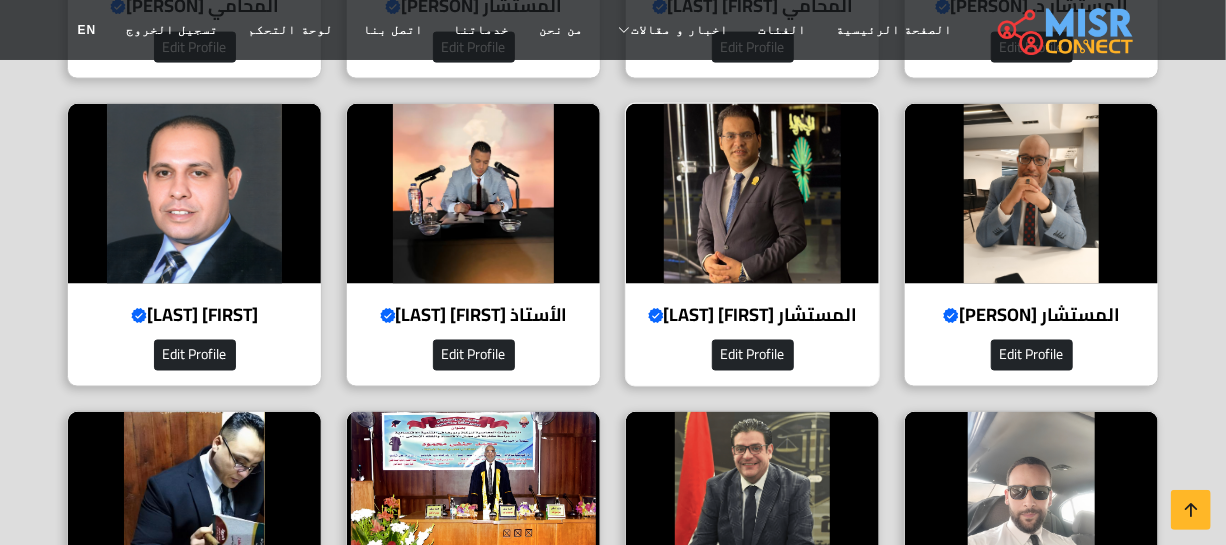 scroll, scrollTop: 1363, scrollLeft: 0, axis: vertical 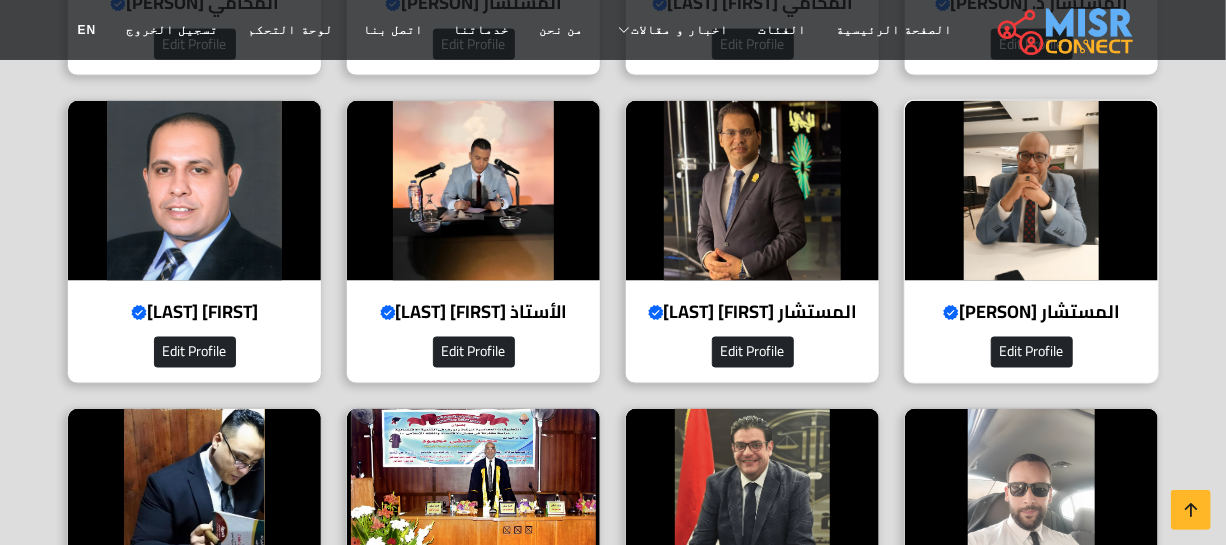 click on "المستشار [PERSON]
Verified account" at bounding box center [1031, 312] 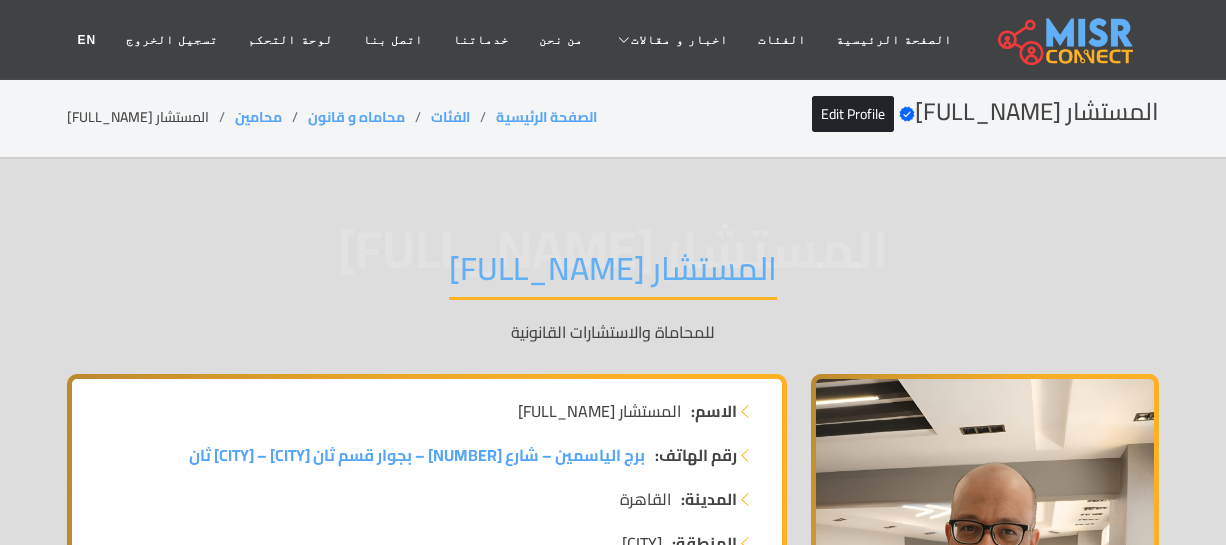 scroll, scrollTop: 0, scrollLeft: 0, axis: both 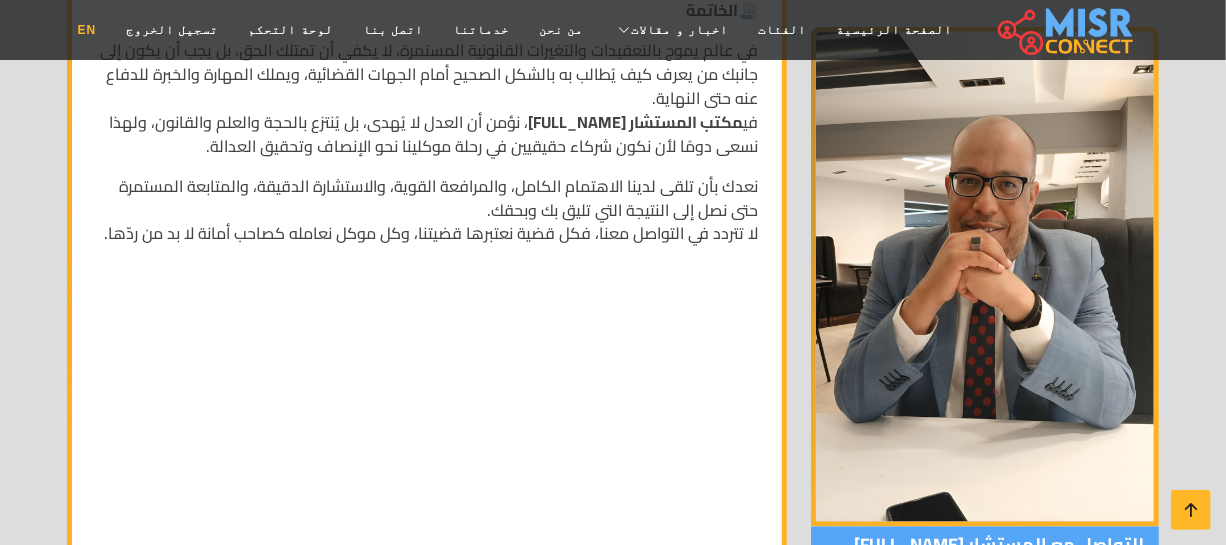 click on "EN" at bounding box center [86, 30] 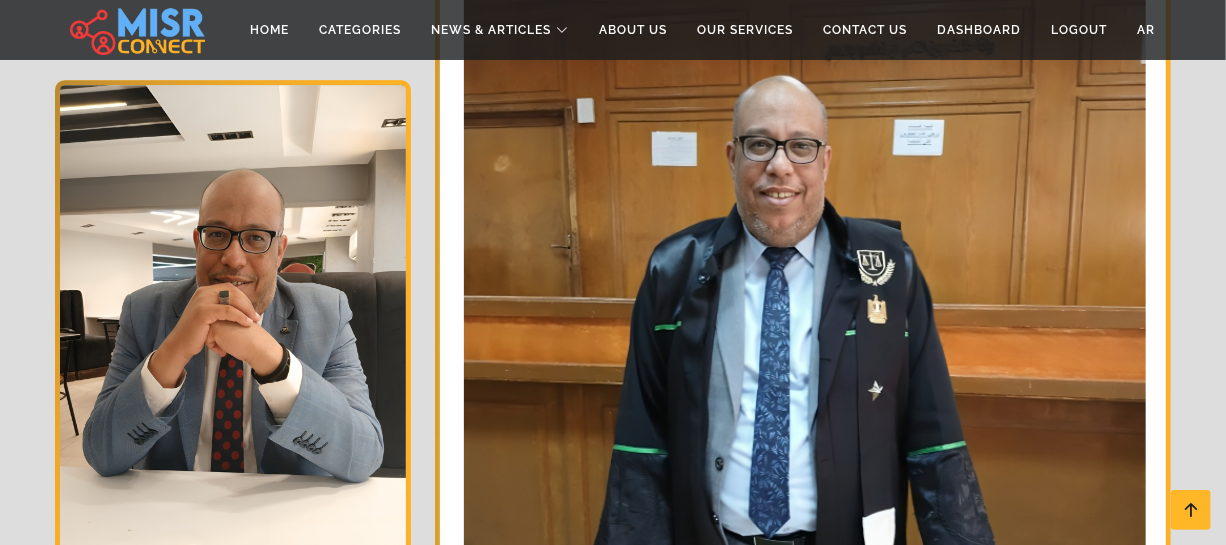 scroll, scrollTop: 2818, scrollLeft: 0, axis: vertical 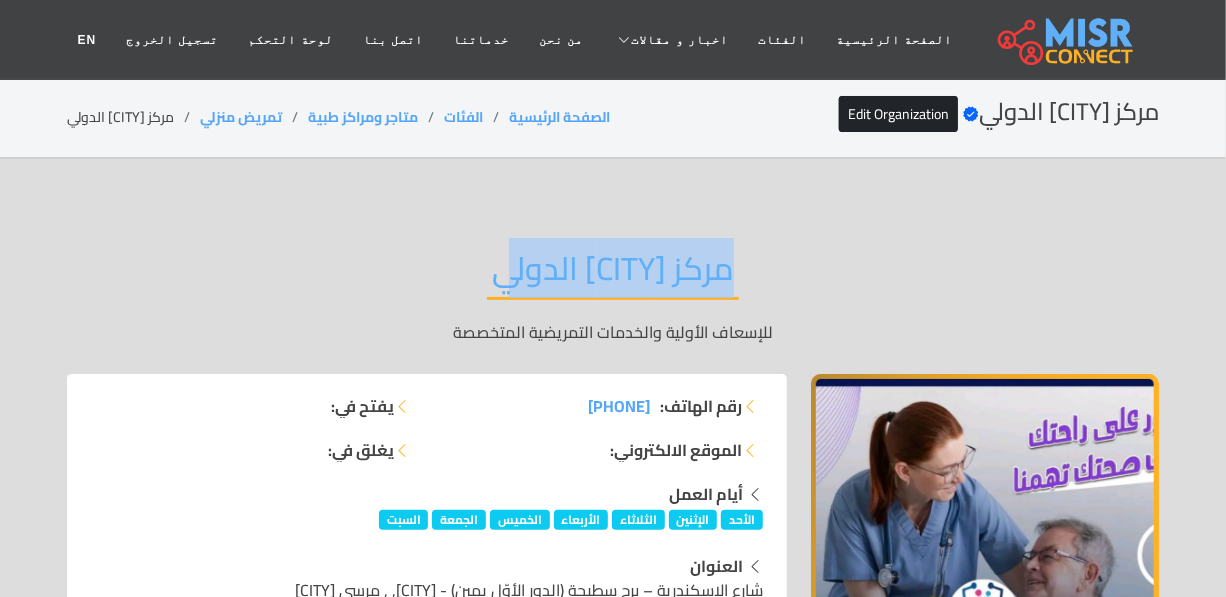drag, startPoint x: 765, startPoint y: 281, endPoint x: 499, endPoint y: 241, distance: 268.9907 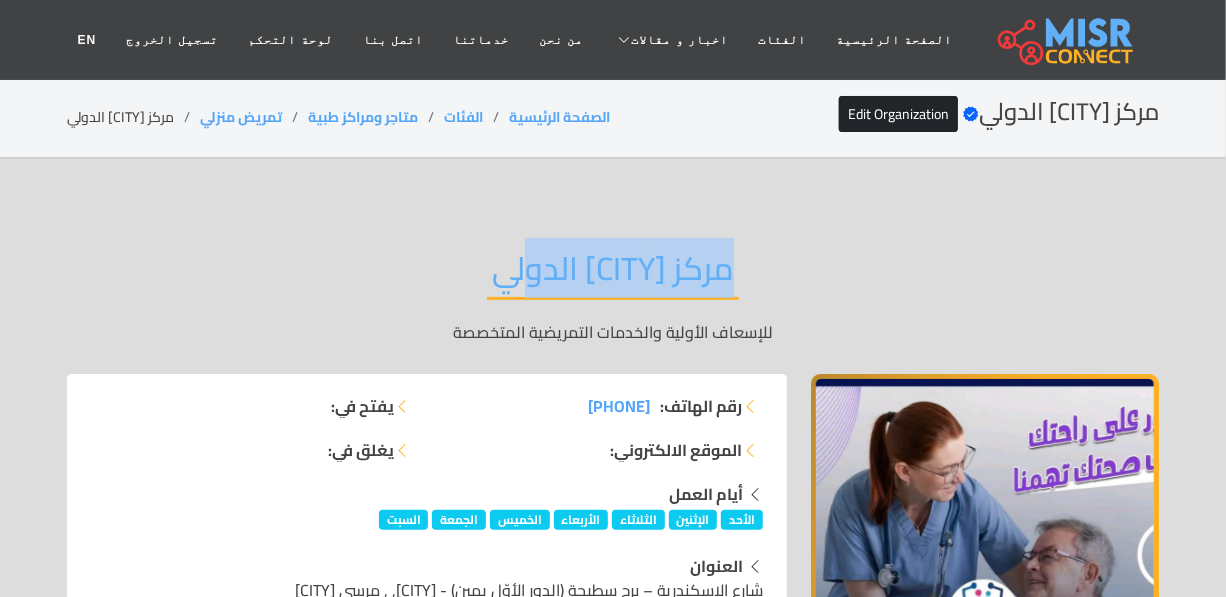 click on "مركز مطروح الدولي" at bounding box center (613, 274) 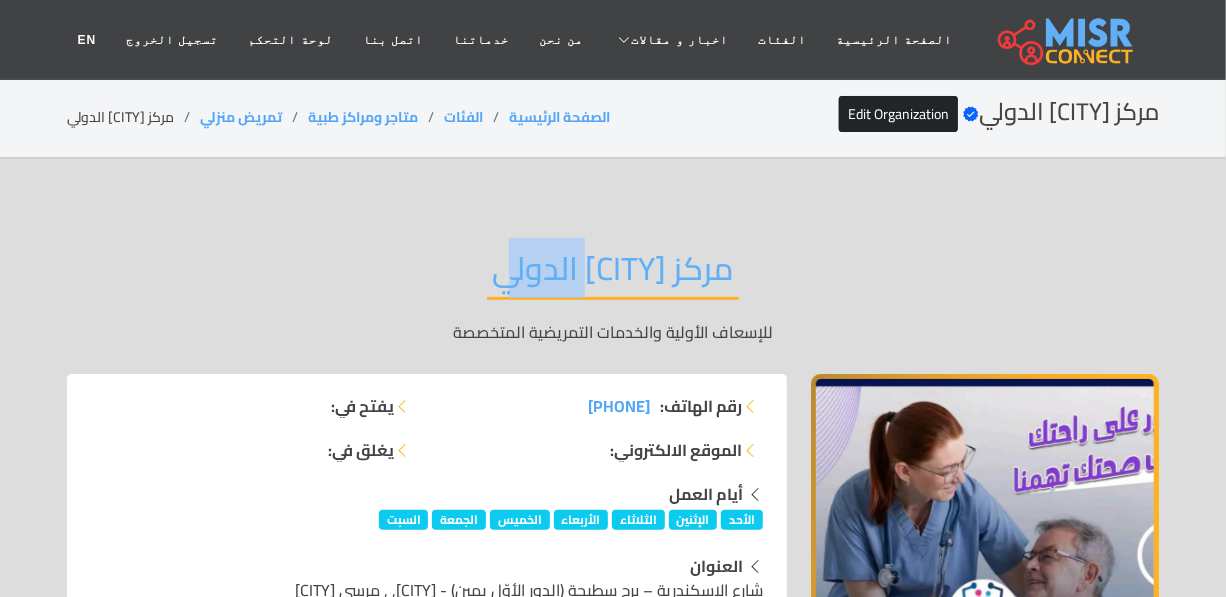 click on "مركز مطروح الدولي" at bounding box center [613, 274] 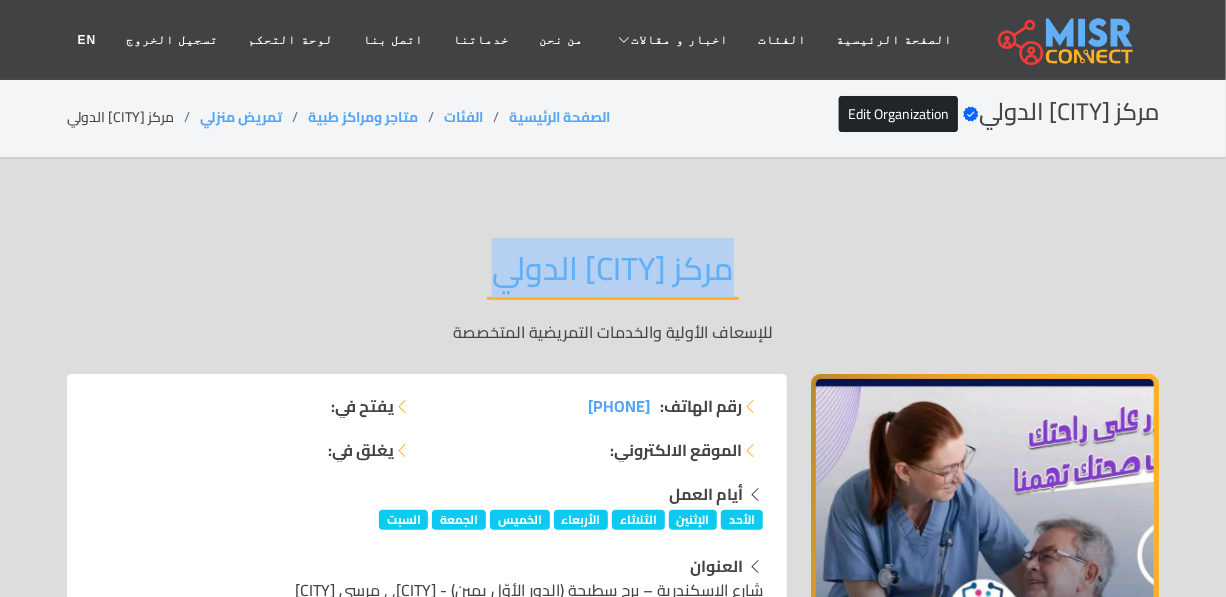 click on "مركز مطروح الدولي" at bounding box center [613, 274] 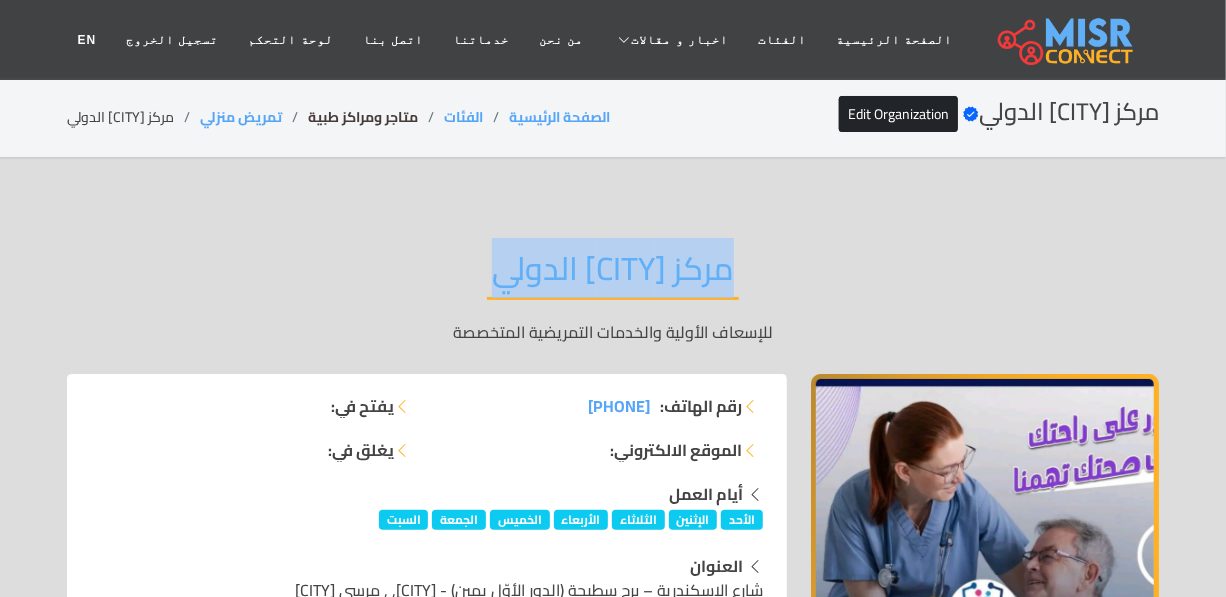 click on "متاجر ومراكز طبية" at bounding box center [363, 117] 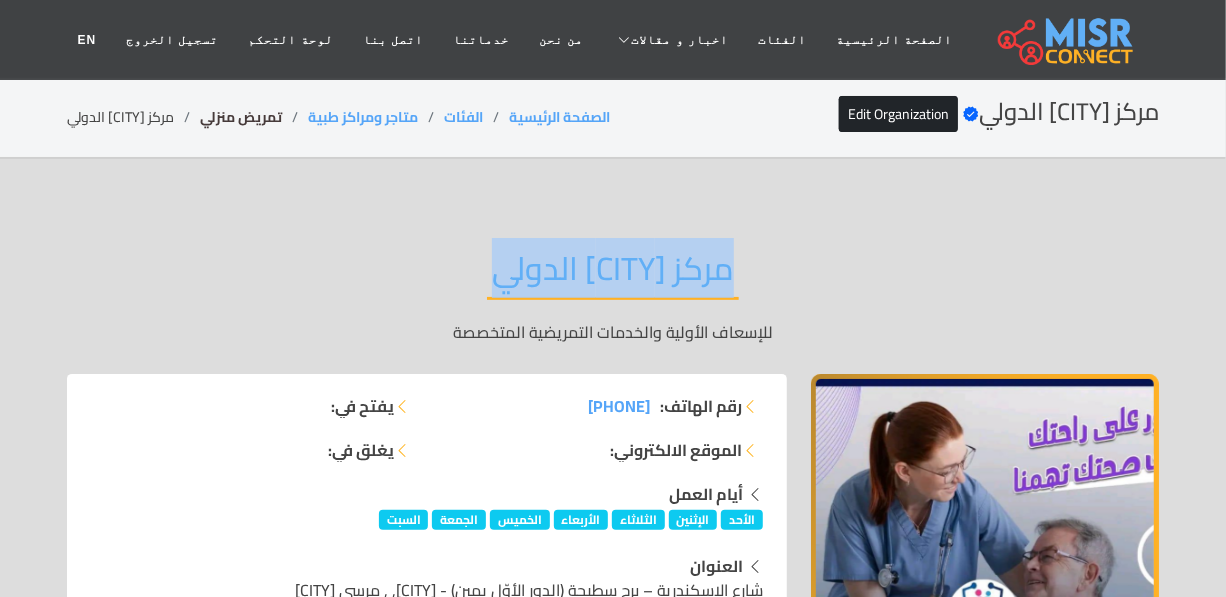 click on "تمريض منزلي" at bounding box center [241, 117] 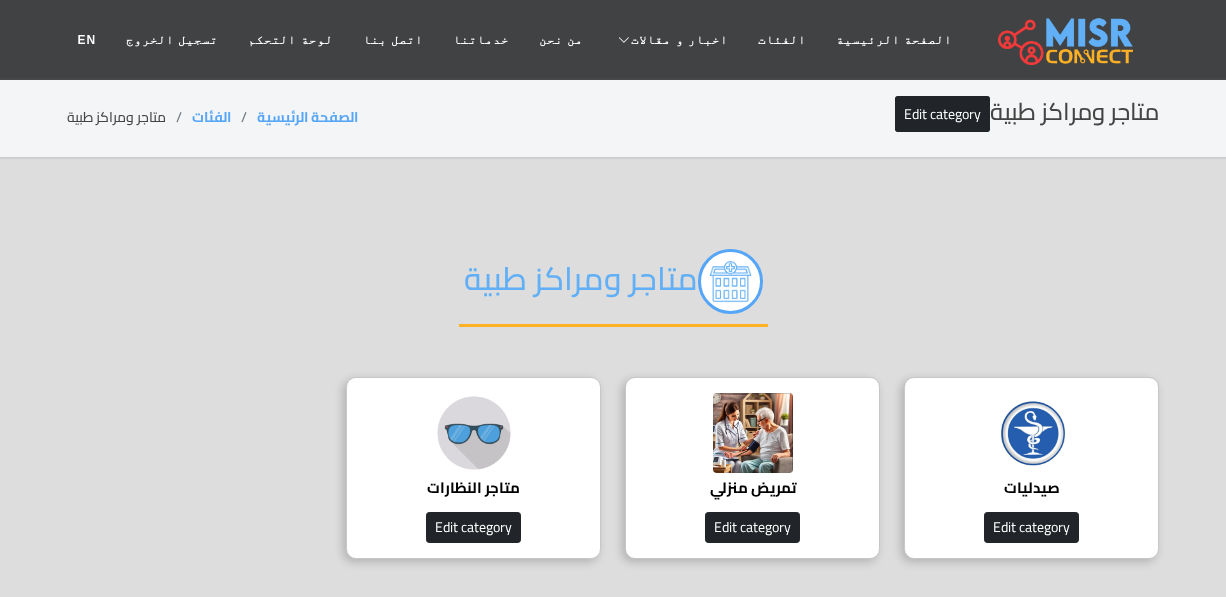 scroll, scrollTop: 0, scrollLeft: 0, axis: both 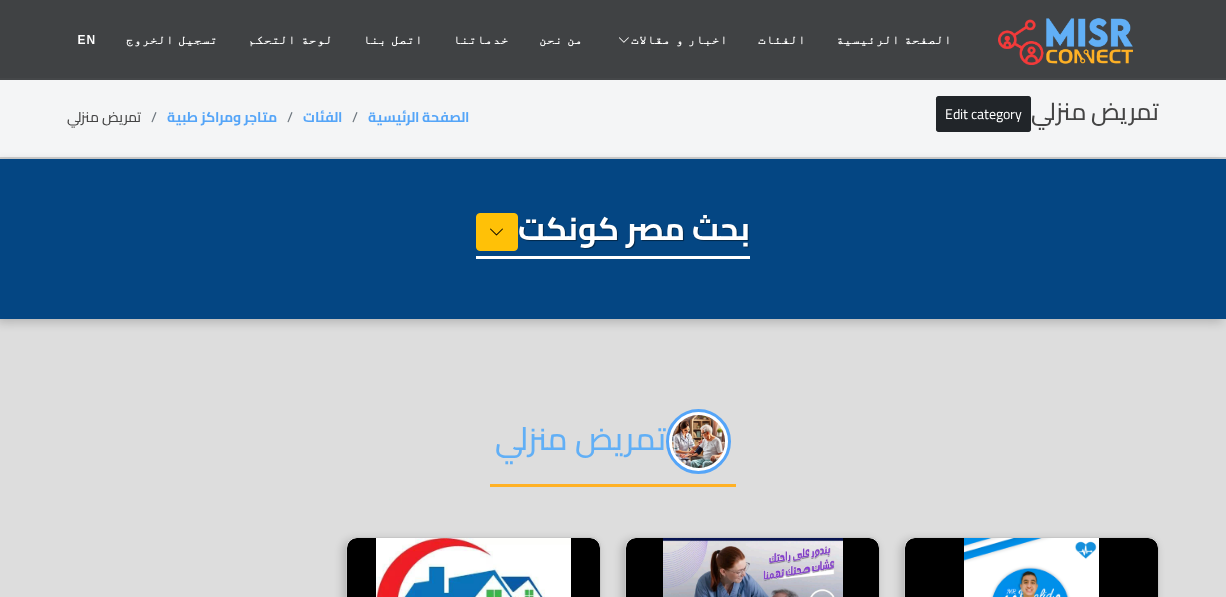 select on "*******" 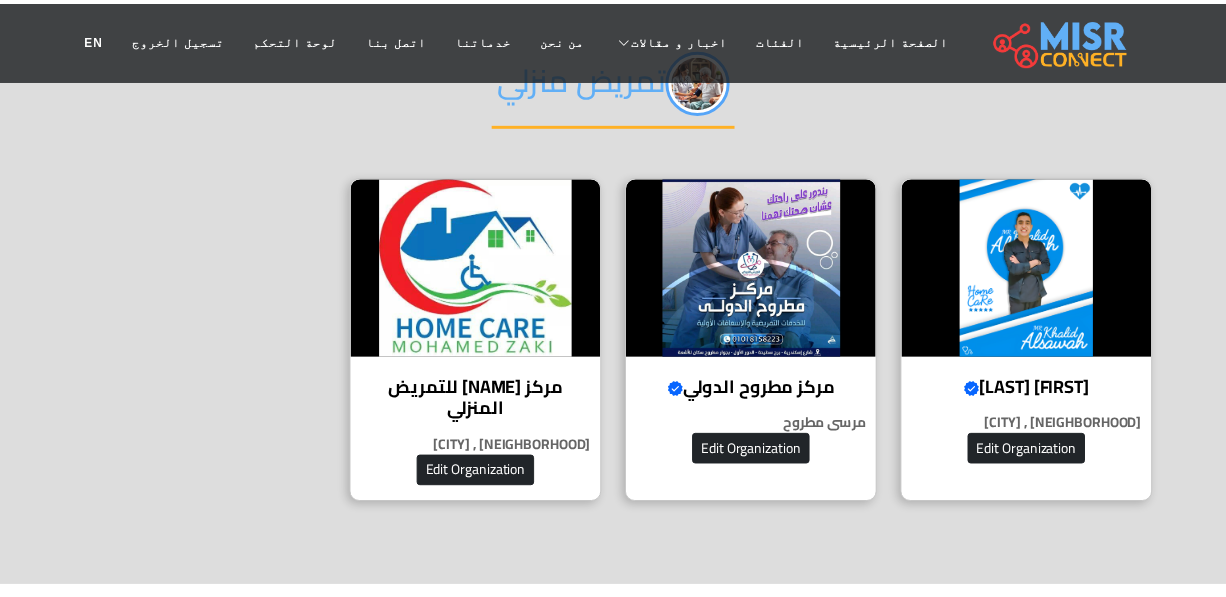 scroll, scrollTop: 363, scrollLeft: 0, axis: vertical 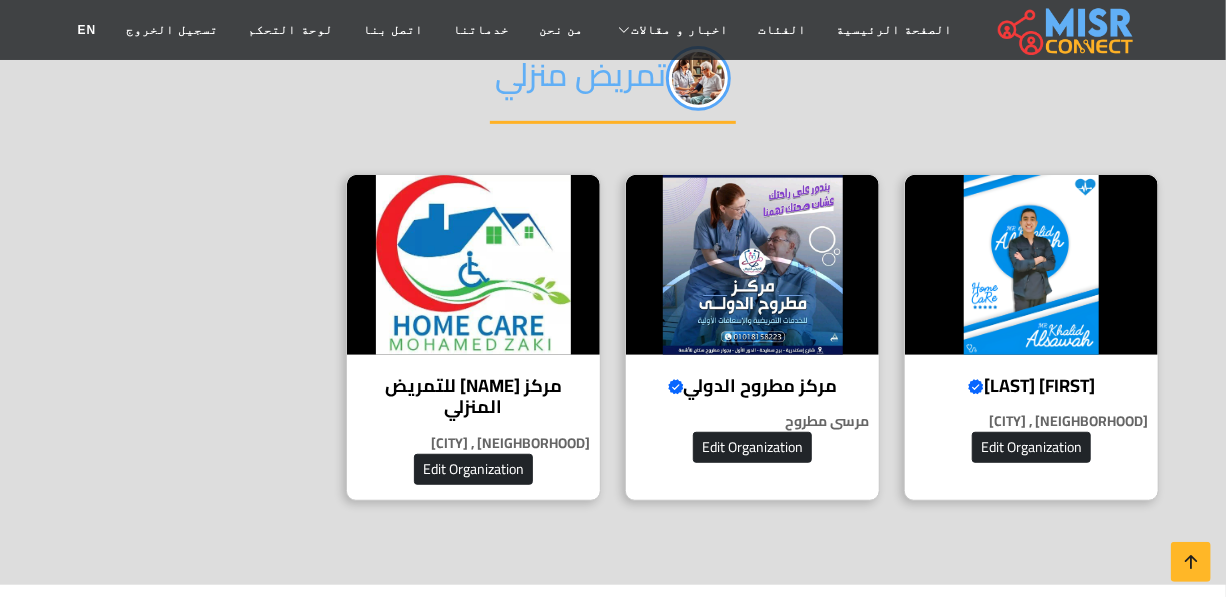 click on "تمريض منزلي" at bounding box center [613, 85] 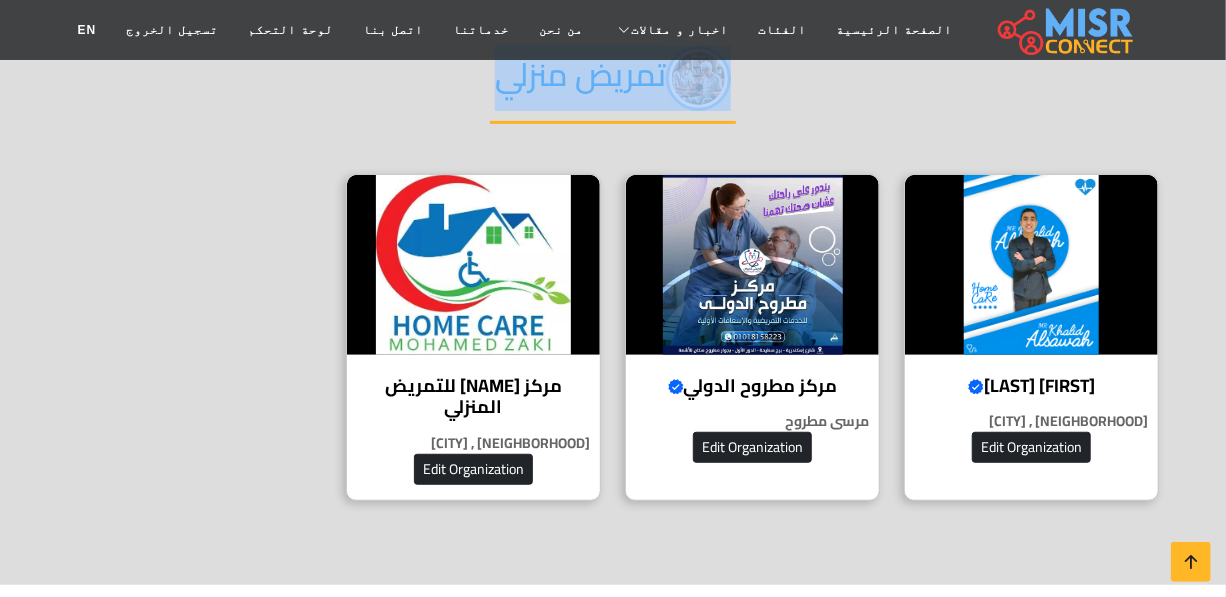 click on "تمريض منزلي" at bounding box center [613, 85] 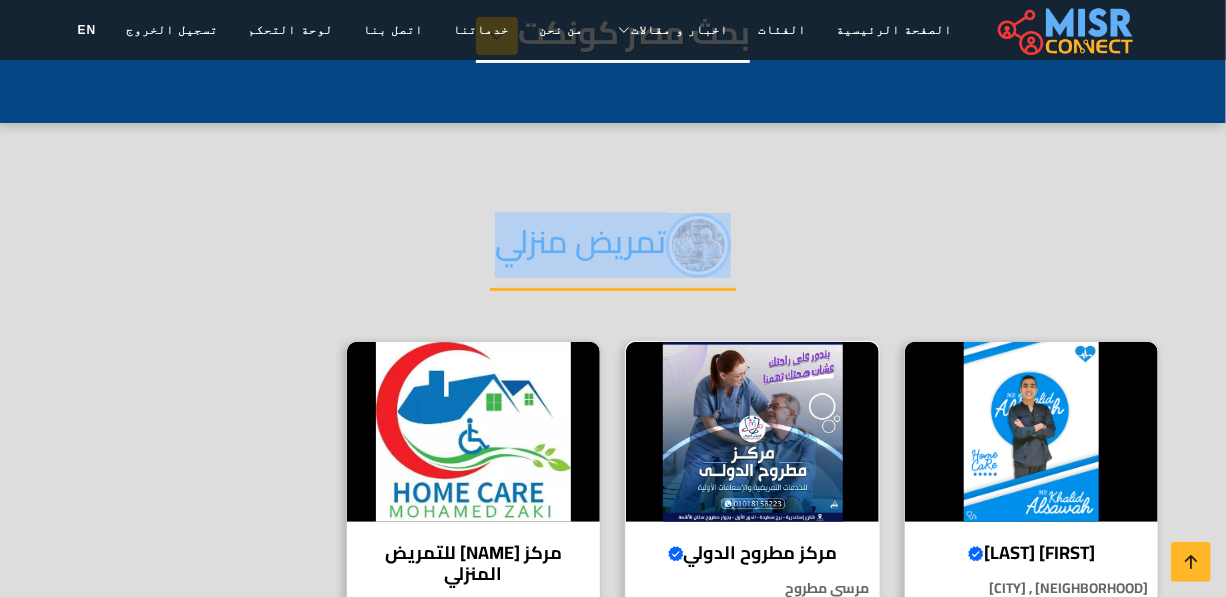 scroll, scrollTop: 545, scrollLeft: 0, axis: vertical 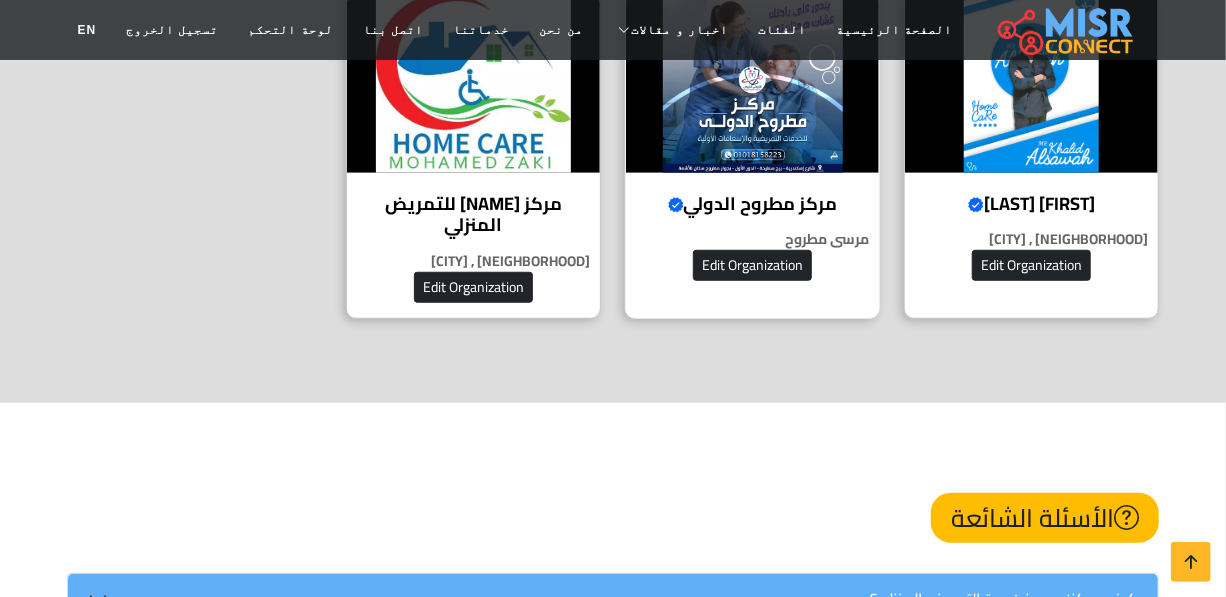 click on "مركز مطروح الدولي
Verified account" at bounding box center (752, 204) 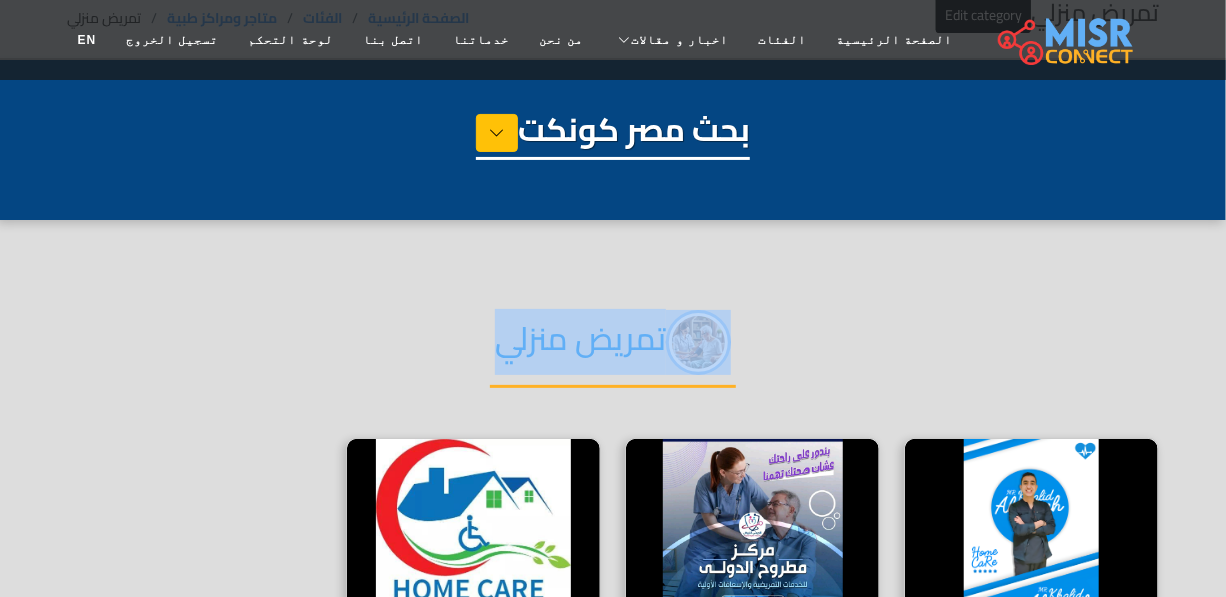 scroll, scrollTop: 0, scrollLeft: 0, axis: both 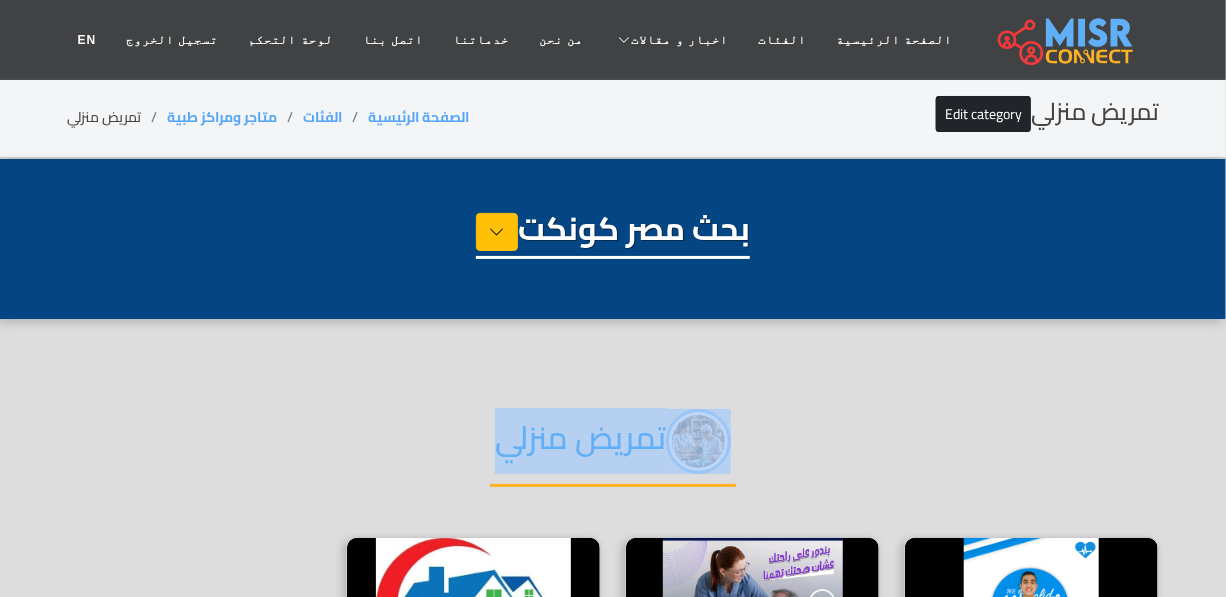 copy on "تمريض منزلي" 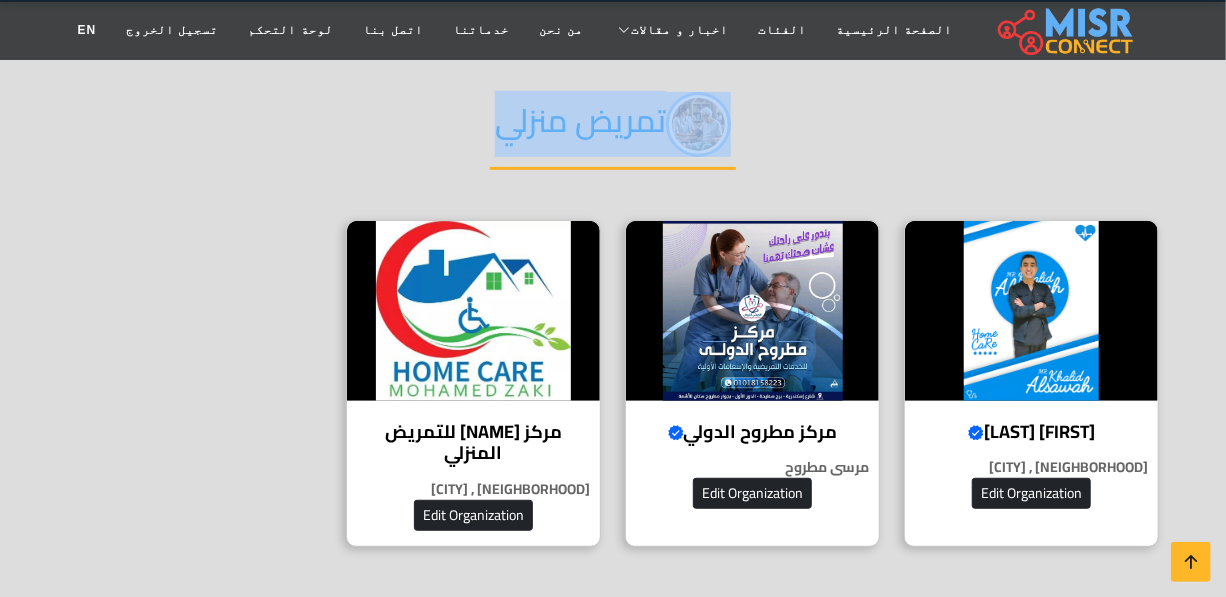 scroll, scrollTop: 363, scrollLeft: 0, axis: vertical 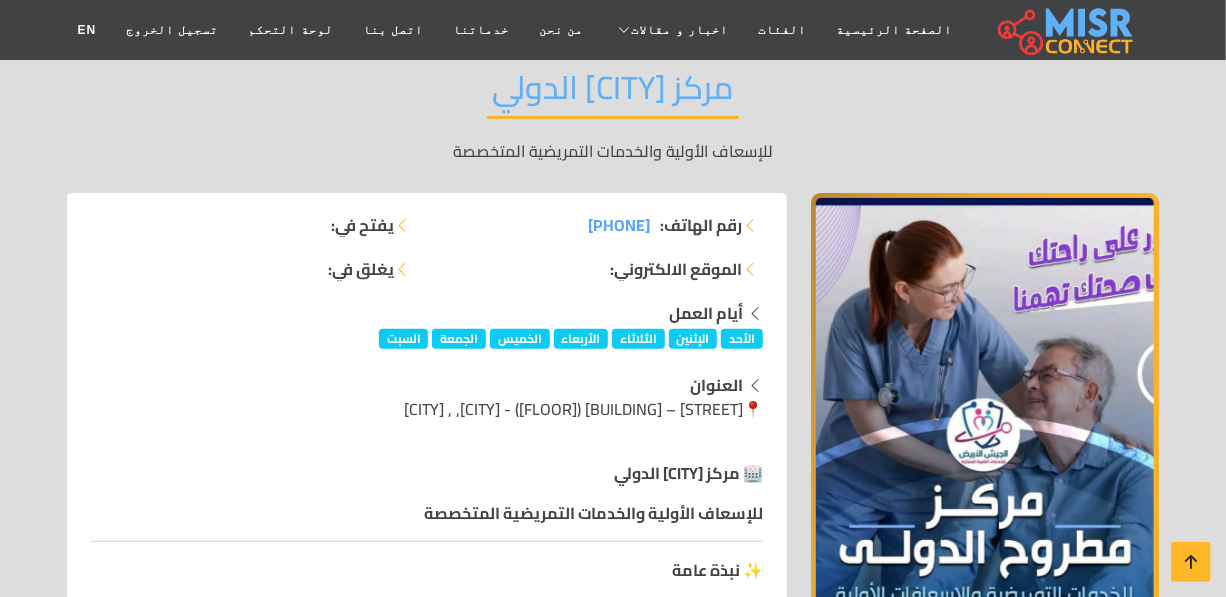 click on "مركز مطروح الدولي" at bounding box center (613, 93) 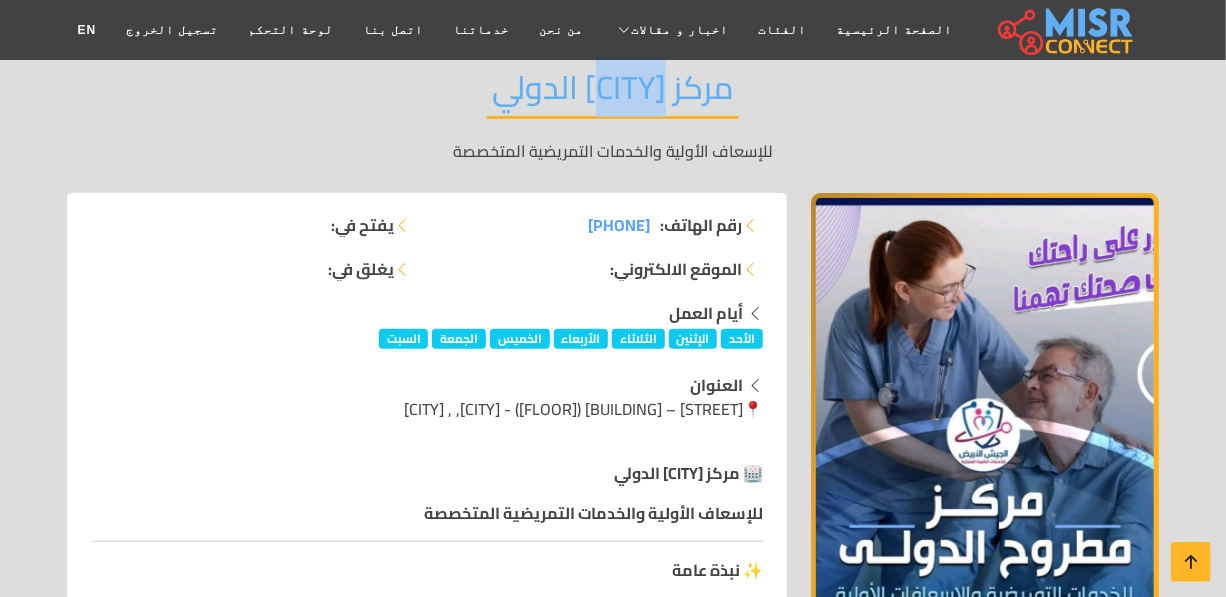 click on "مركز مطروح الدولي" at bounding box center [613, 93] 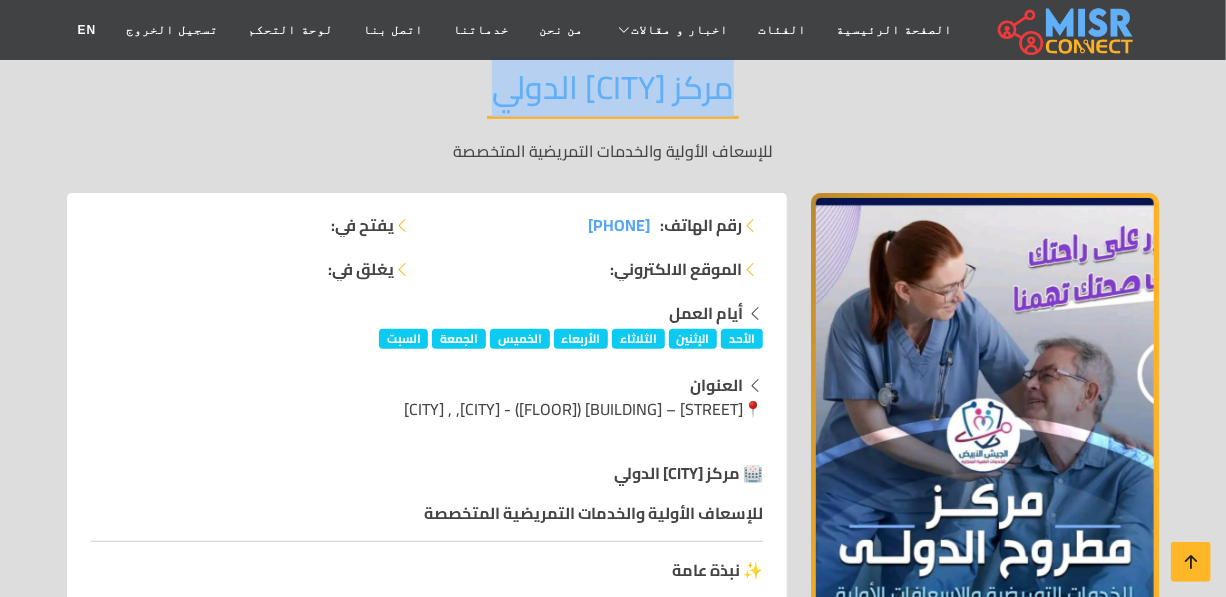 click on "مركز مطروح الدولي" at bounding box center (613, 93) 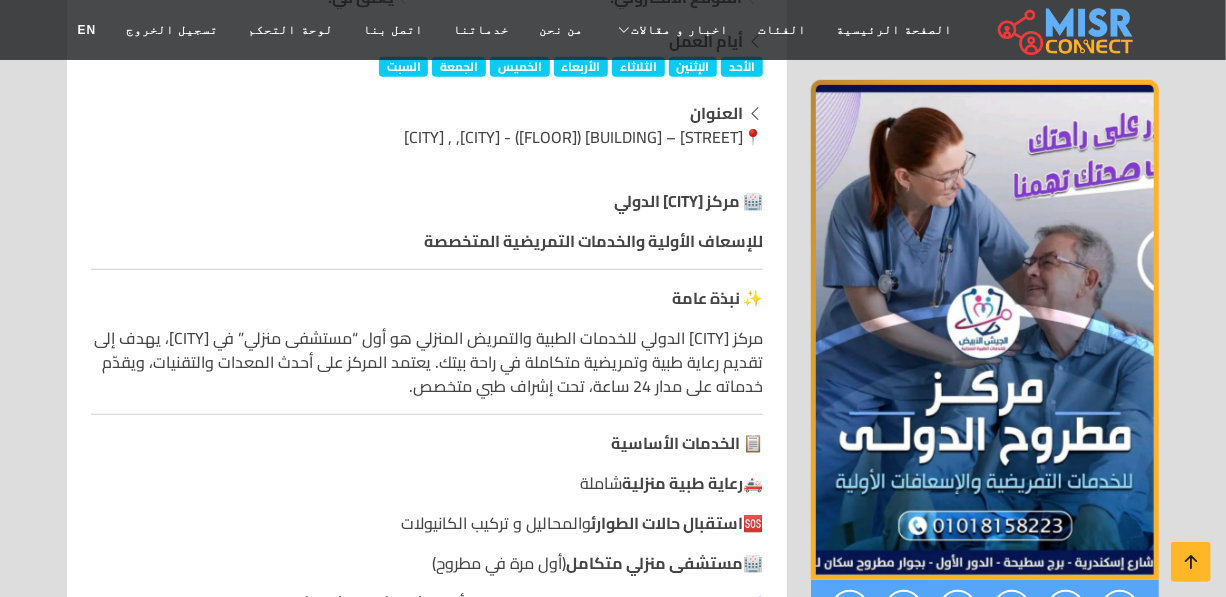 scroll, scrollTop: 272, scrollLeft: 0, axis: vertical 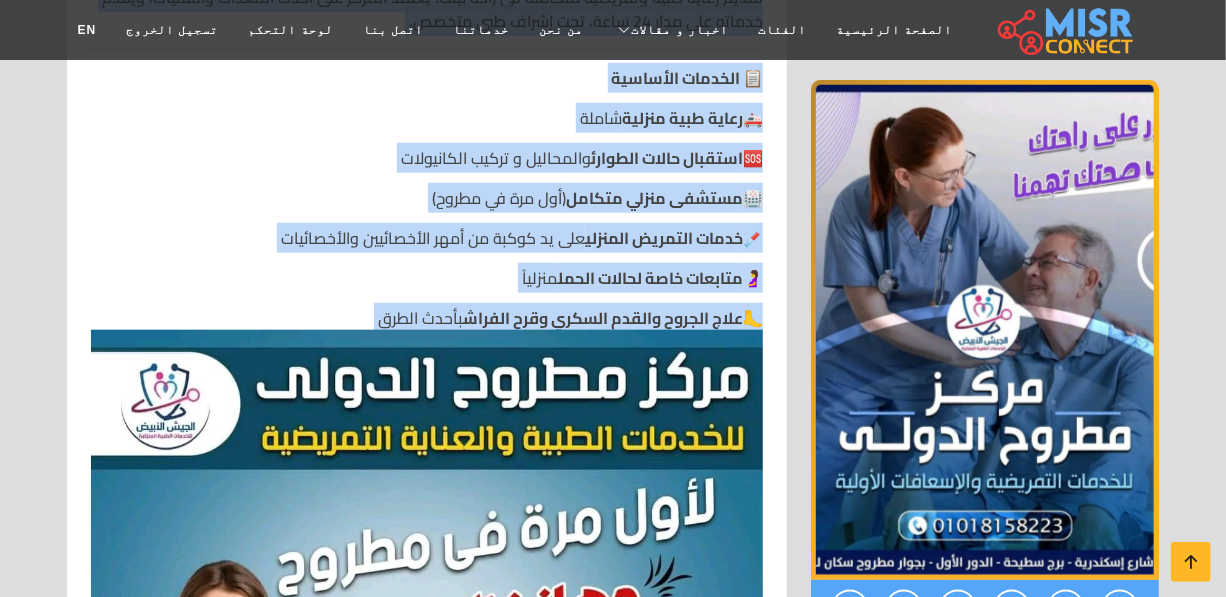 copy on "🏥 مركز مطروح الدولي
للإسعاف الأولية والخدمات التمريضية المتخصصة
✨ نبذة عامة
مركز مطروح الدولي للخدمات الطبية والتمريض المنزلي هو أول “مستشفى منزلي” في مطروح، يهدف إلى تقديم رعاية طبية وتمريضية متكاملة في راحة بيتك. يعتمد المركز على أحدث المعدات والتقنيات، ويقدّم خدماته على مدار 24 ساعة، تحت إشراف طبي متخصص.
📋 الخدمات الأساسية
🚑  رعاية طبية منزلية  شاملة
🆘  استقبال حالات الطوارئ  والمحاليل و تركيب الكانيولات
🏥  مستشفى منزلي متكامل  (أول مرة في مطروح)
💉  خدمات التمريض المنزلي  على يد كوكبة من أمهر الأخصائيين والأخصائيات
🤰  متابعات خاصة لحالات الحمل  منزلياً
🦶  علاج الجروح والقدم السكري وقرح الفراش  بأحدث الطرق..." 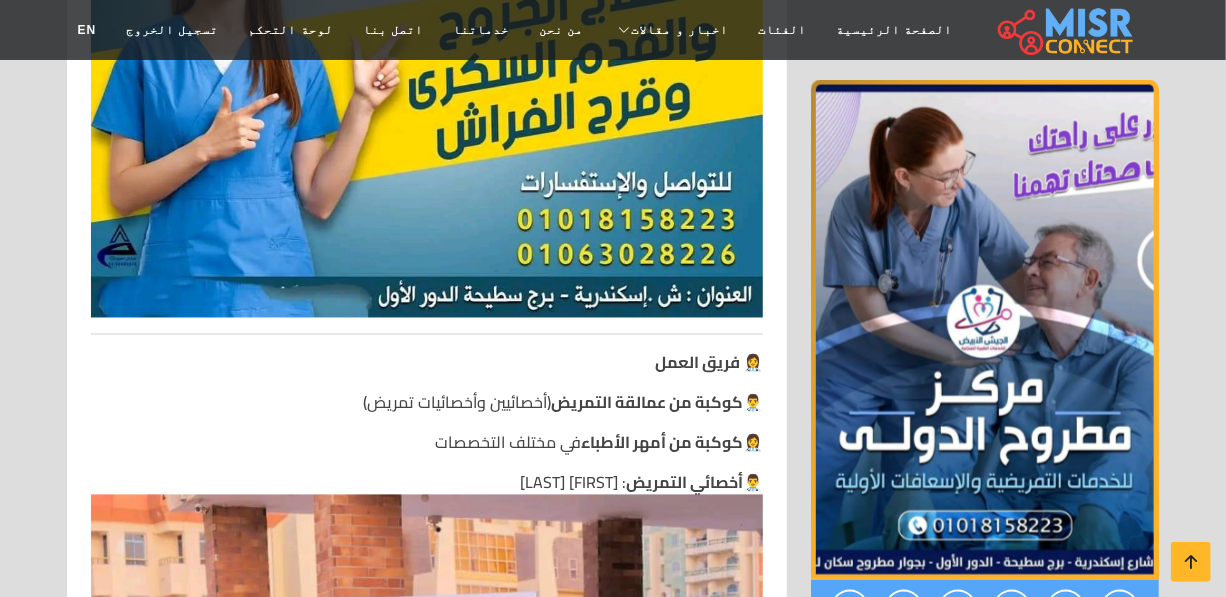 scroll, scrollTop: 1636, scrollLeft: 0, axis: vertical 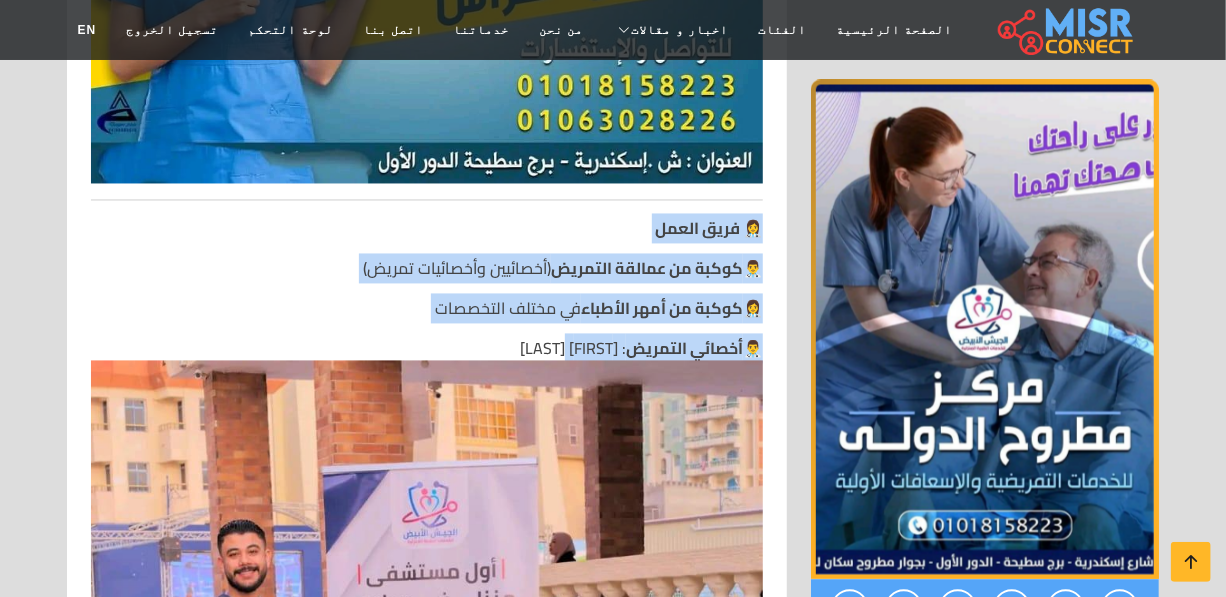 drag, startPoint x: 760, startPoint y: 221, endPoint x: 359, endPoint y: 345, distance: 419.73444 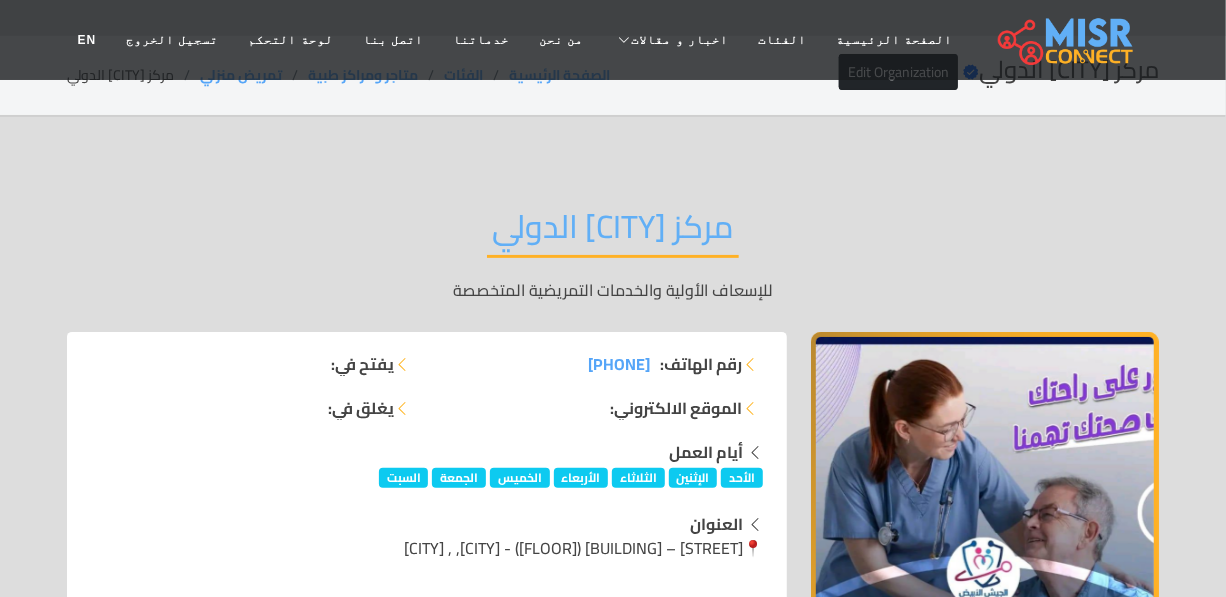 scroll, scrollTop: 0, scrollLeft: 0, axis: both 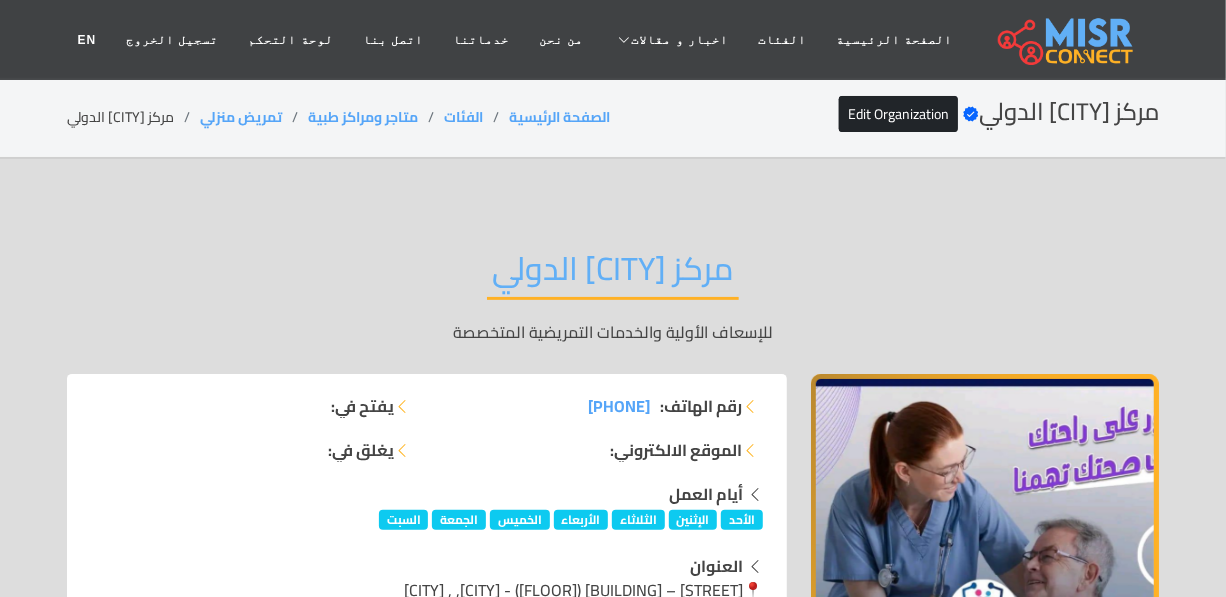 click on "مركز مطروح الدولي" at bounding box center (613, 274) 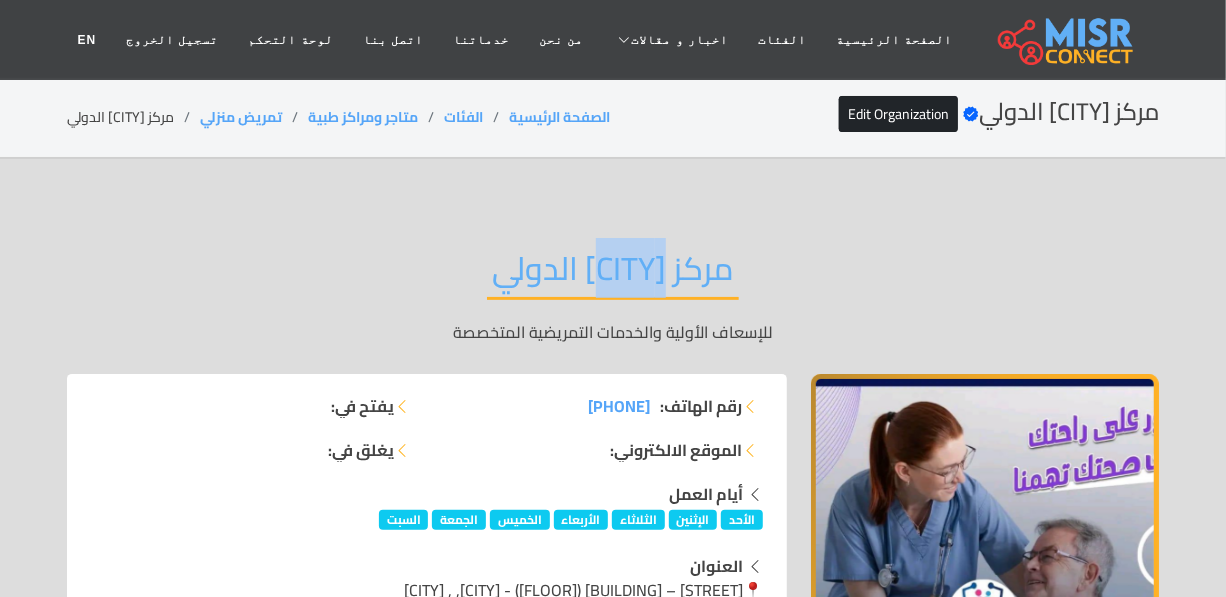 click on "مركز مطروح الدولي" at bounding box center [613, 274] 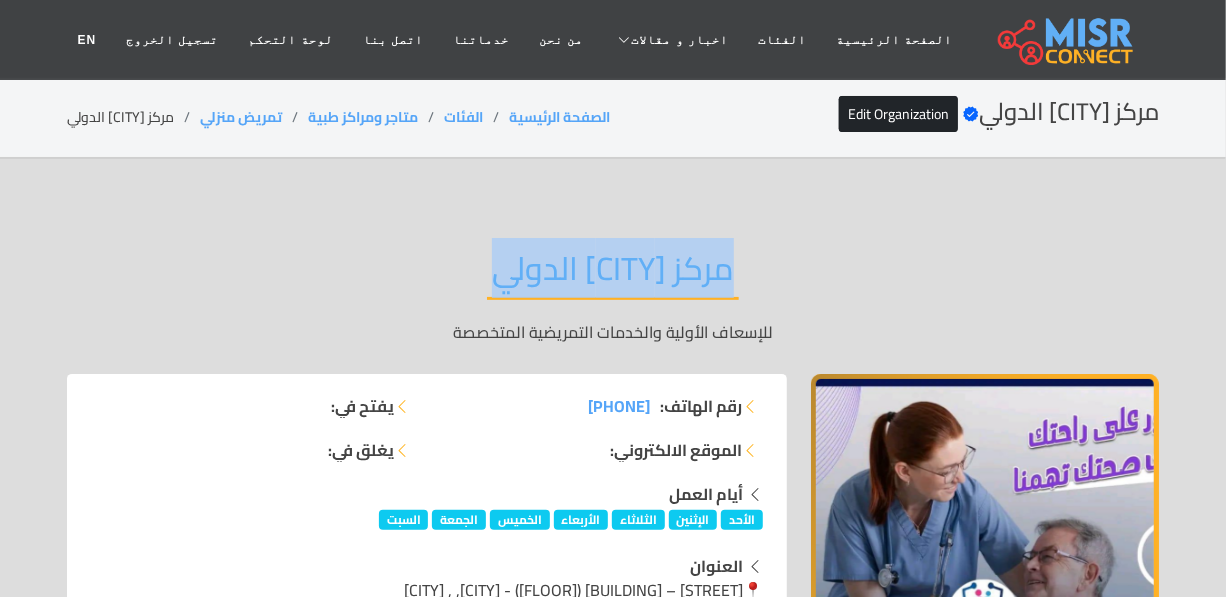 click on "مركز مطروح الدولي" at bounding box center (613, 274) 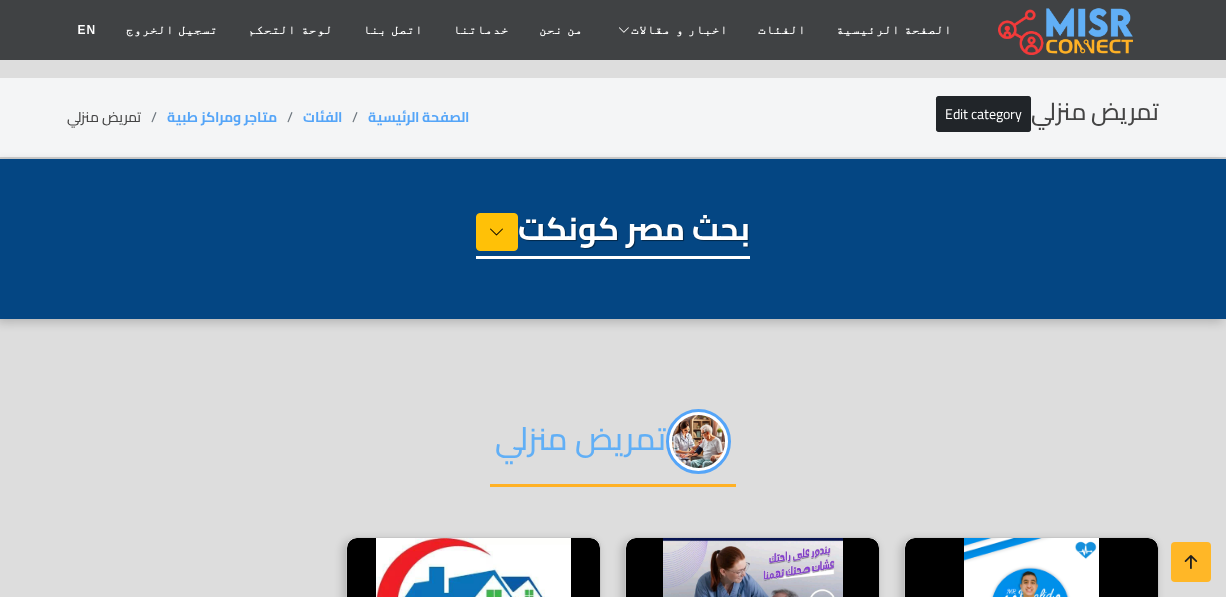 select on "*******" 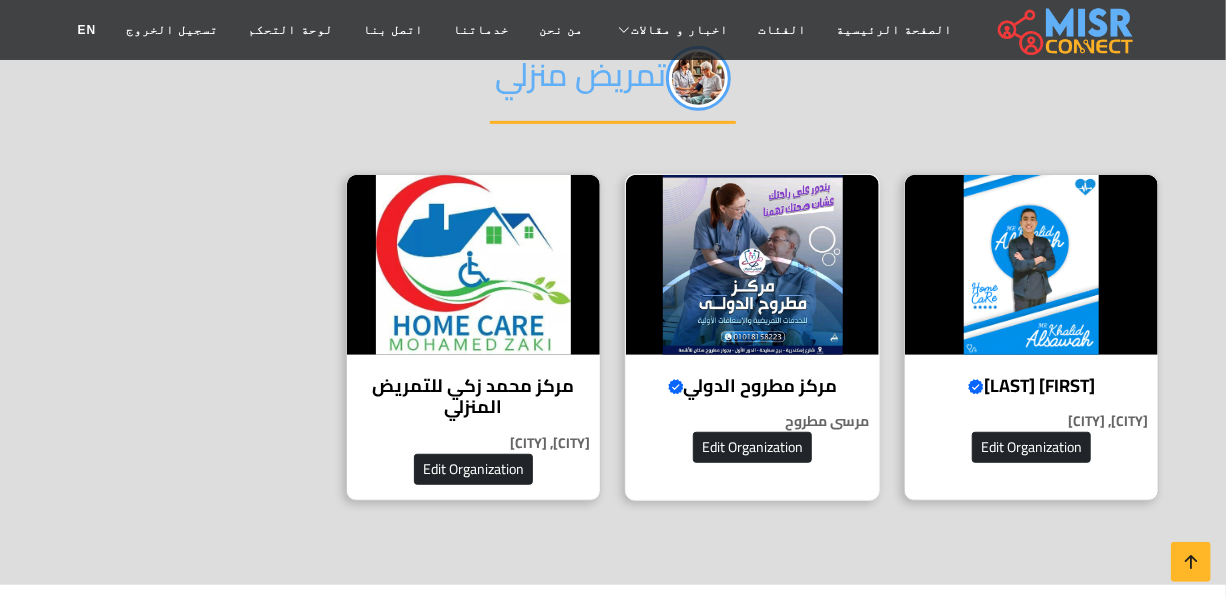 scroll, scrollTop: 363, scrollLeft: 0, axis: vertical 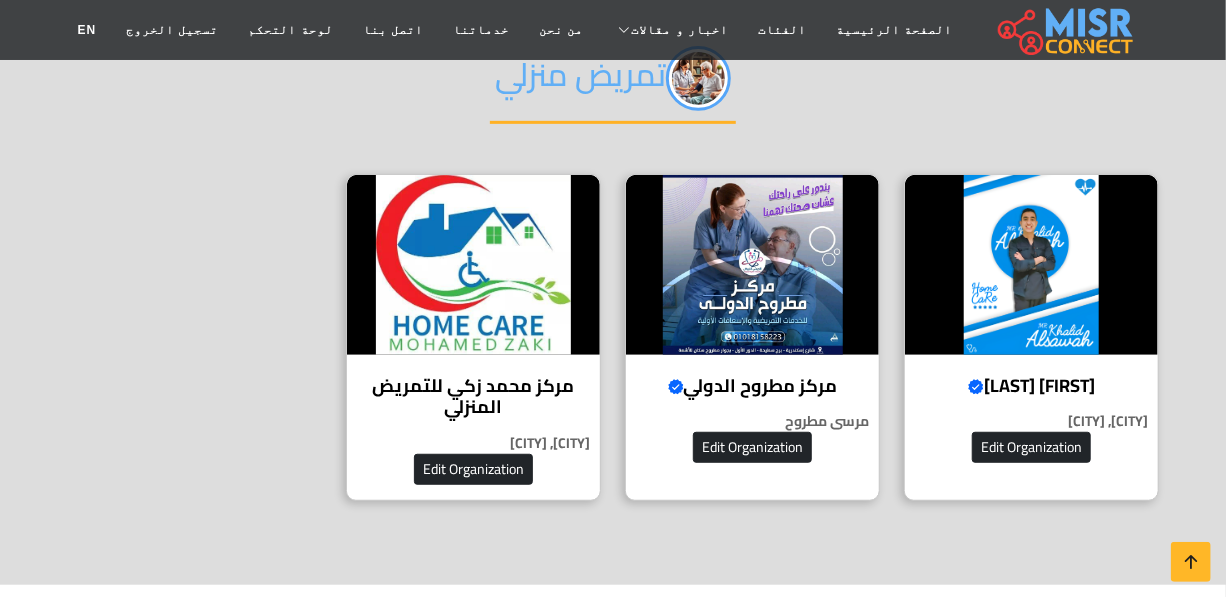 click on "تمريض منزلي" at bounding box center (613, 85) 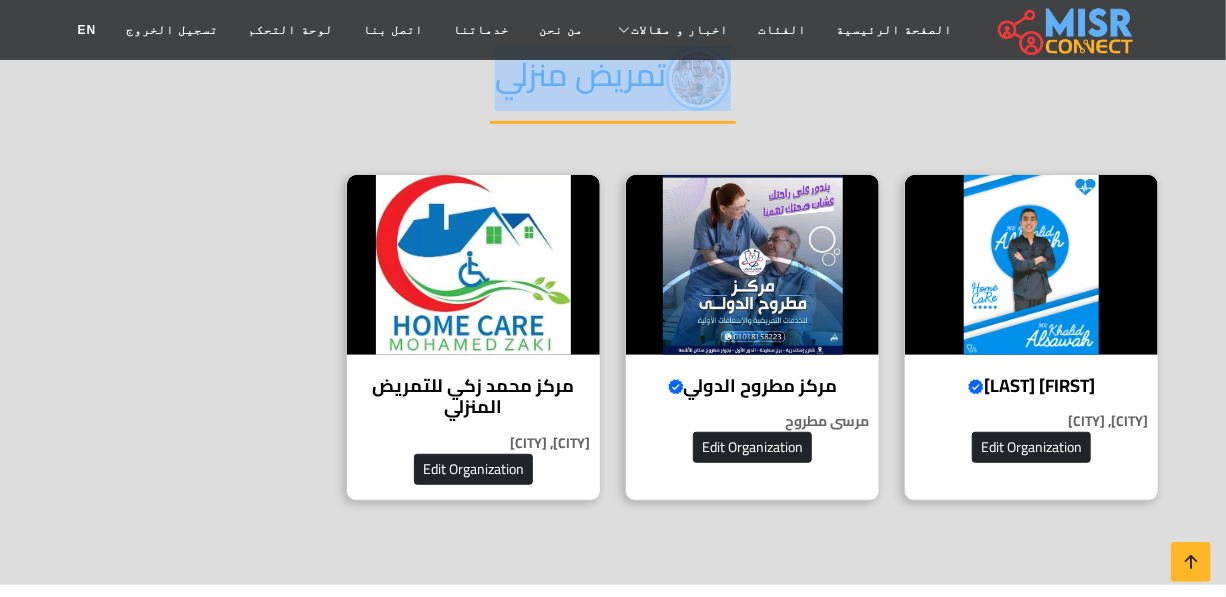 click on "تمريض منزلي" at bounding box center [613, 85] 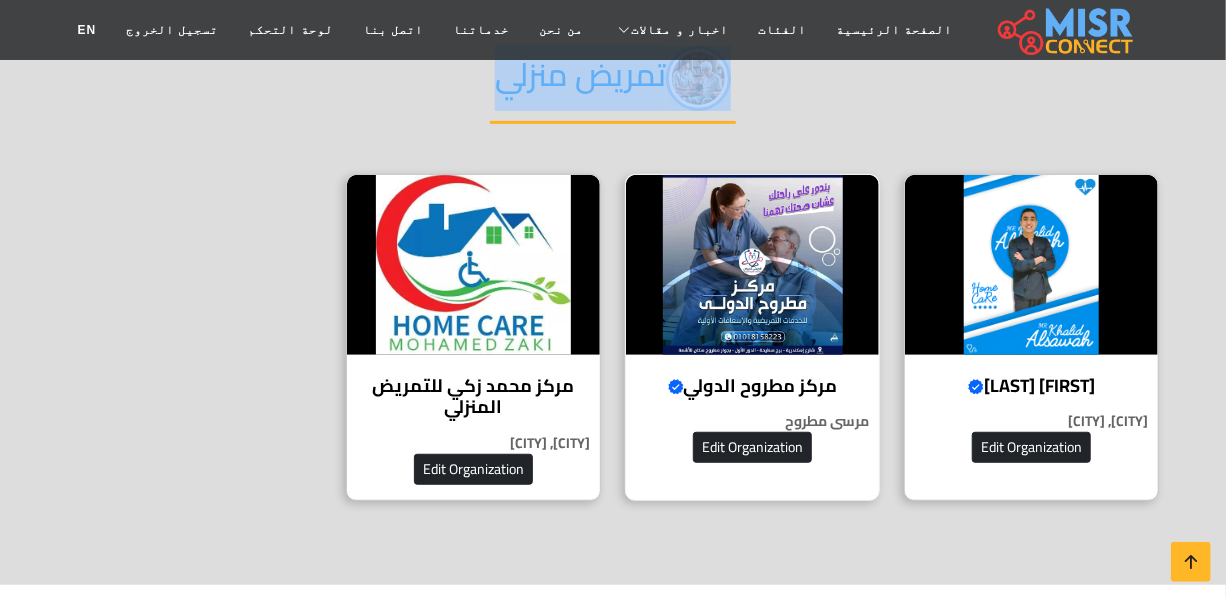 click at bounding box center [752, 265] 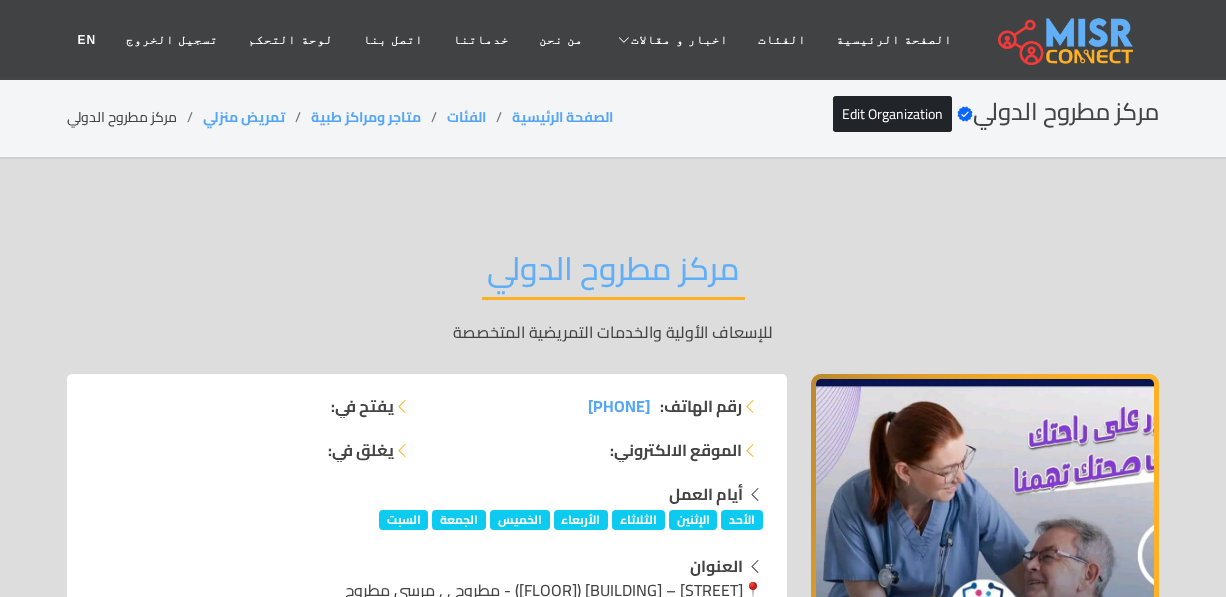 scroll, scrollTop: 0, scrollLeft: 0, axis: both 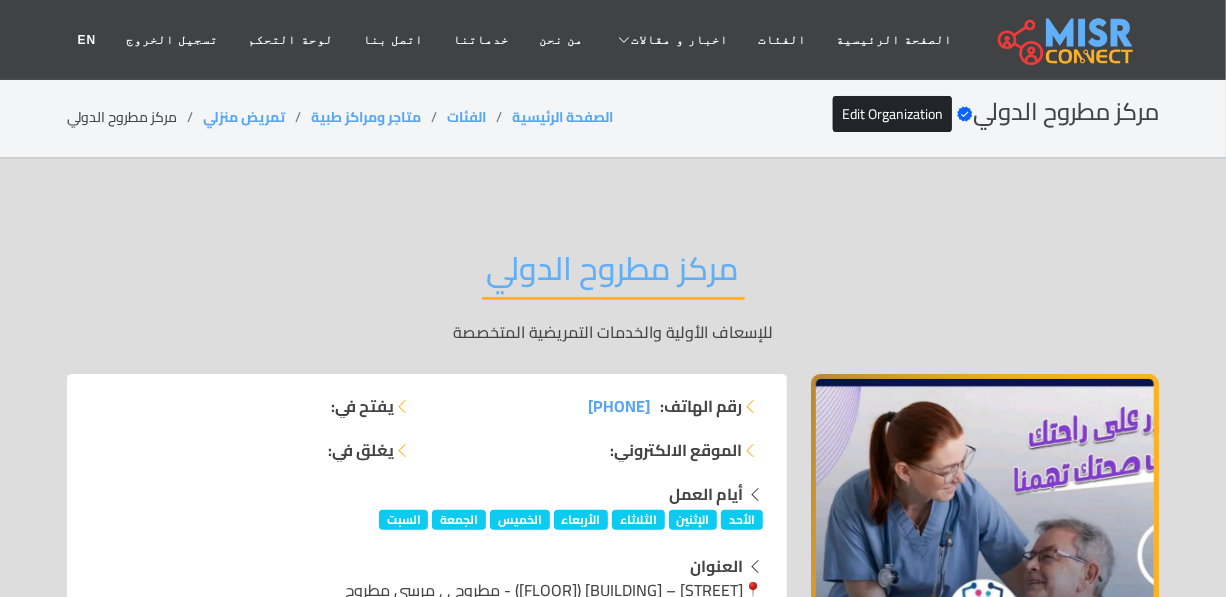 click on "مركز مطروح الدولي" at bounding box center [613, 274] 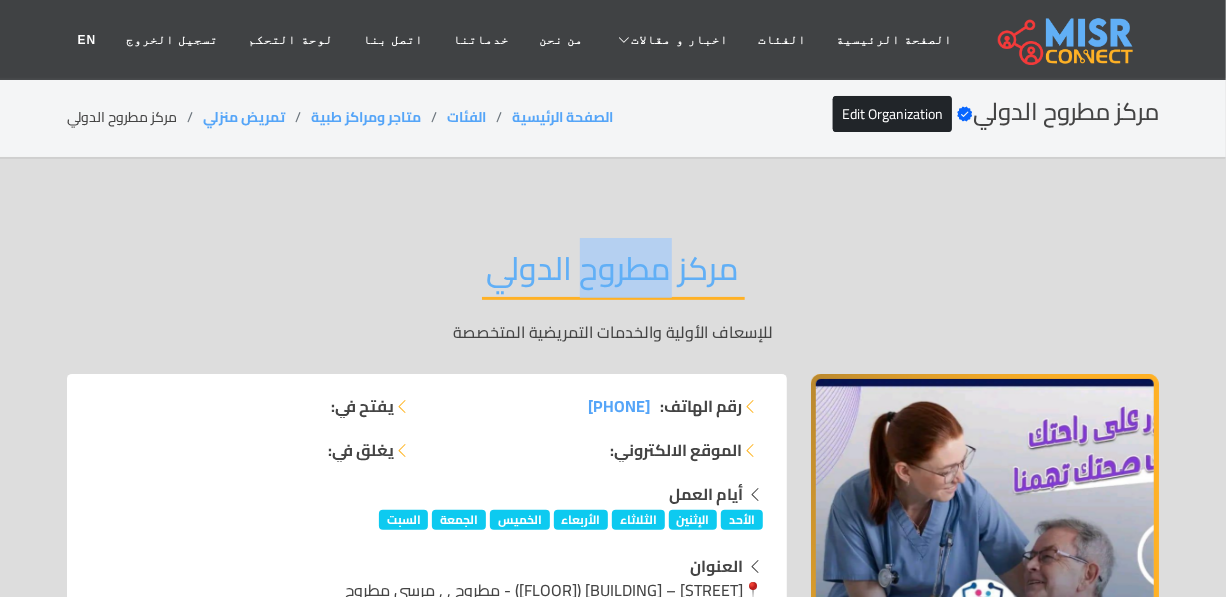 click on "مركز مطروح الدولي" at bounding box center [613, 274] 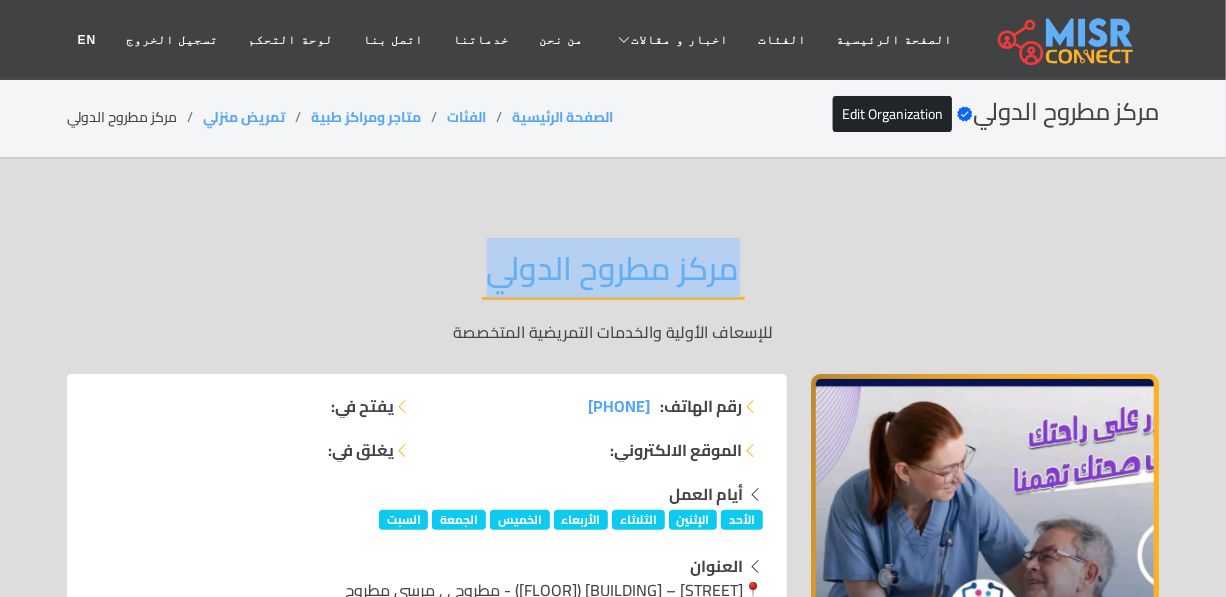 click on "مركز مطروح الدولي" at bounding box center (613, 274) 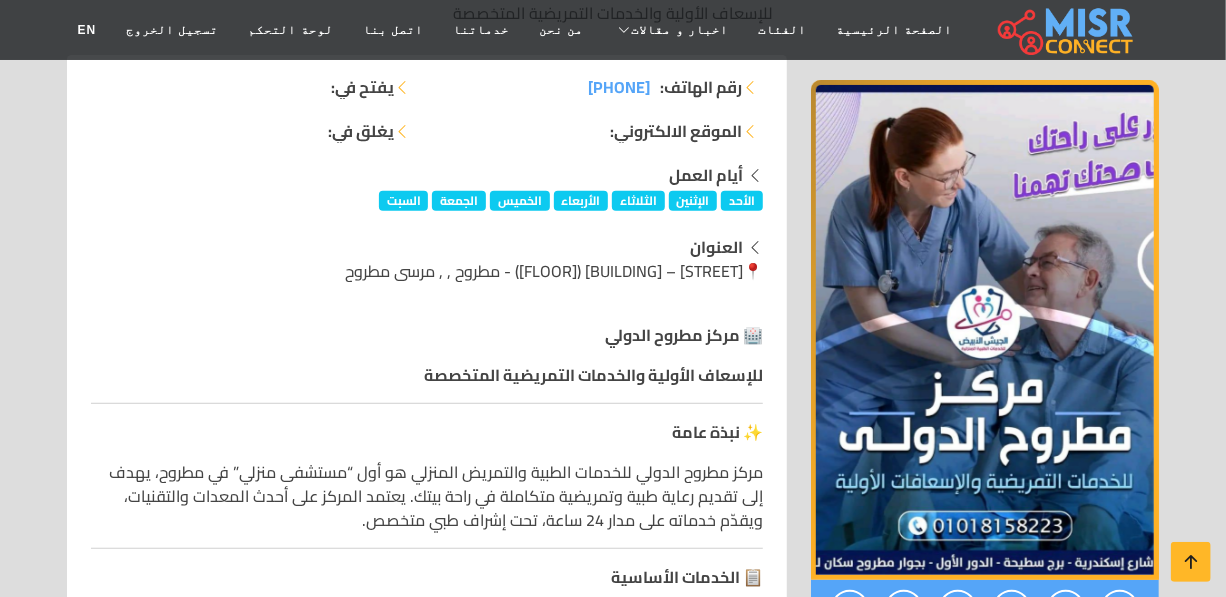 scroll, scrollTop: 363, scrollLeft: 0, axis: vertical 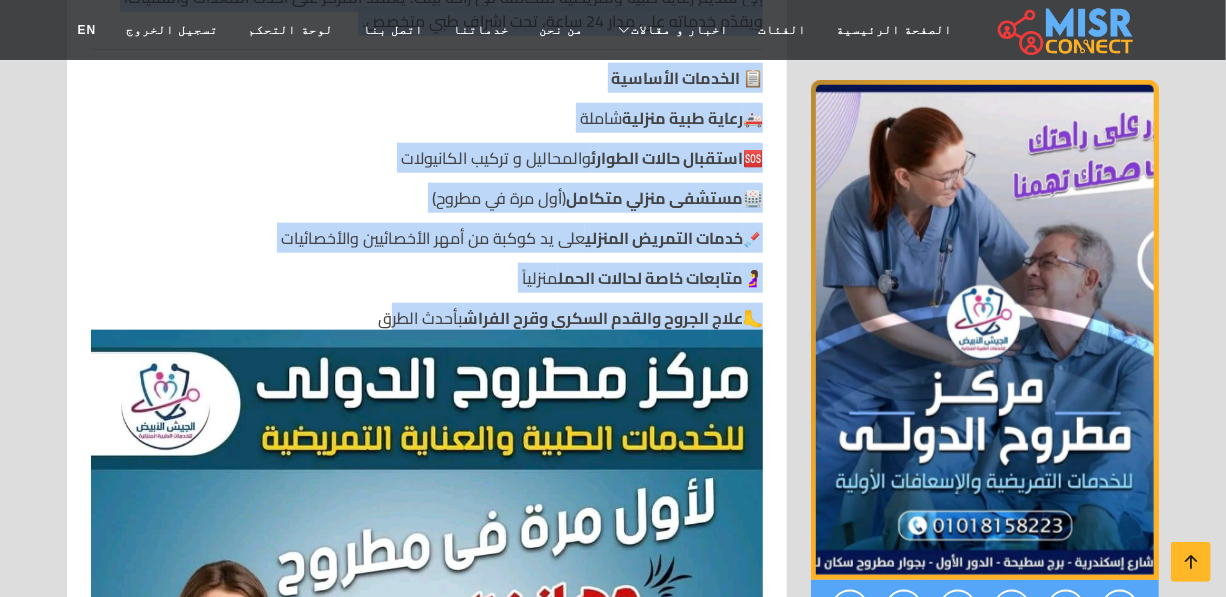 drag, startPoint x: 728, startPoint y: 266, endPoint x: 589, endPoint y: 235, distance: 142.41489 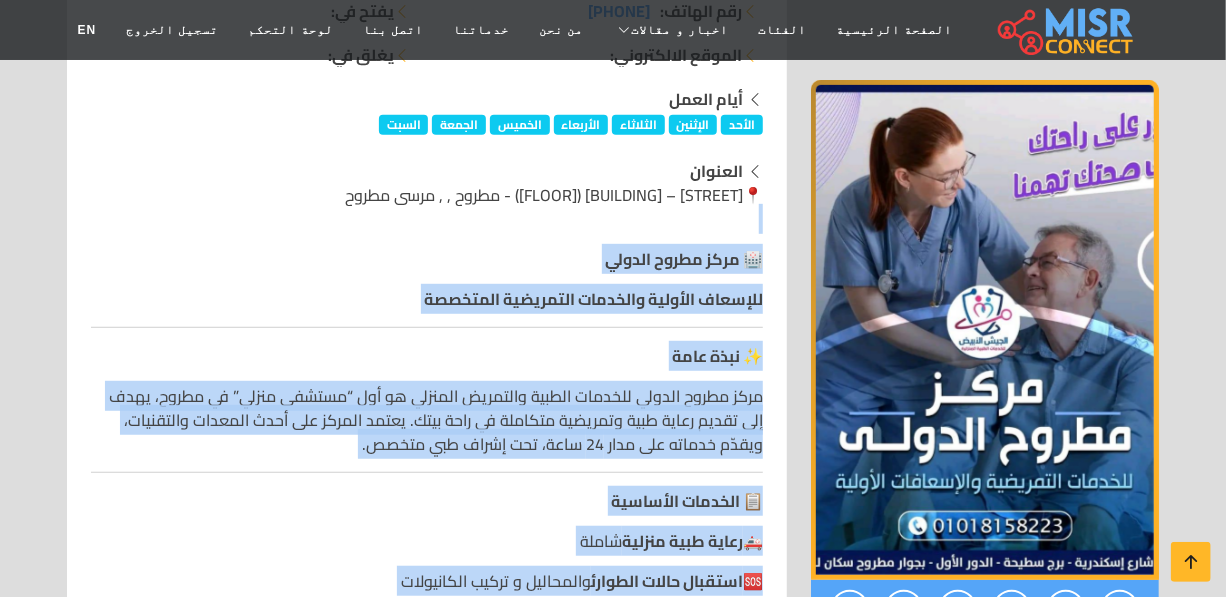 scroll, scrollTop: 363, scrollLeft: 0, axis: vertical 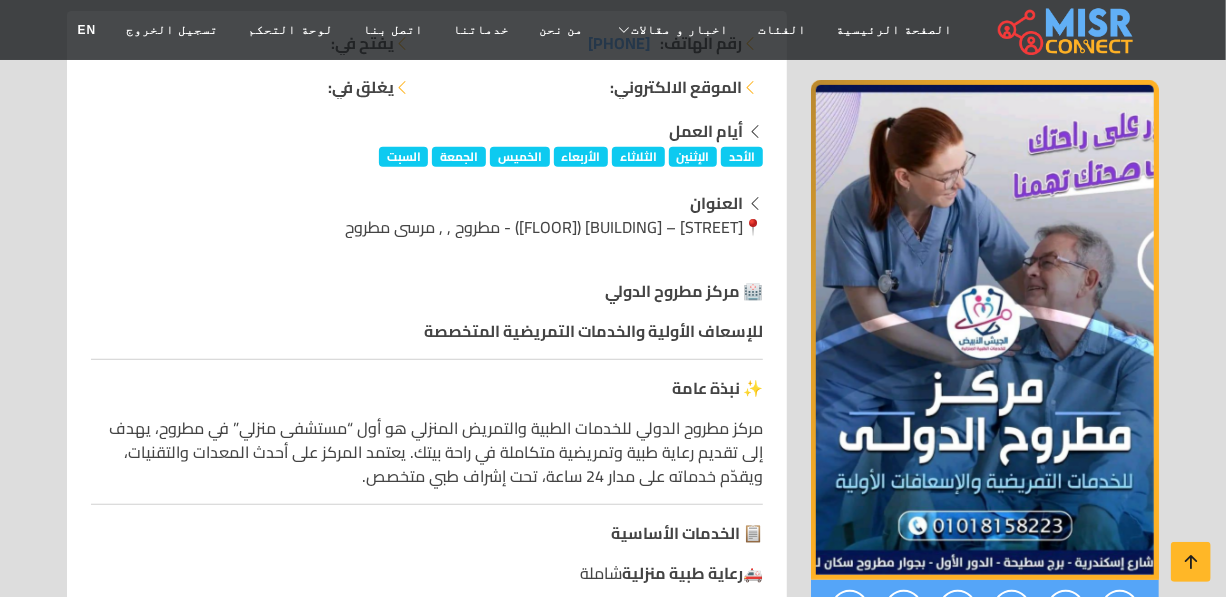 click on "العنوان
📍شارع الإسكندرية – برج سطيحة (الدور الأوّل يمين) - مطروح , , مرسى مطروح" at bounding box center [427, 215] 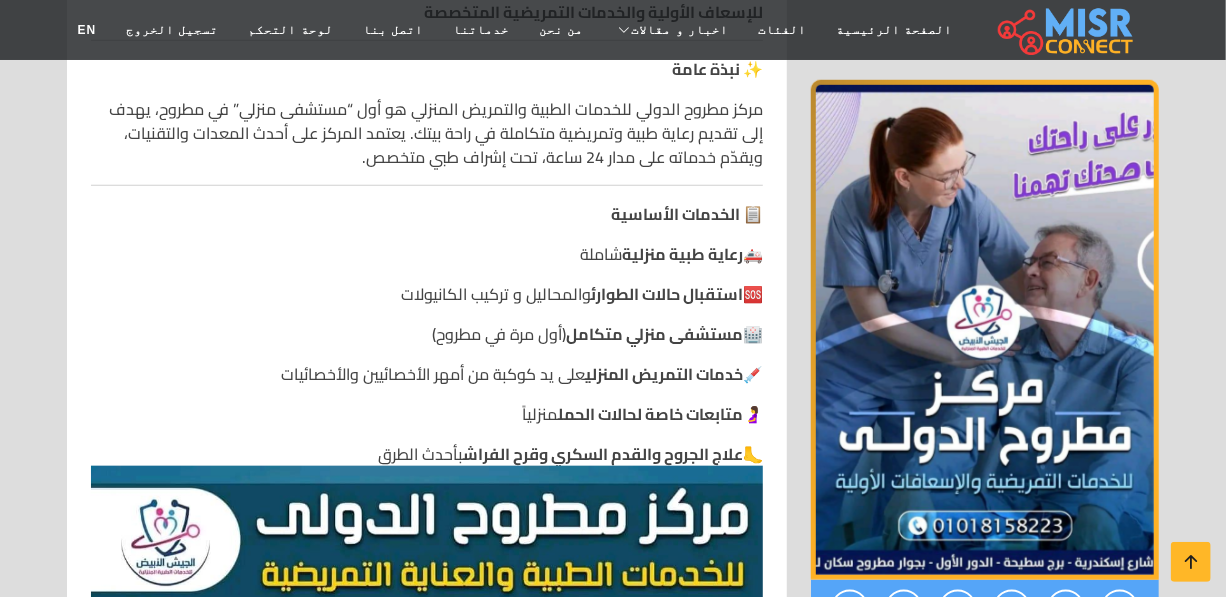 scroll, scrollTop: 727, scrollLeft: 0, axis: vertical 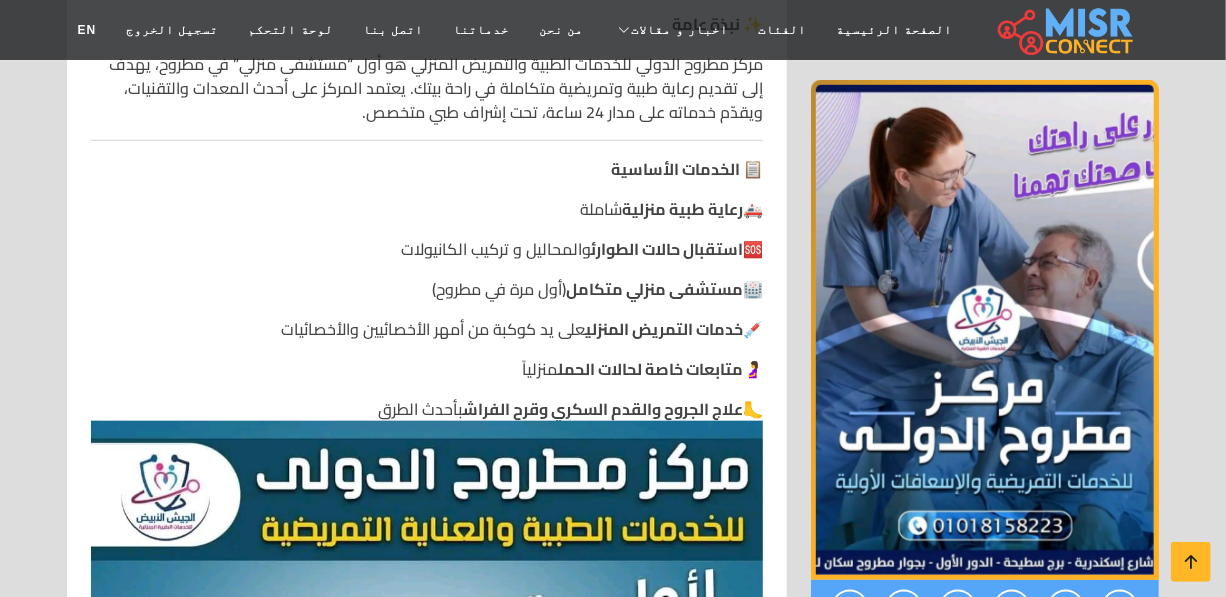 drag, startPoint x: 767, startPoint y: 197, endPoint x: 338, endPoint y: 408, distance: 478.08157 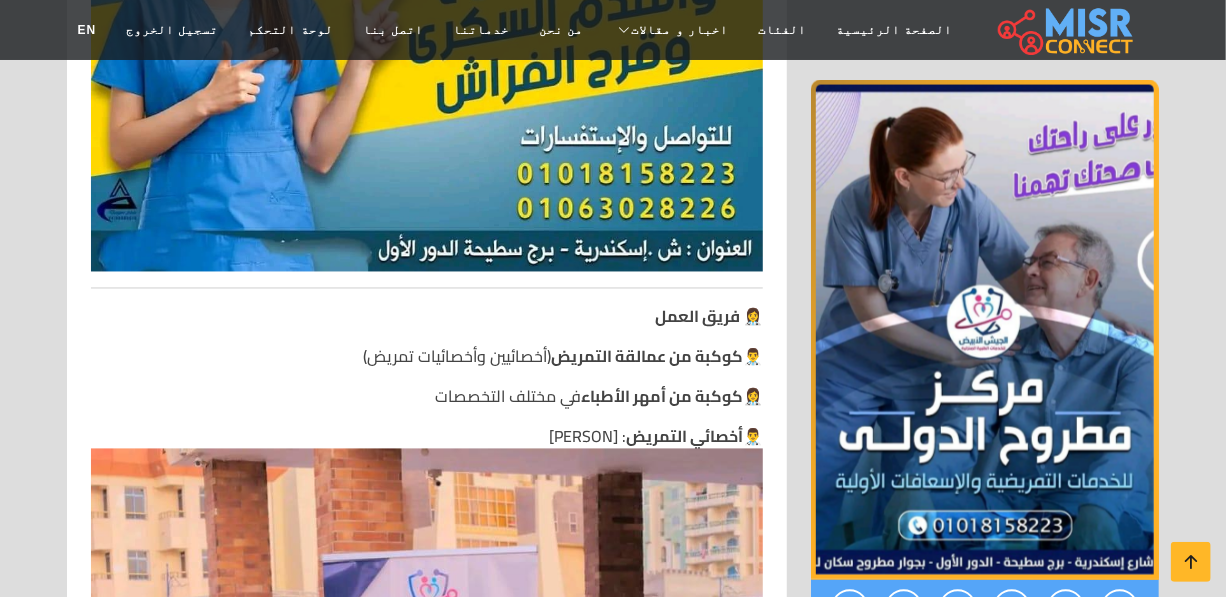 scroll, scrollTop: 1545, scrollLeft: 0, axis: vertical 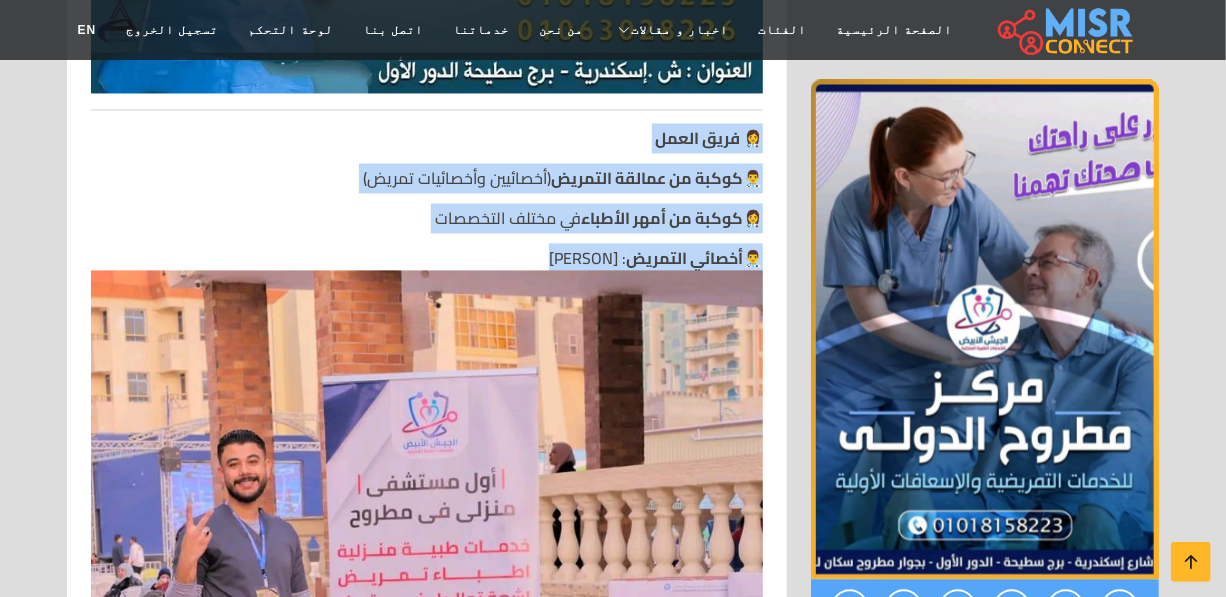 drag, startPoint x: 750, startPoint y: 303, endPoint x: 479, endPoint y: 247, distance: 276.7255 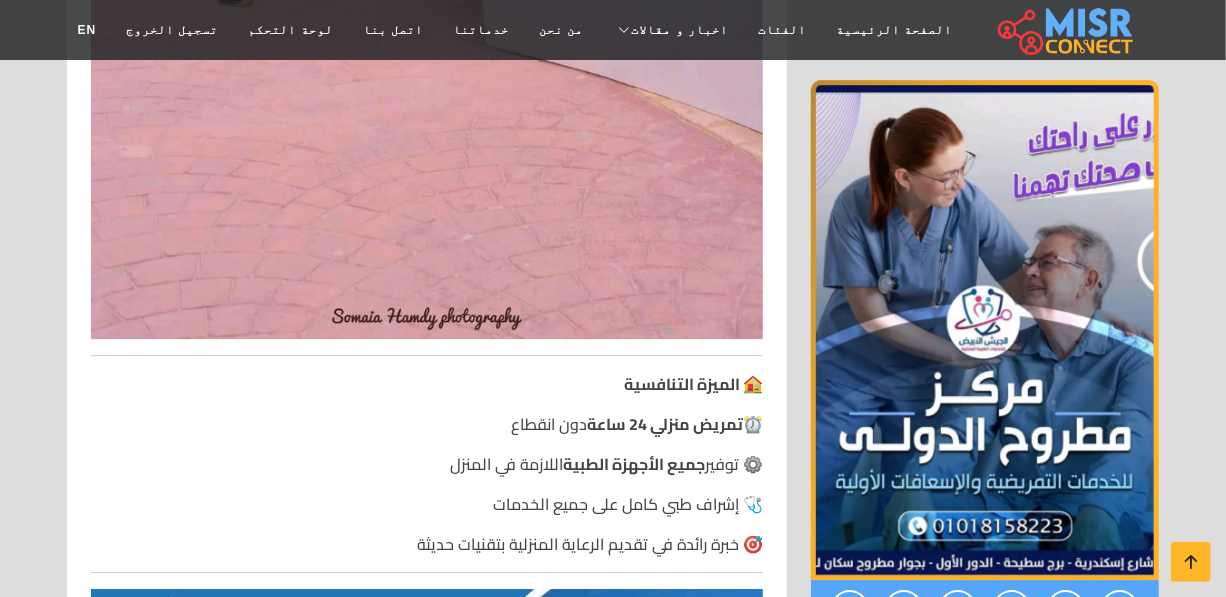 scroll, scrollTop: 2727, scrollLeft: 0, axis: vertical 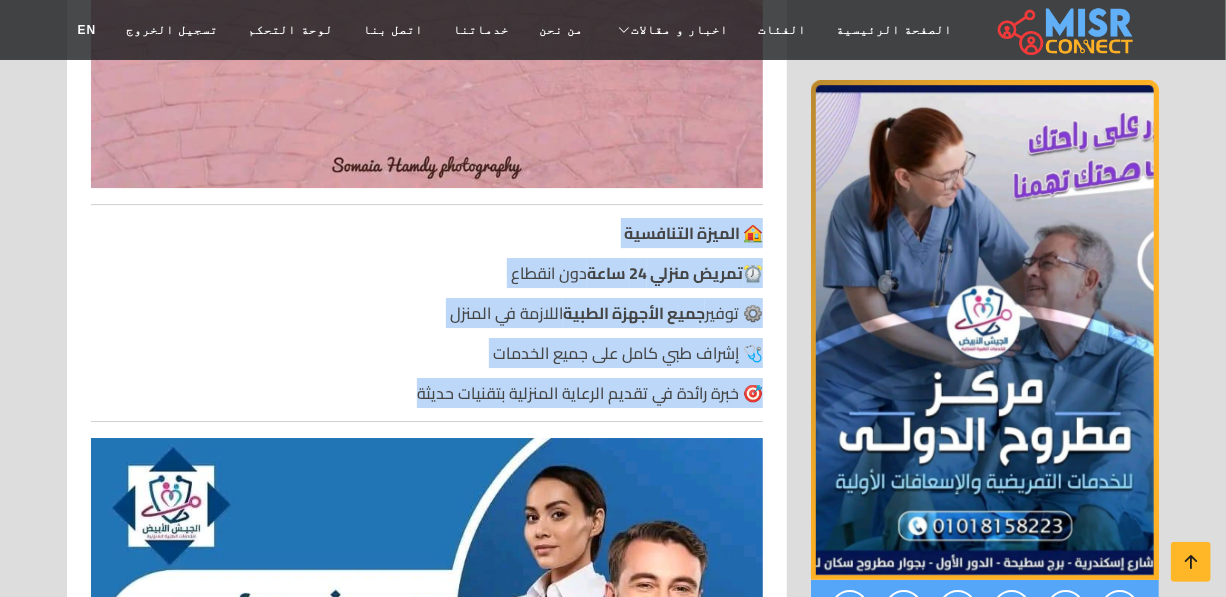 drag, startPoint x: 761, startPoint y: 327, endPoint x: 499, endPoint y: 260, distance: 270.43115 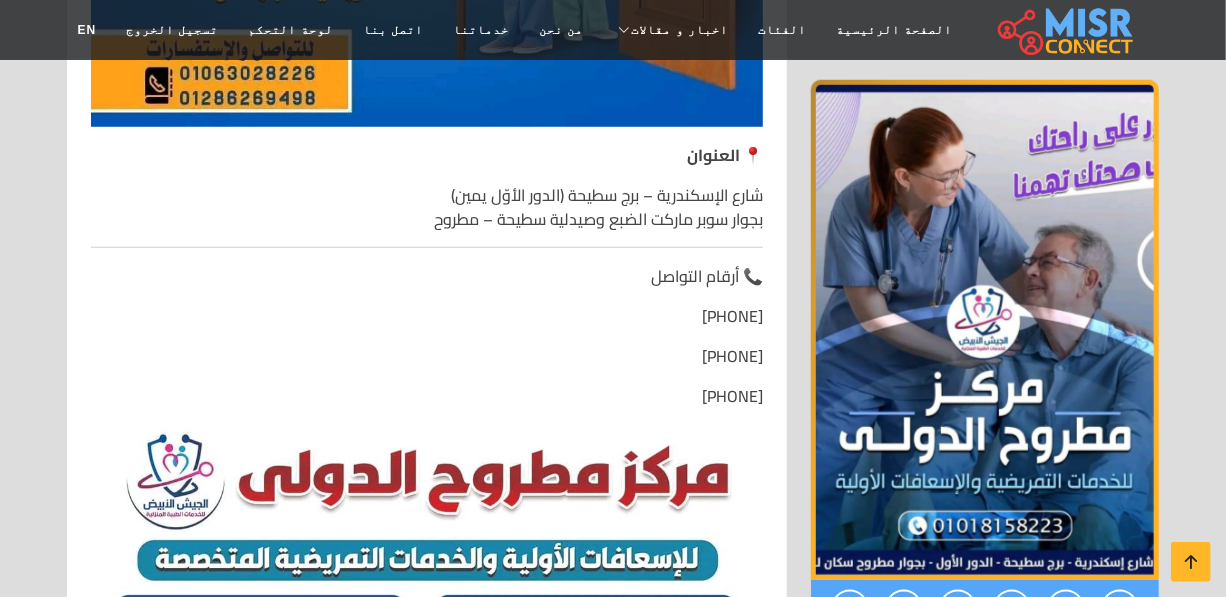 scroll, scrollTop: 4000, scrollLeft: 0, axis: vertical 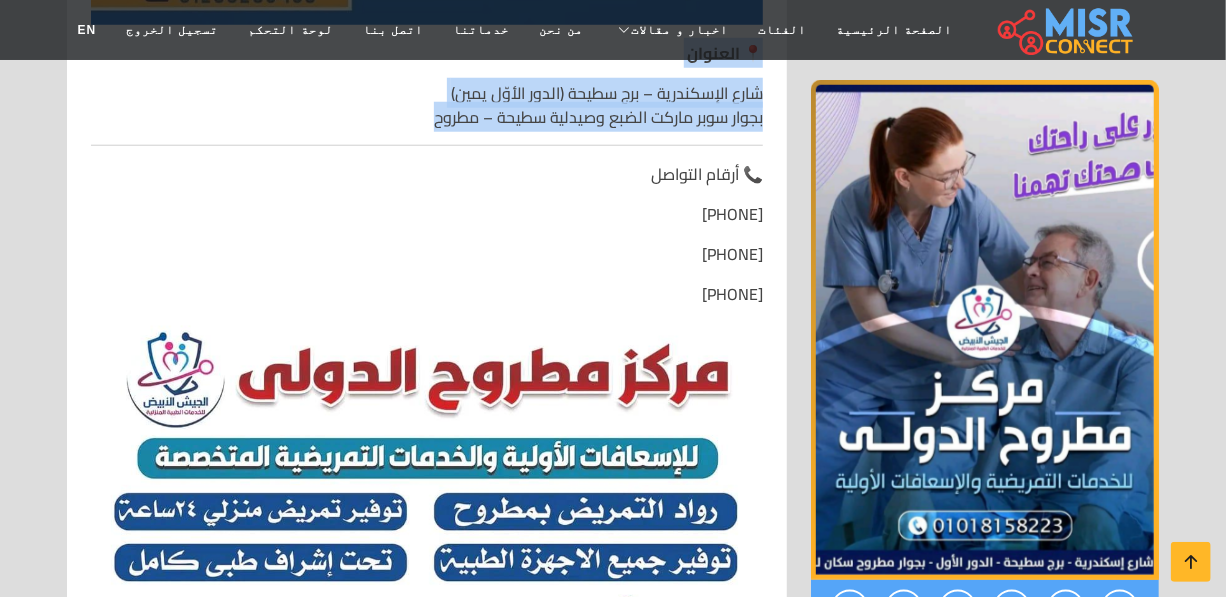 drag, startPoint x: 759, startPoint y: 229, endPoint x: 392, endPoint y: 125, distance: 381.45117 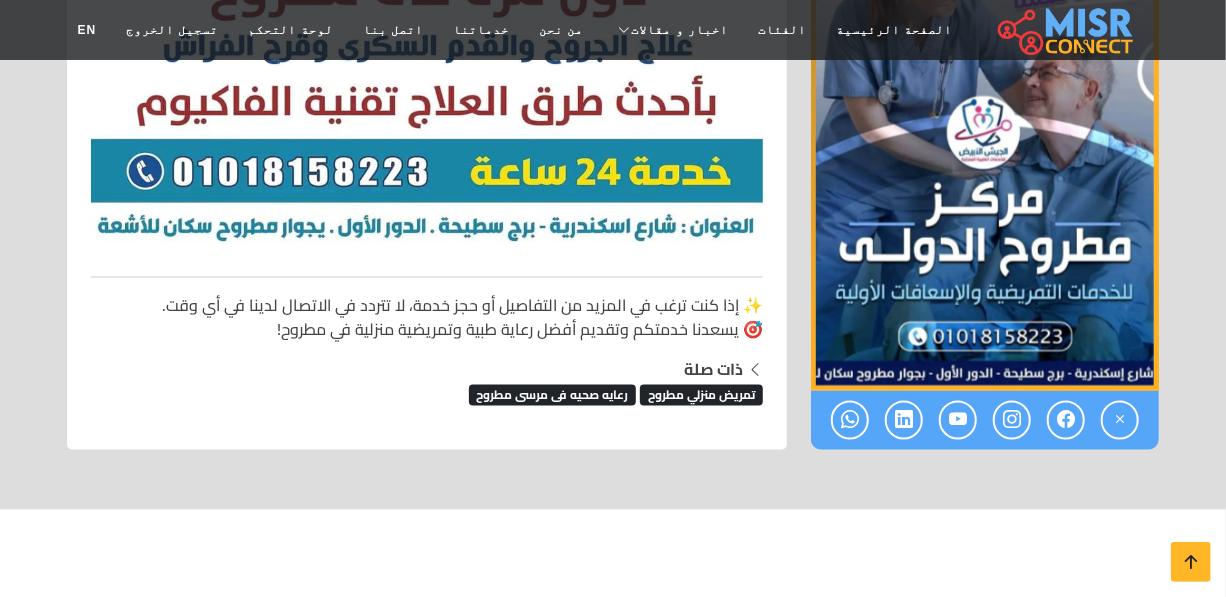 scroll, scrollTop: 4818, scrollLeft: 0, axis: vertical 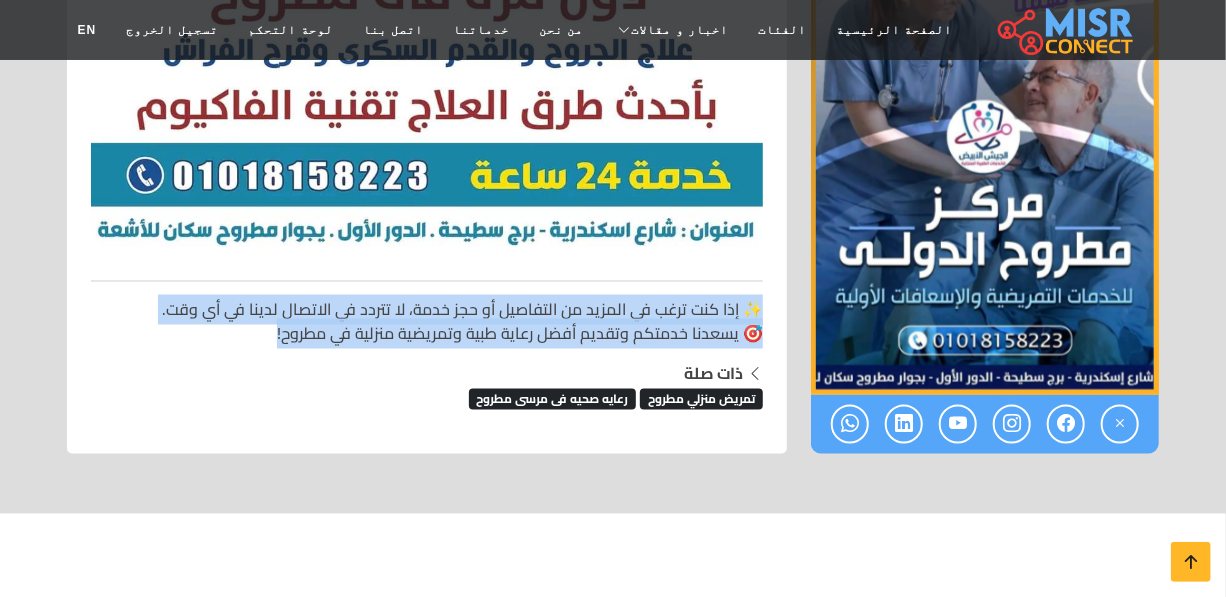 drag, startPoint x: 764, startPoint y: 300, endPoint x: 267, endPoint y: 338, distance: 498.4506 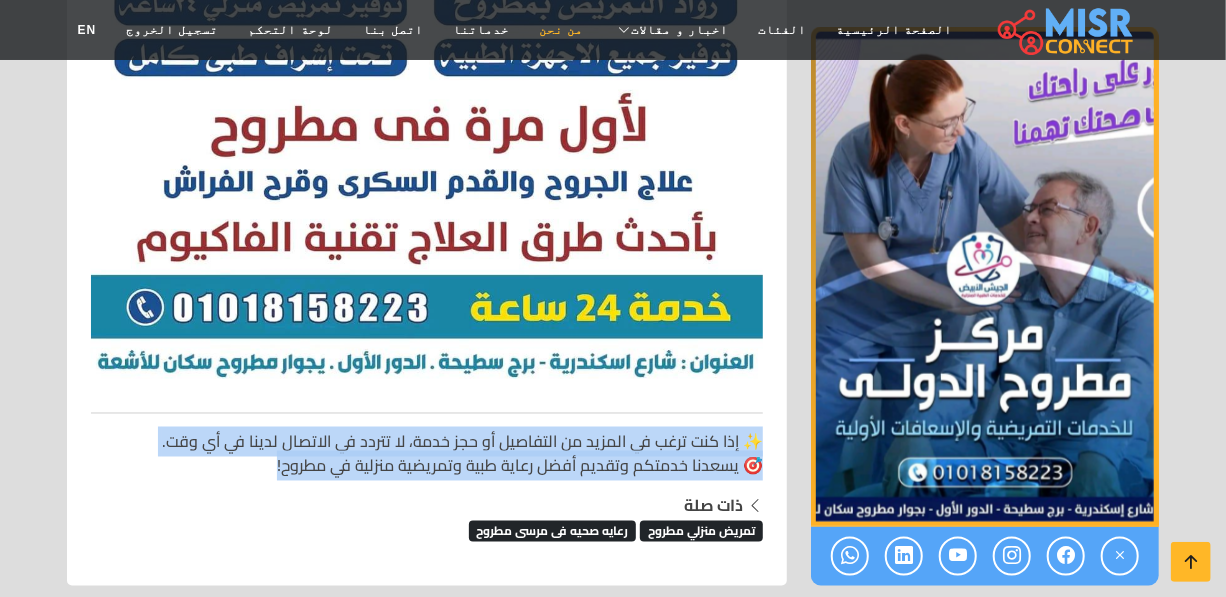 scroll, scrollTop: 4636, scrollLeft: 0, axis: vertical 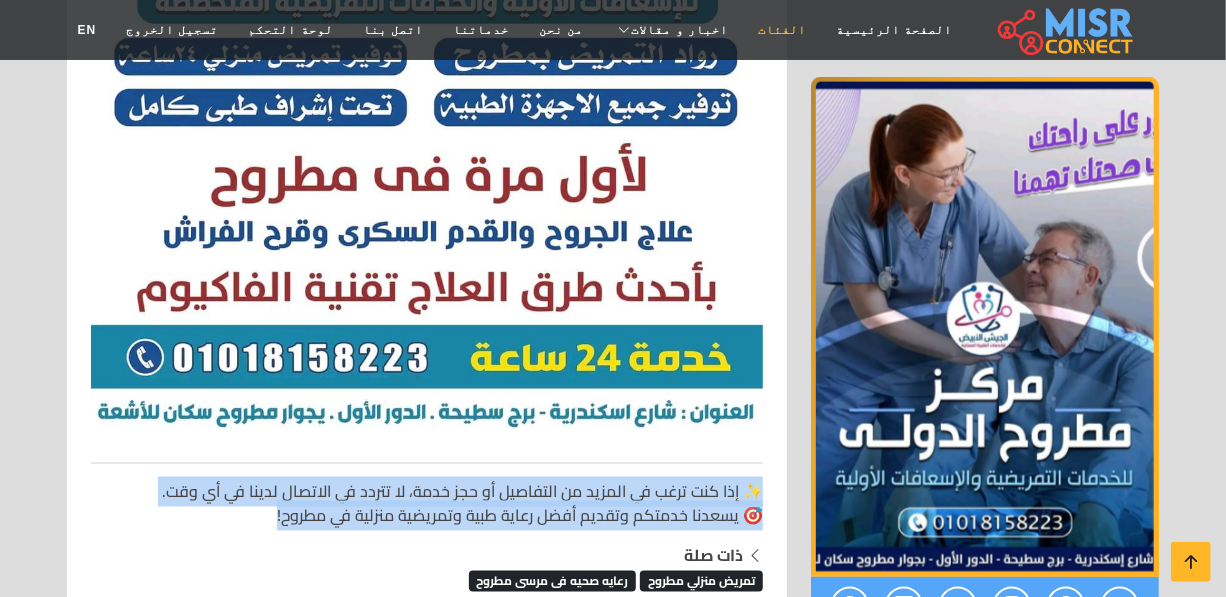 click on "الفئات" at bounding box center (782, 30) 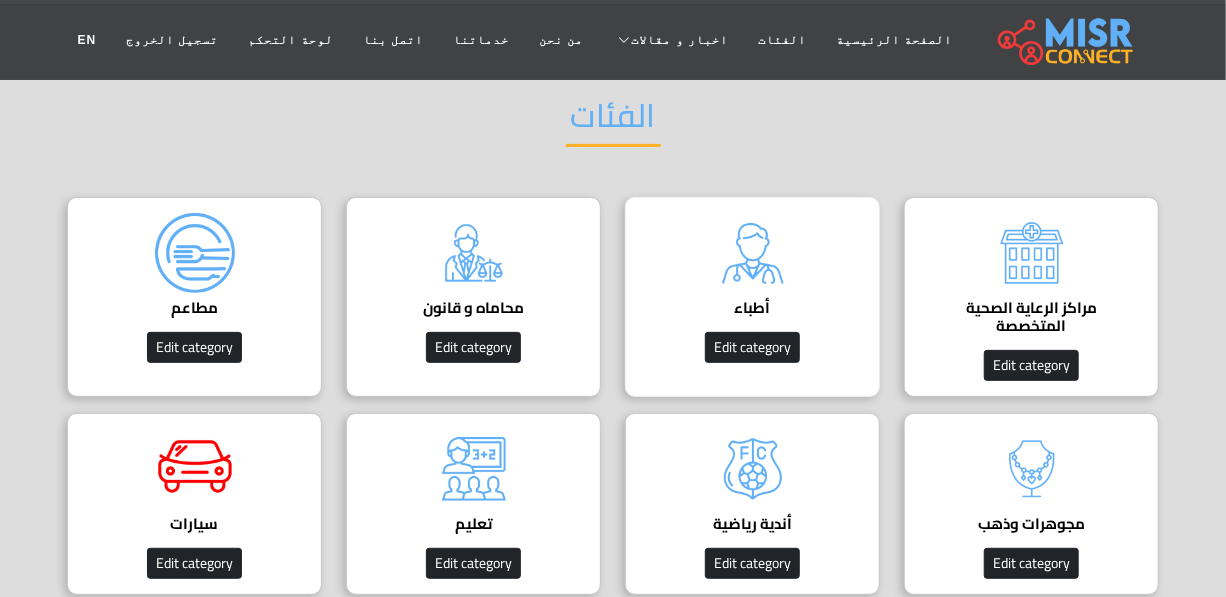 scroll, scrollTop: 181, scrollLeft: 0, axis: vertical 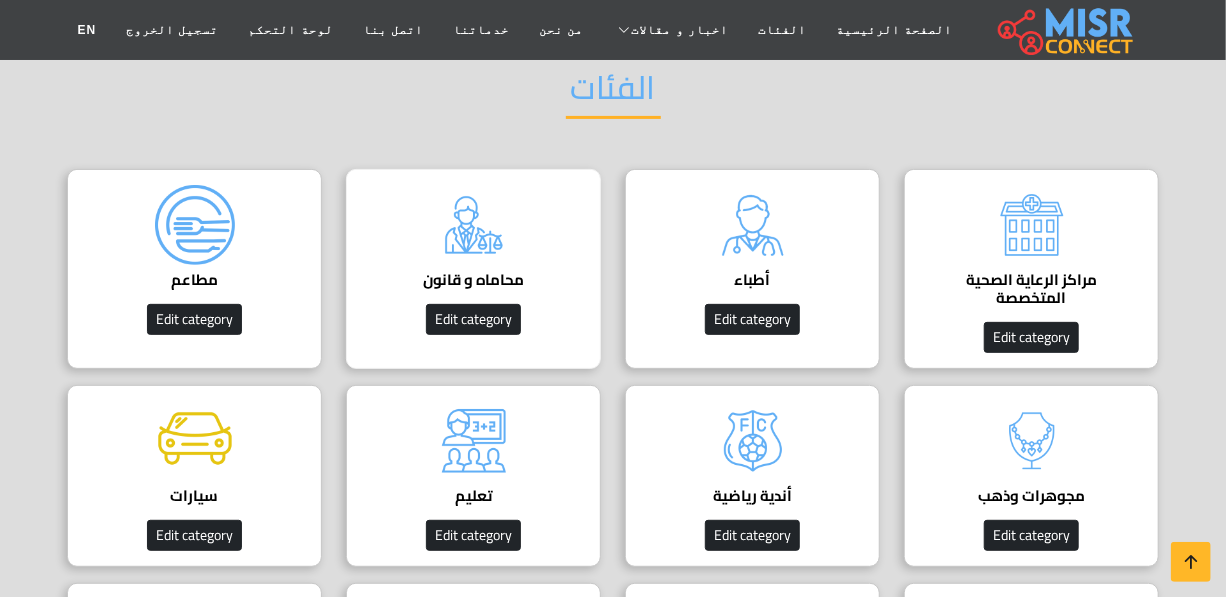 click at bounding box center (474, 225) 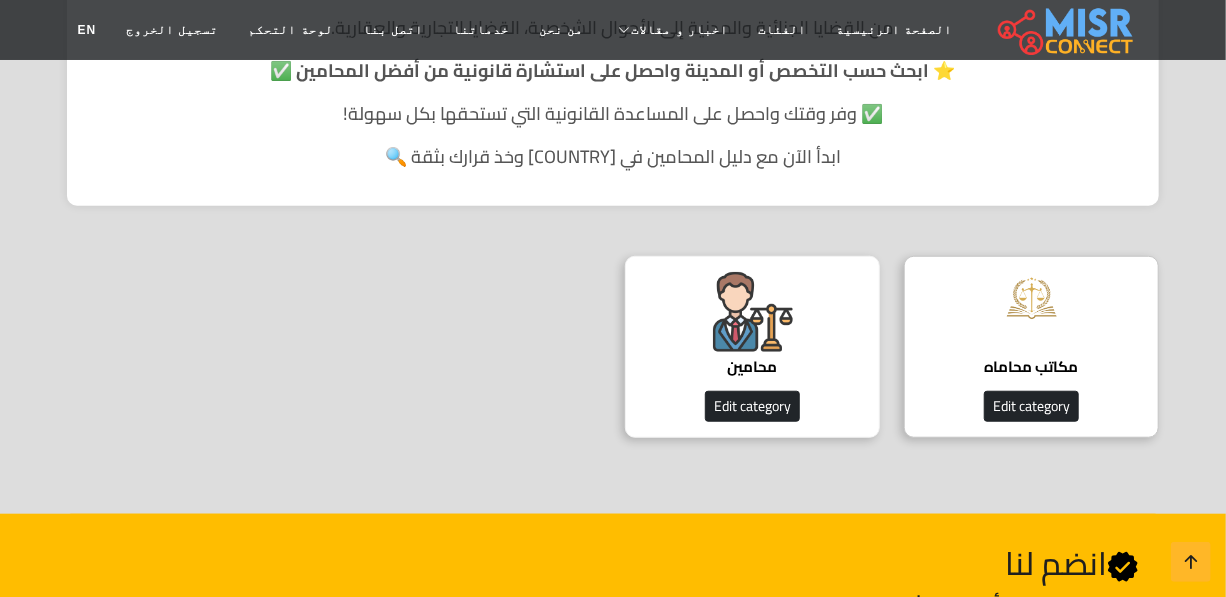 scroll, scrollTop: 636, scrollLeft: 0, axis: vertical 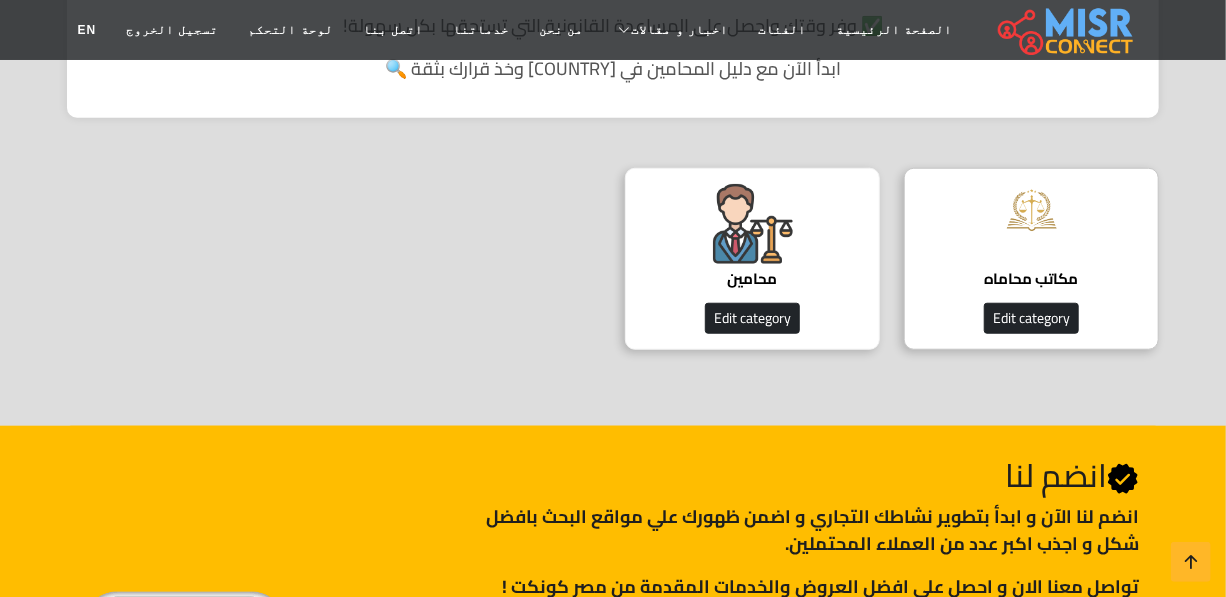 click on "محامين" at bounding box center [752, 279] 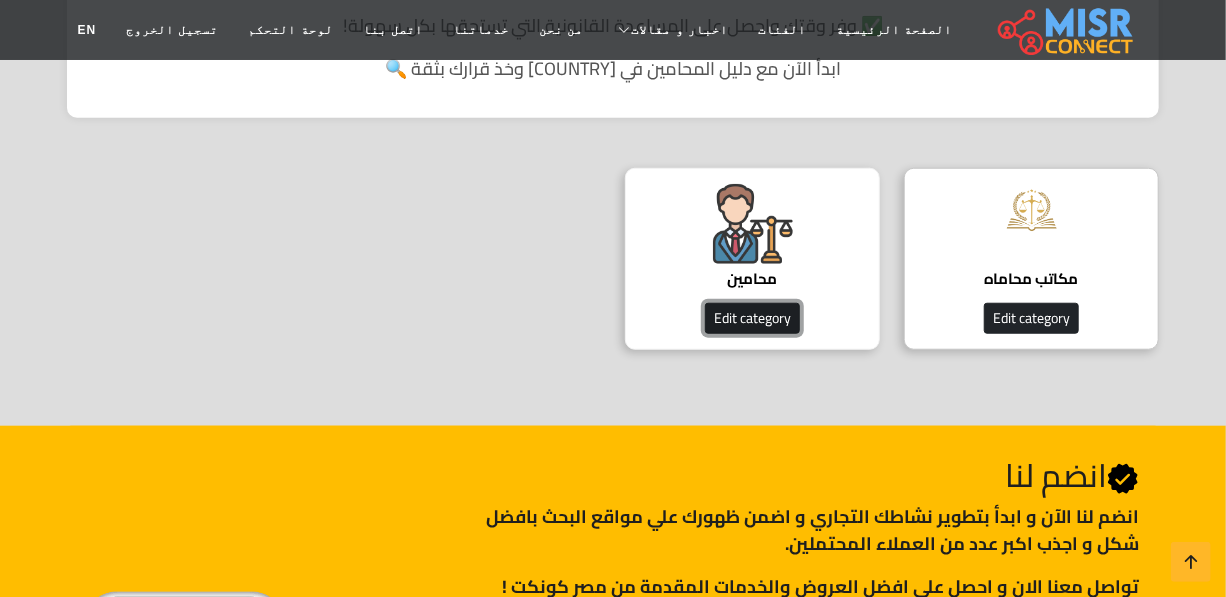 click on "Edit category" at bounding box center [752, 318] 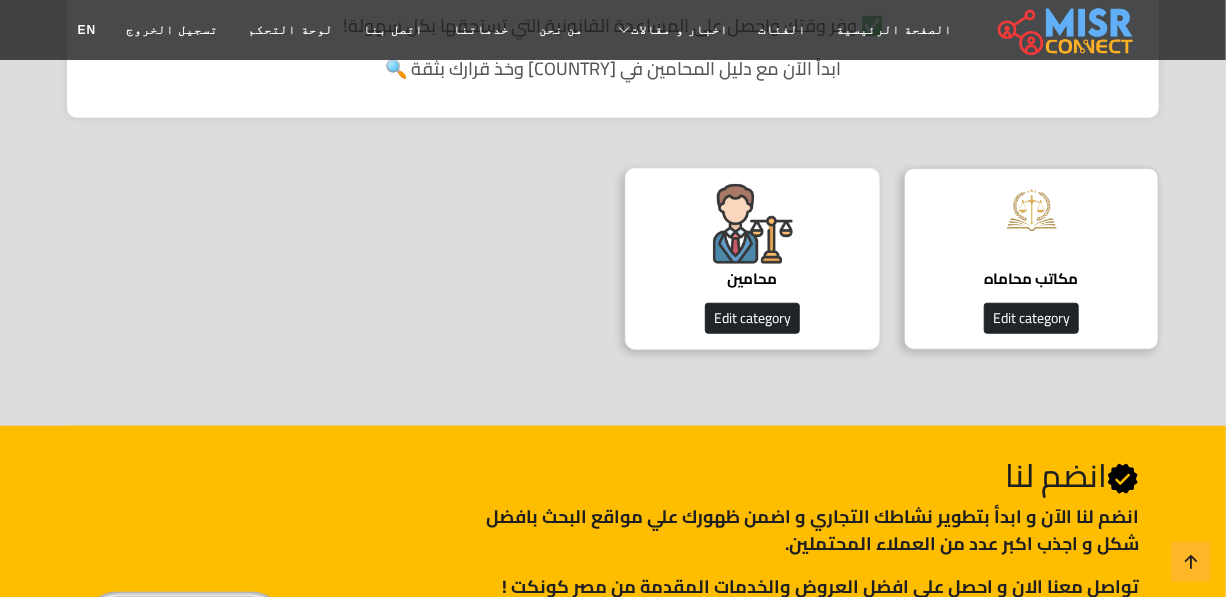 click at bounding box center [753, 224] 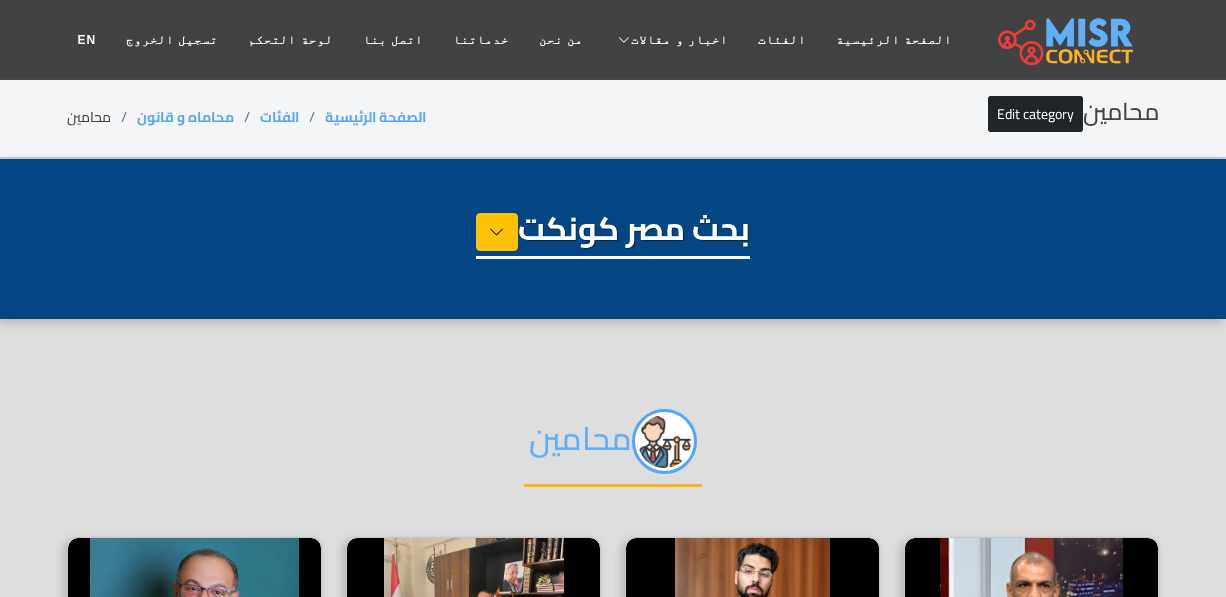 select on "**********" 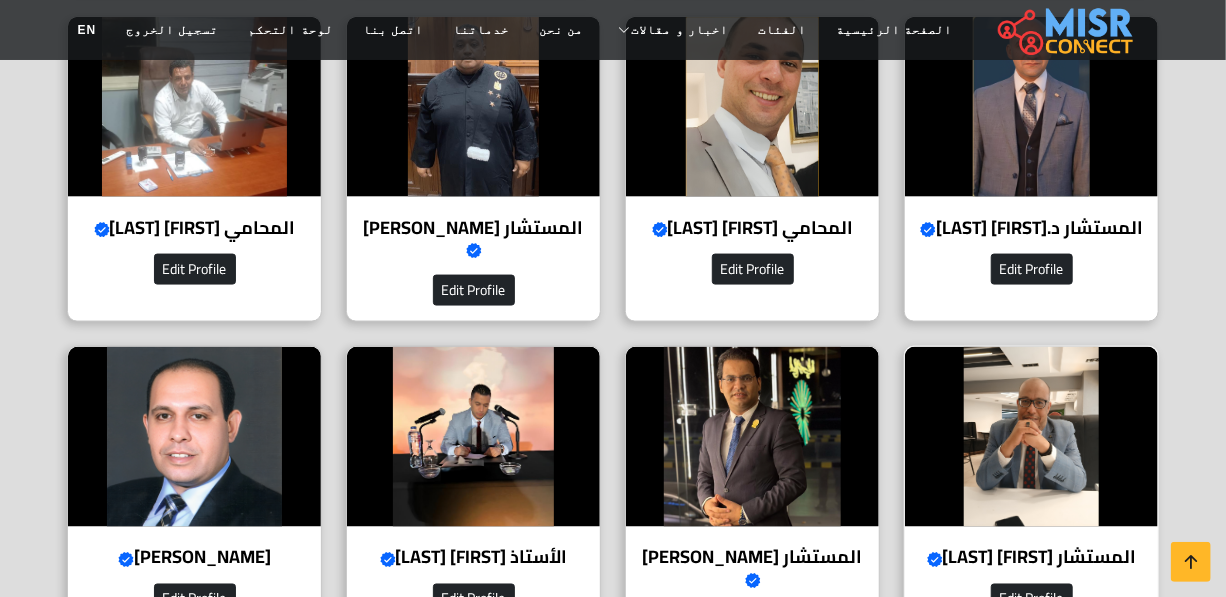 scroll, scrollTop: 1272, scrollLeft: 0, axis: vertical 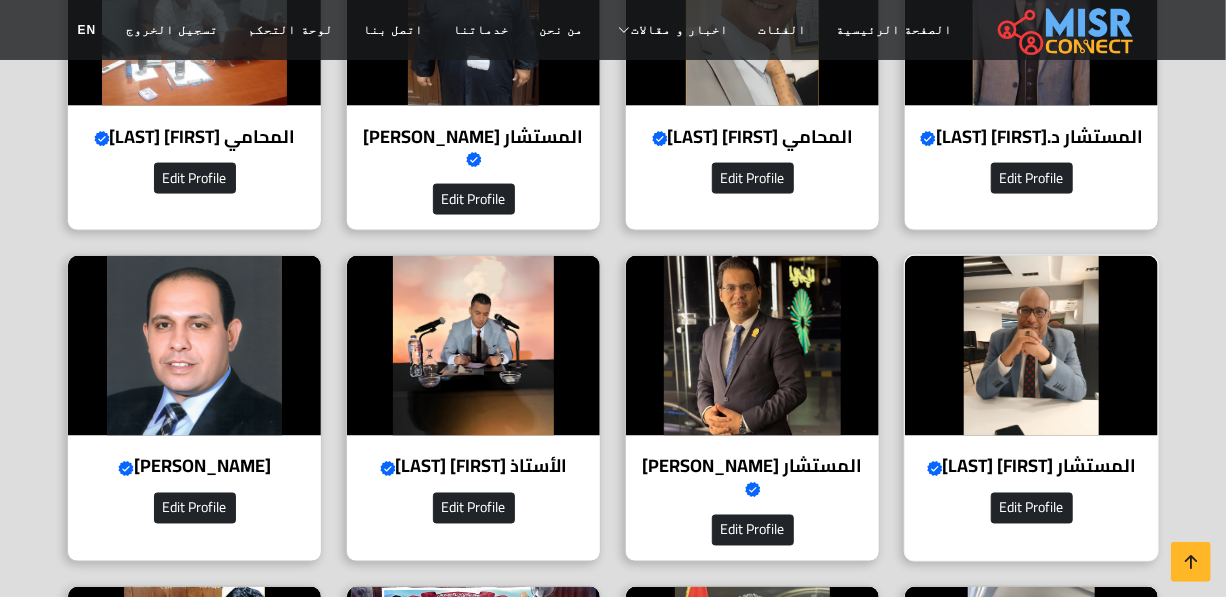 click at bounding box center [1031, 346] 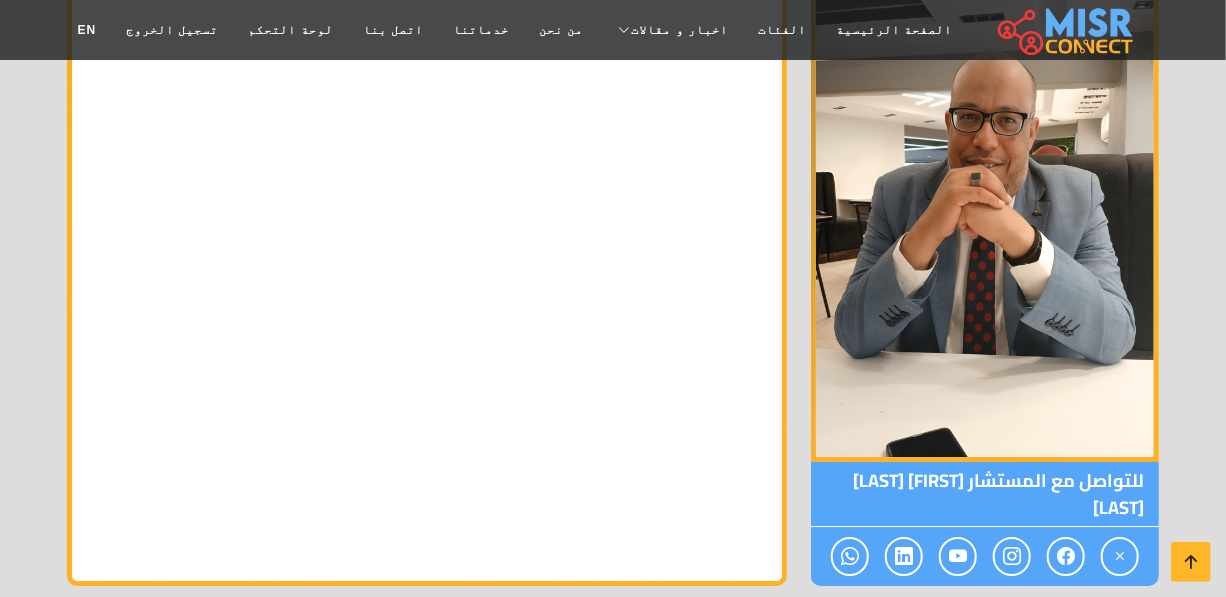 scroll, scrollTop: 6181, scrollLeft: 0, axis: vertical 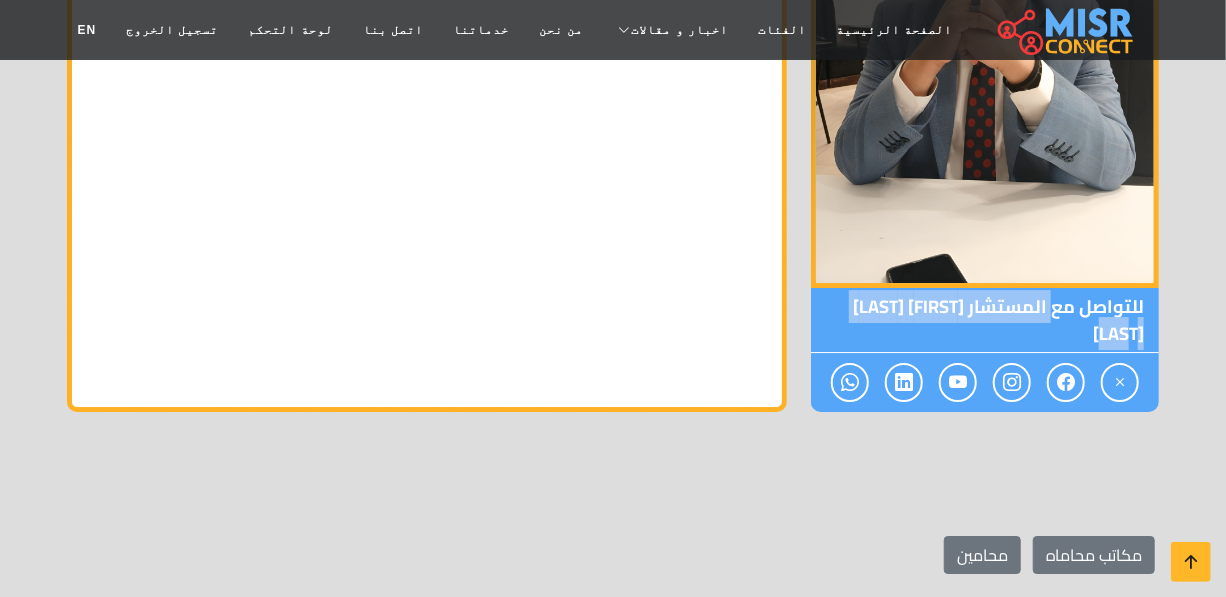drag, startPoint x: 1025, startPoint y: 308, endPoint x: 890, endPoint y: 336, distance: 137.87312 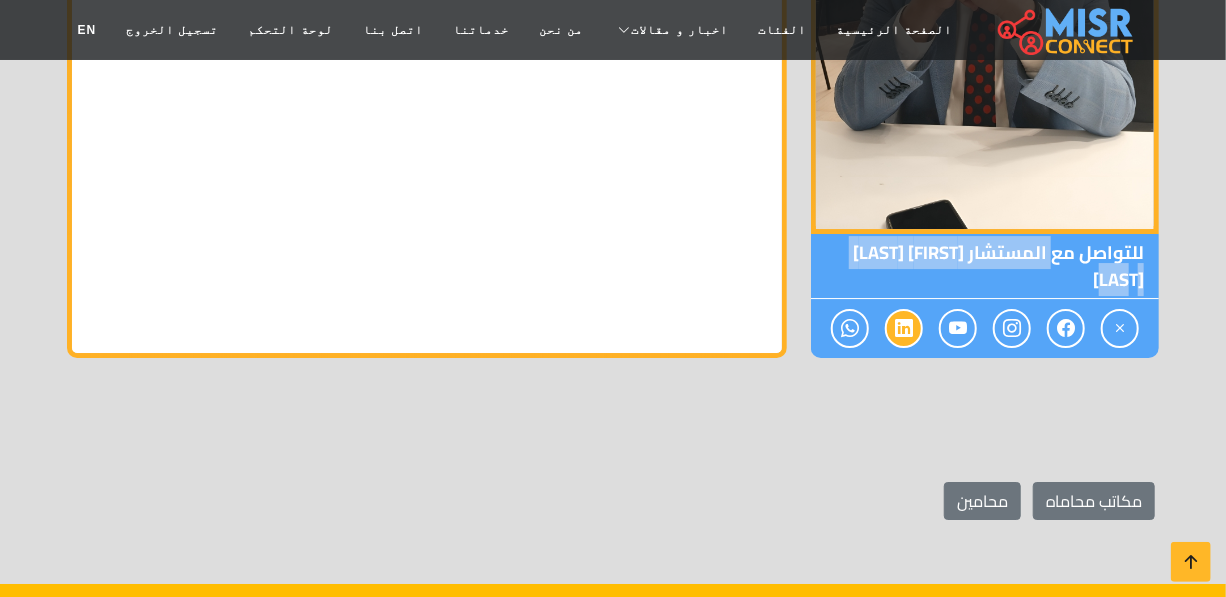 scroll, scrollTop: 6255, scrollLeft: 0, axis: vertical 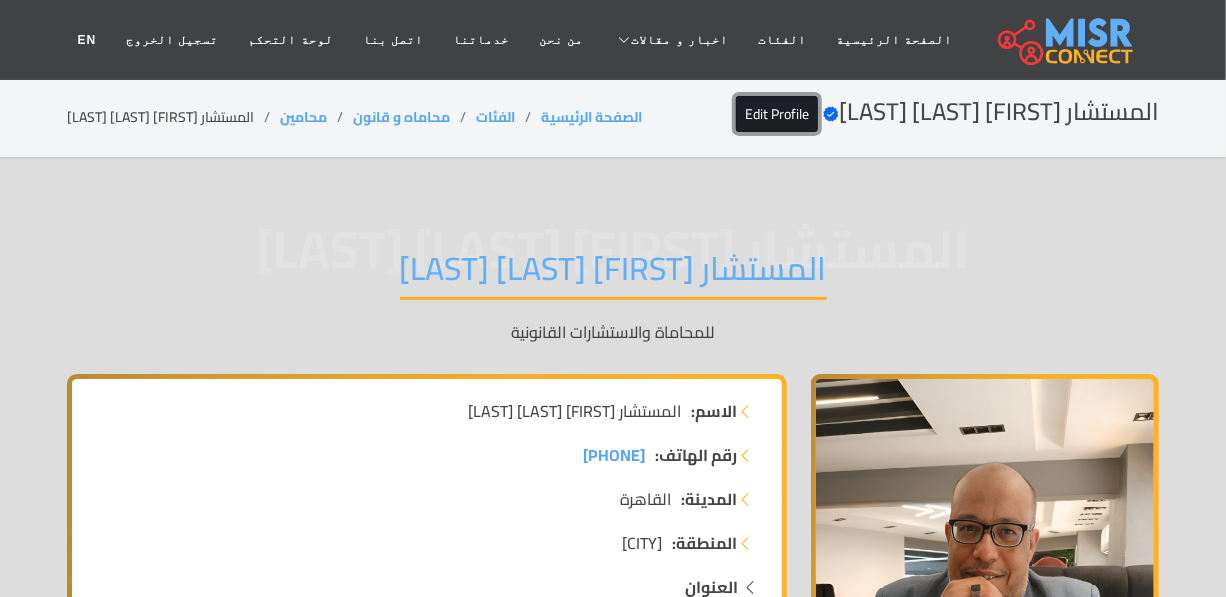 click on "Edit Profile" at bounding box center [777, 114] 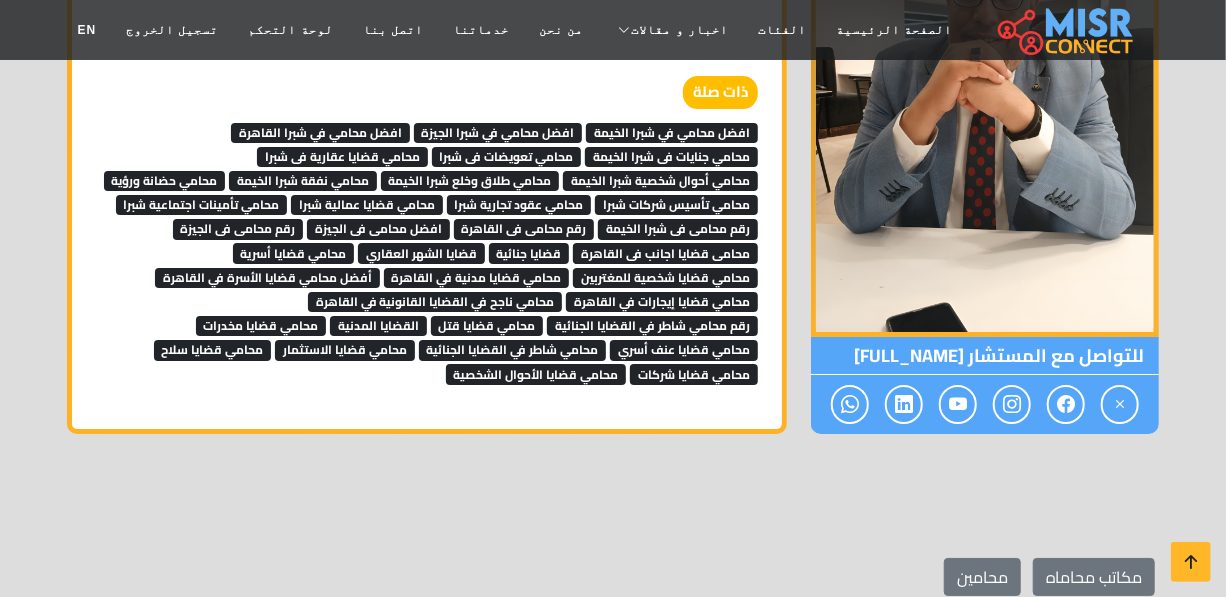 scroll, scrollTop: 6377, scrollLeft: 0, axis: vertical 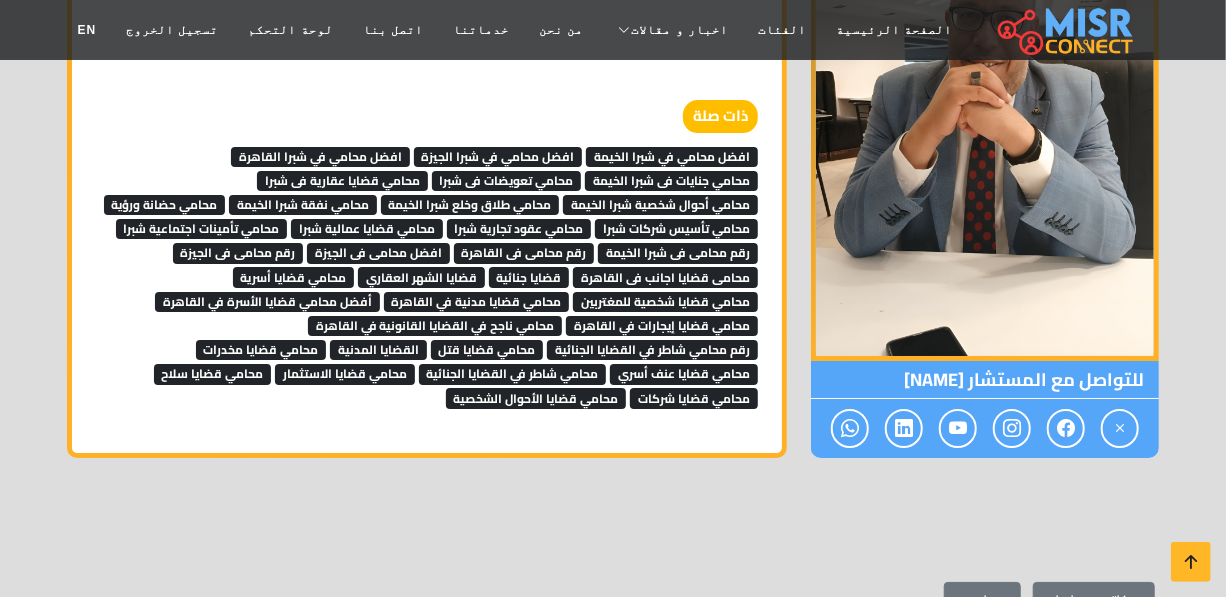 click on "محامي قضايا عنف أسري" at bounding box center [684, 374] 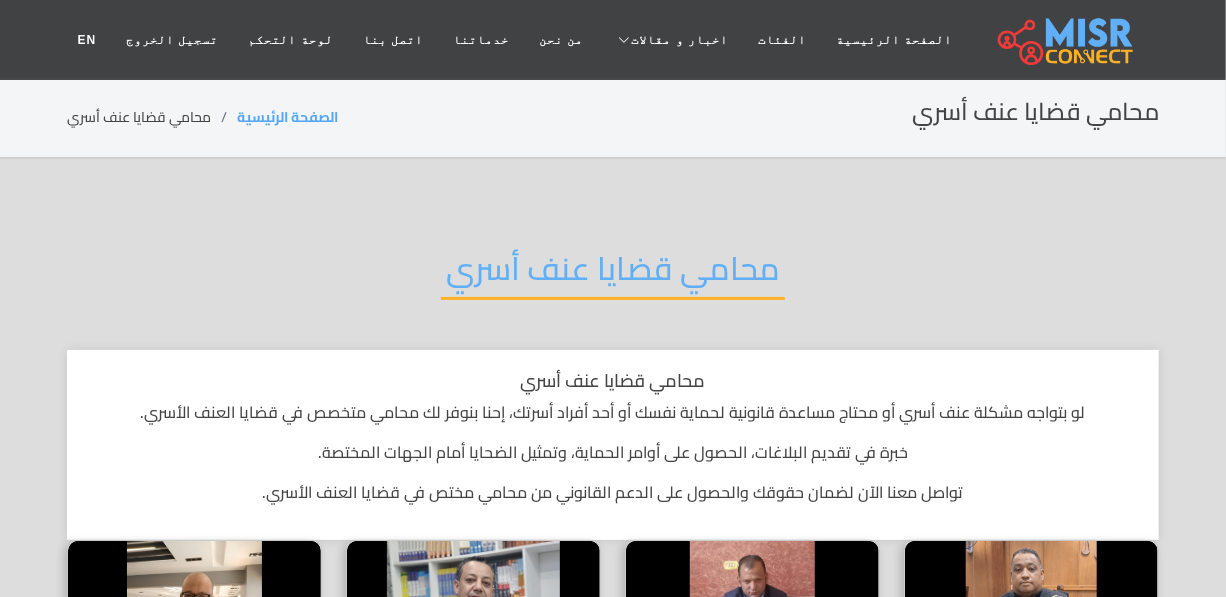 scroll, scrollTop: 181, scrollLeft: 0, axis: vertical 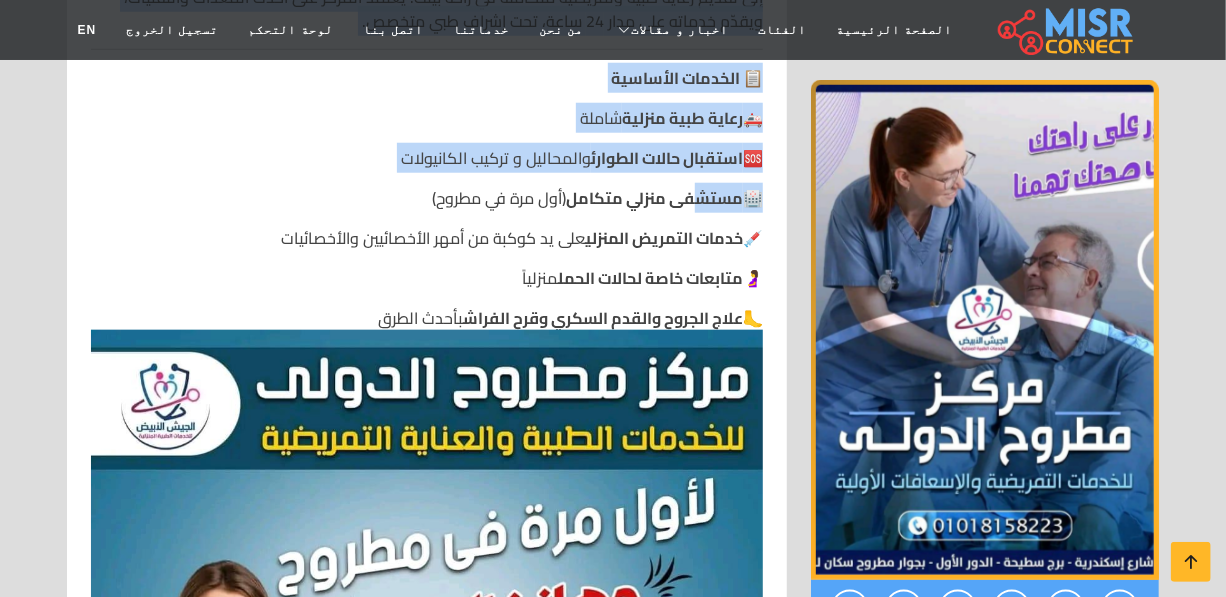 drag, startPoint x: 758, startPoint y: 193, endPoint x: 360, endPoint y: 307, distance: 414.00482 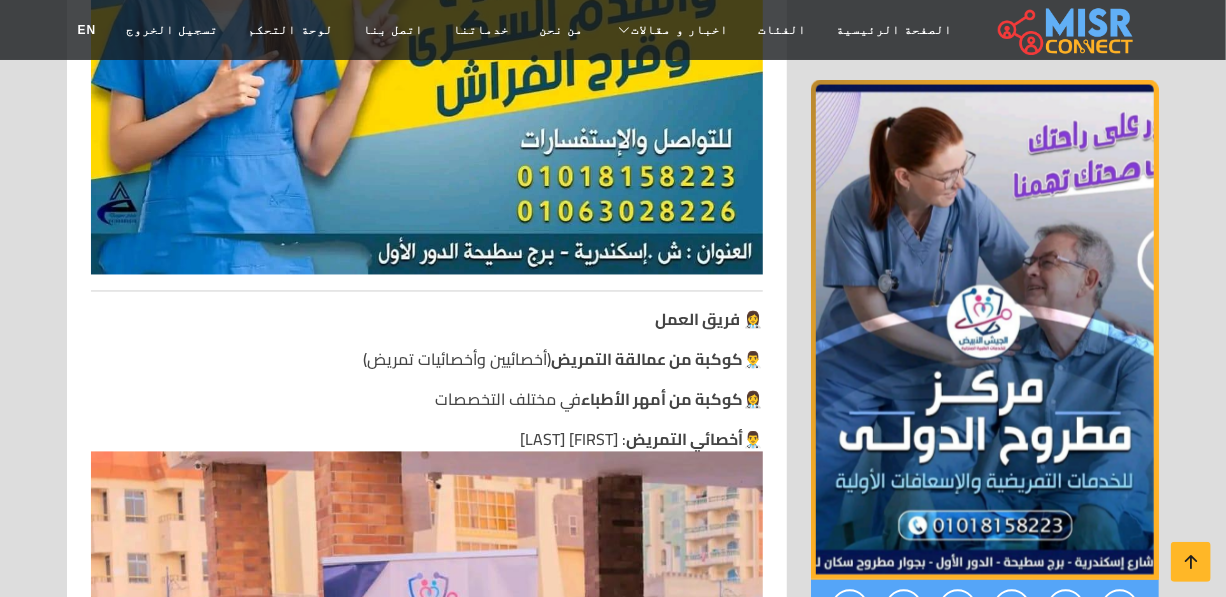 scroll, scrollTop: 1636, scrollLeft: 0, axis: vertical 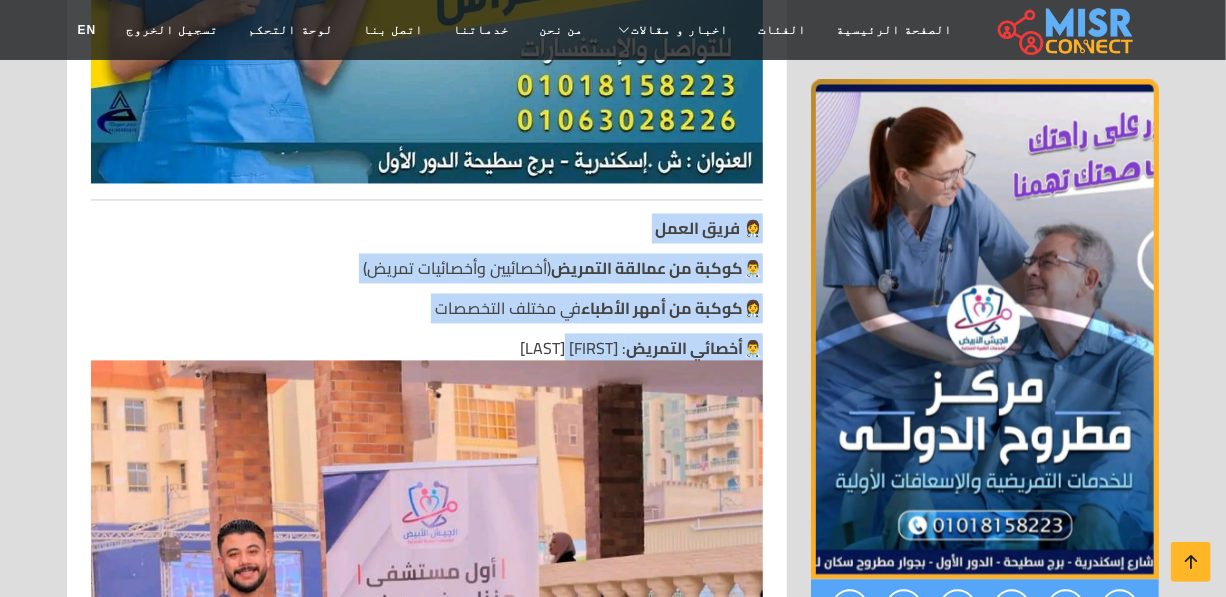 drag, startPoint x: 734, startPoint y: 229, endPoint x: 436, endPoint y: 350, distance: 321.62866 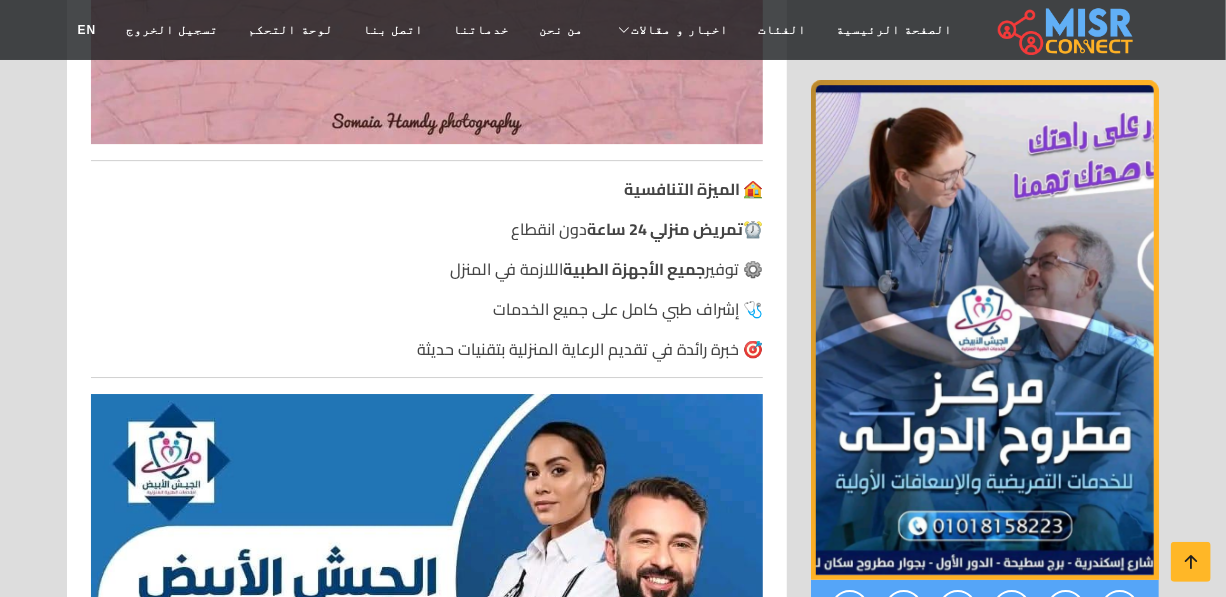 scroll, scrollTop: 2818, scrollLeft: 0, axis: vertical 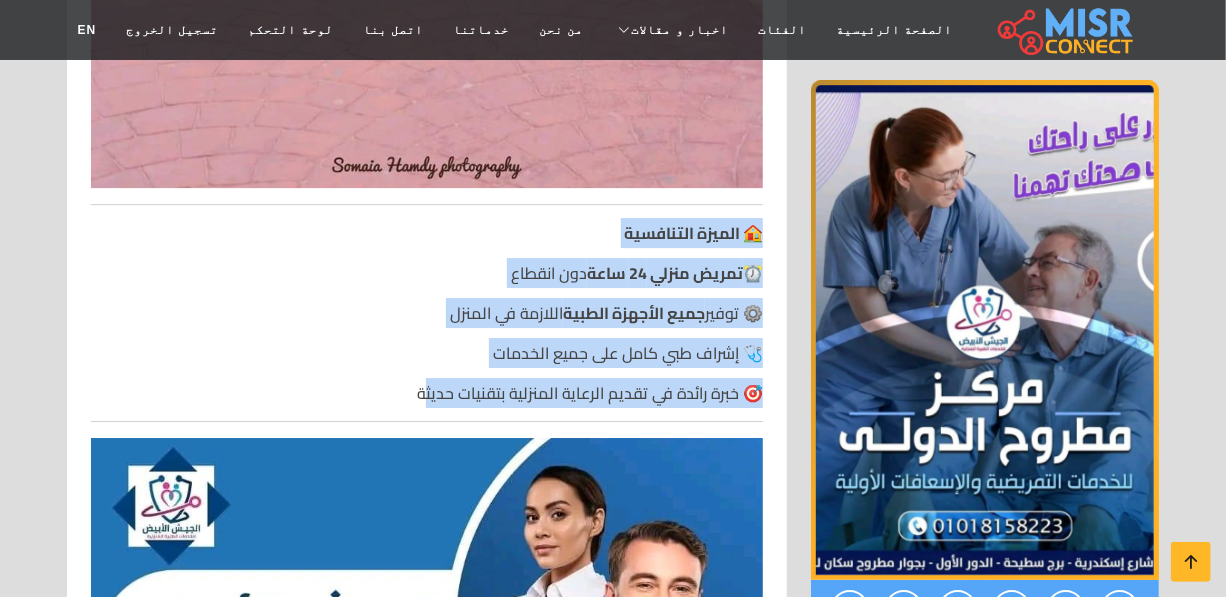 drag, startPoint x: 753, startPoint y: 234, endPoint x: 420, endPoint y: 403, distance: 373.43005 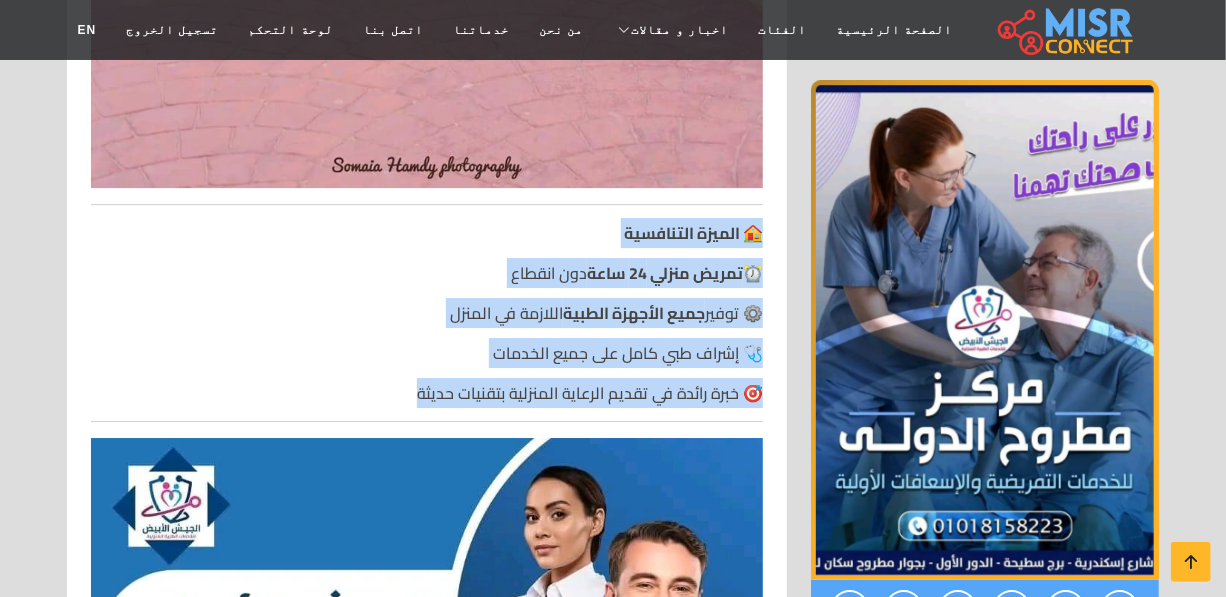 copy on "🏠 الميزة التنافسية
⏰  تمريض منزلي 24 ساعة  دون انقطاع
⚙️ توفير  جميع الأجهزة الطبية  اللازمة في المنزل
🩺 إشراف طبي كامل على جميع الخدمات
🎯 خبرة رائدة في تقديم الرعاية المنزلية بتقنيات حديثة" 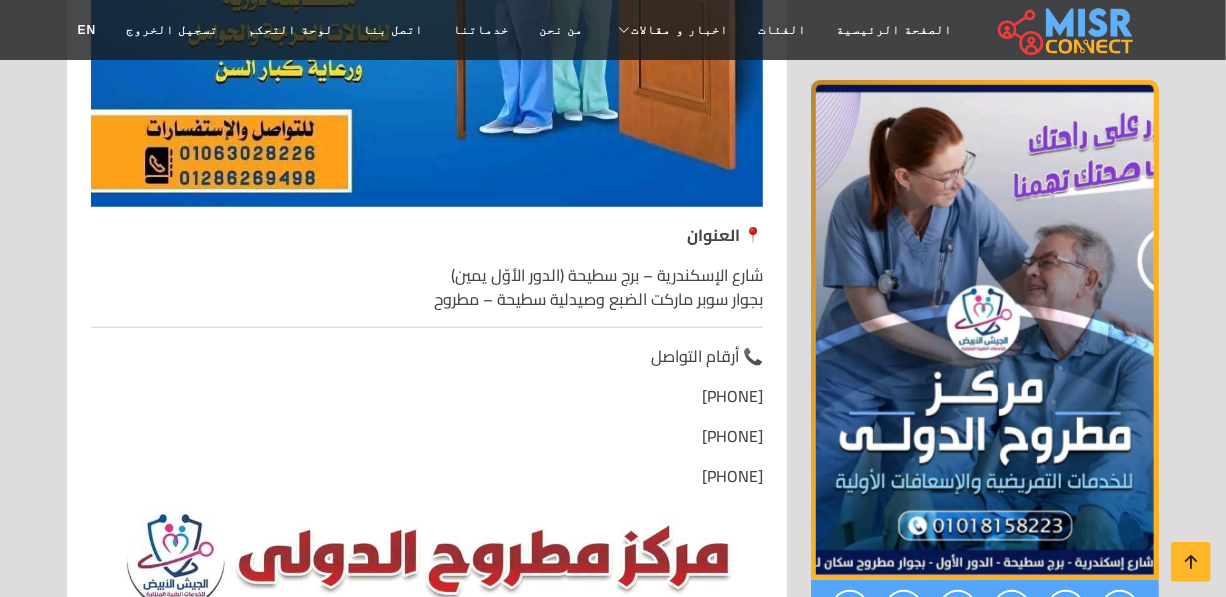 scroll, scrollTop: 4000, scrollLeft: 0, axis: vertical 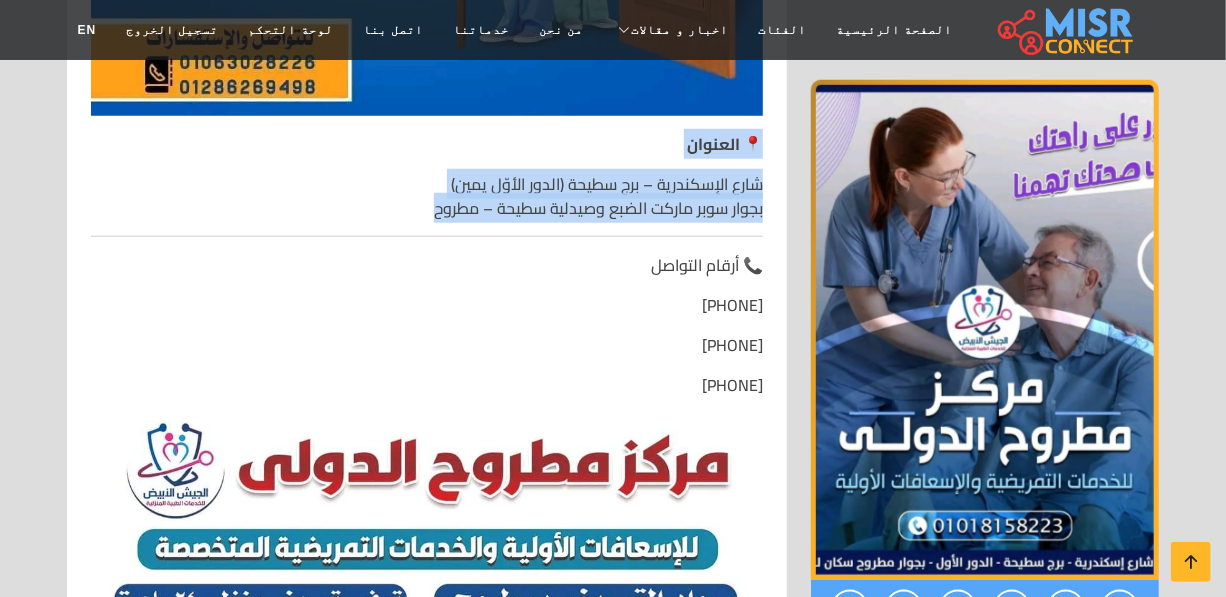 drag, startPoint x: 744, startPoint y: 244, endPoint x: 410, endPoint y: 213, distance: 335.43555 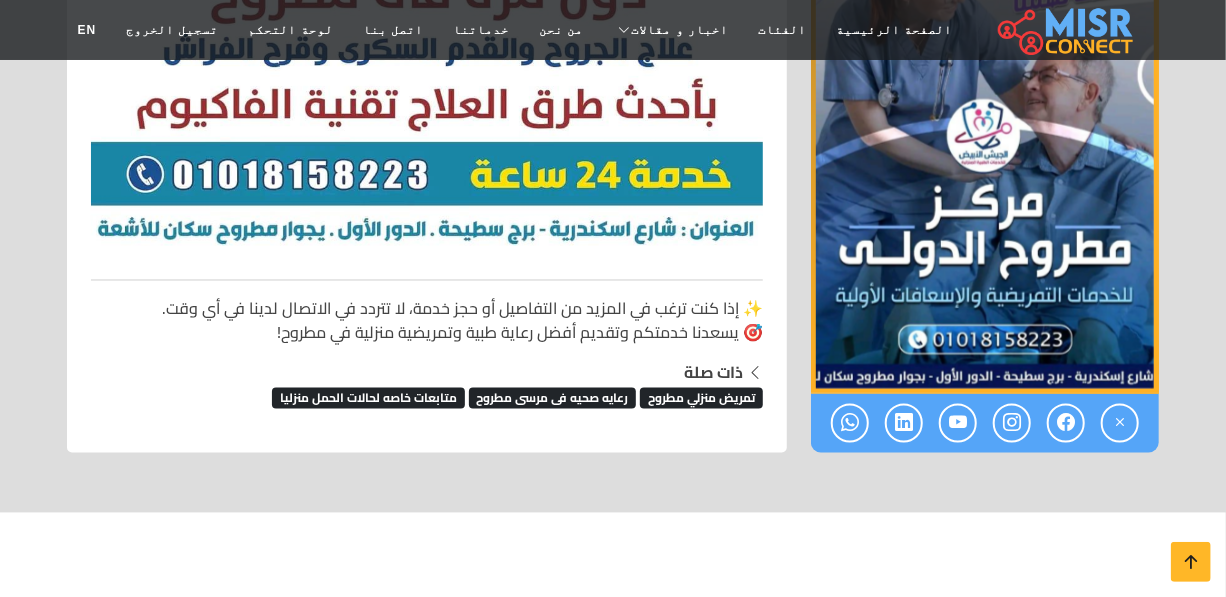scroll, scrollTop: 4909, scrollLeft: 0, axis: vertical 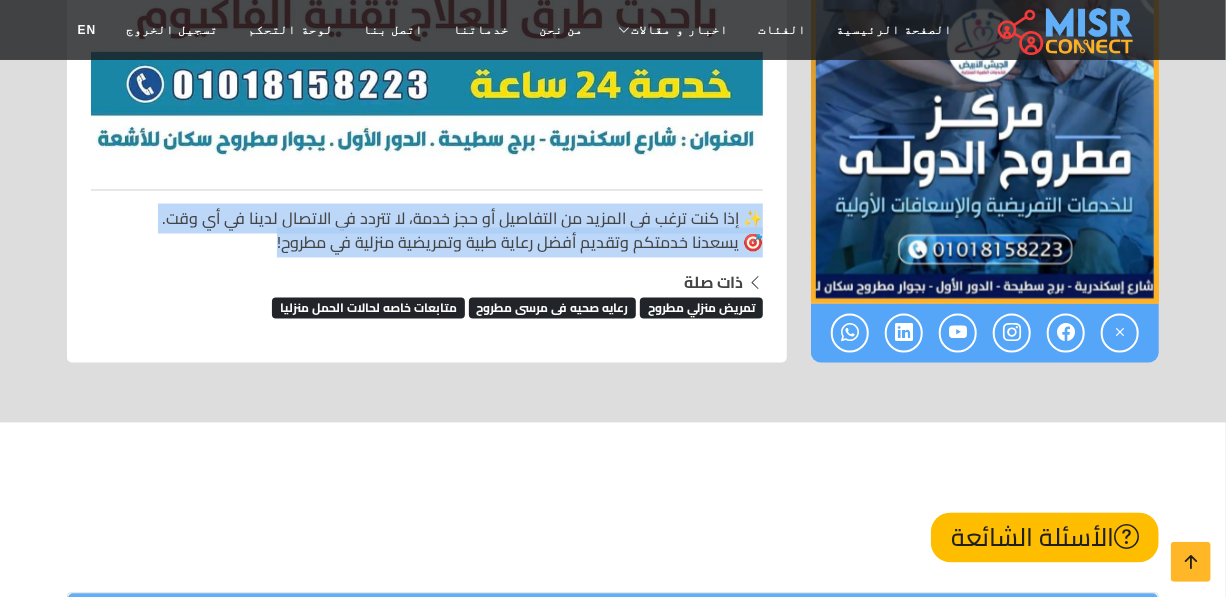 drag, startPoint x: 762, startPoint y: 210, endPoint x: 269, endPoint y: 235, distance: 493.63345 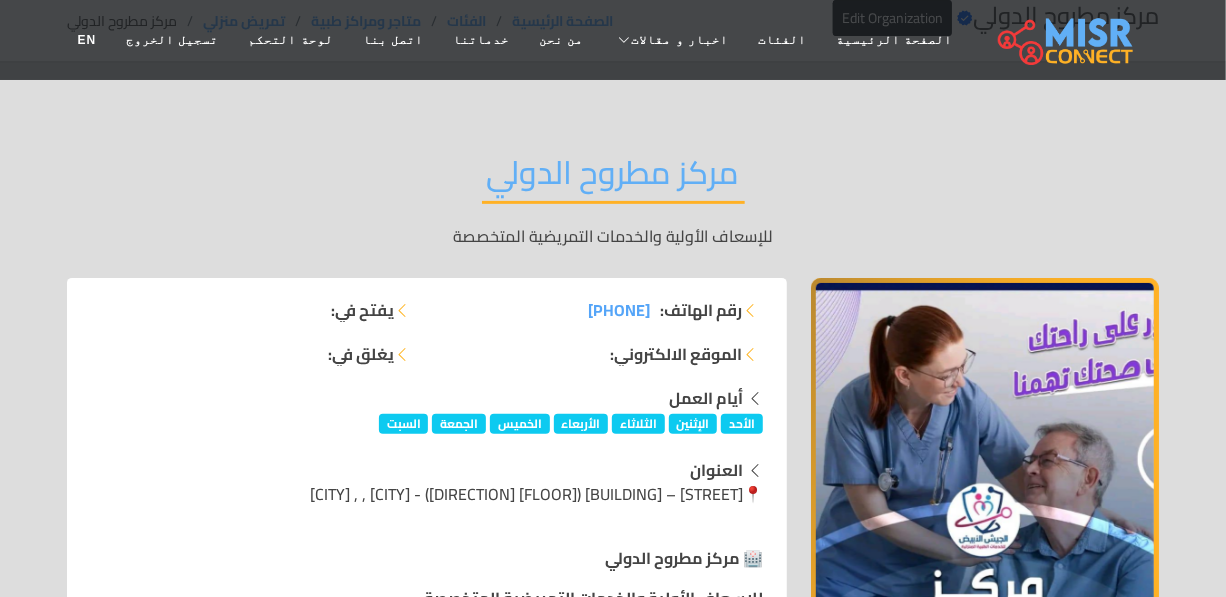scroll, scrollTop: 0, scrollLeft: 0, axis: both 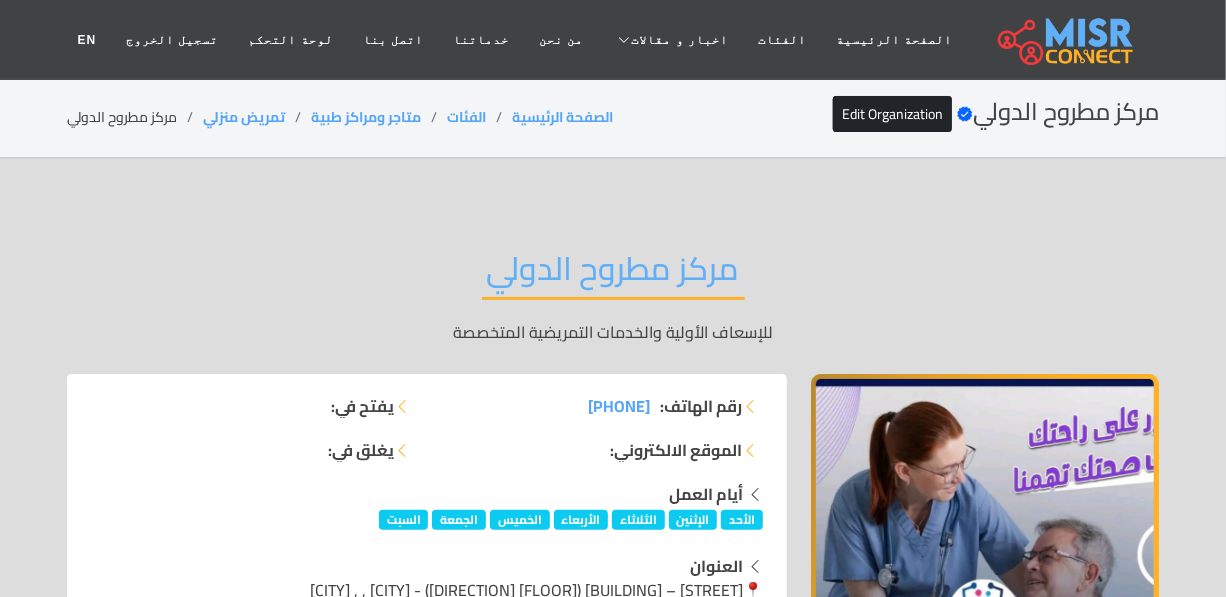 click on "مركز مطروح الدولي" at bounding box center (613, 274) 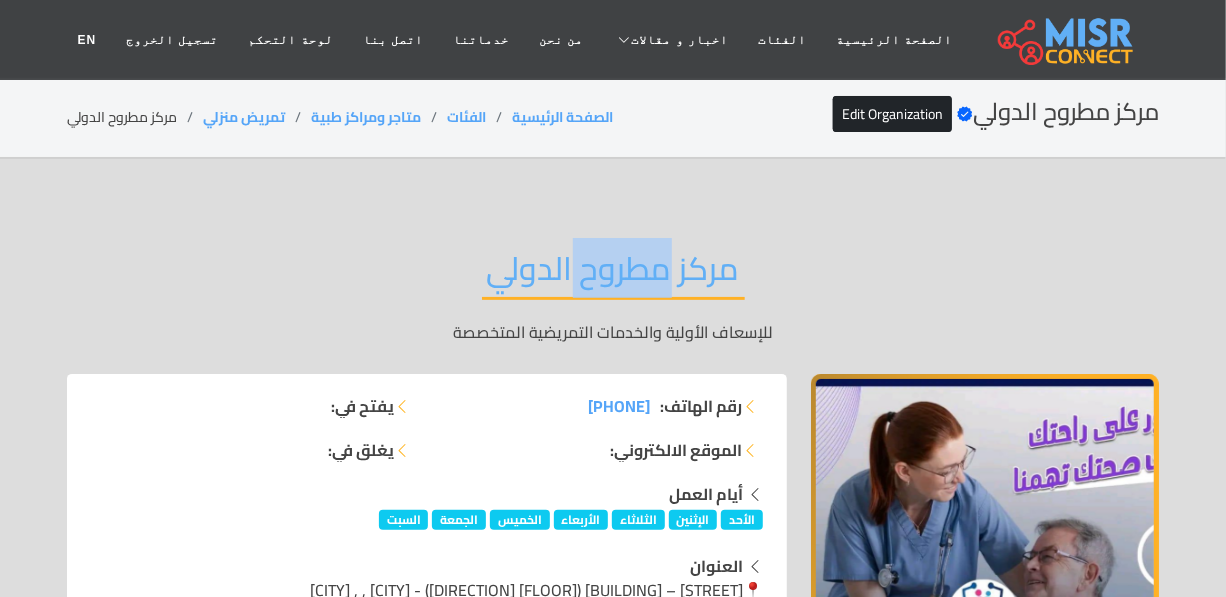 click on "مركز مطروح الدولي" at bounding box center (613, 274) 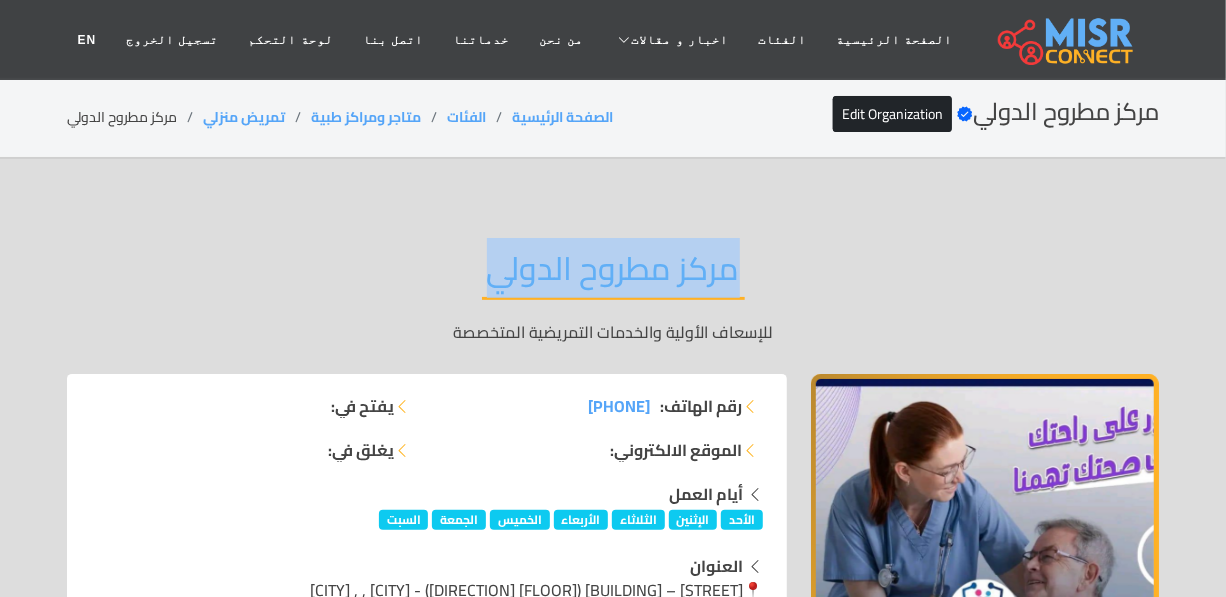 click on "مركز مطروح الدولي" at bounding box center (613, 274) 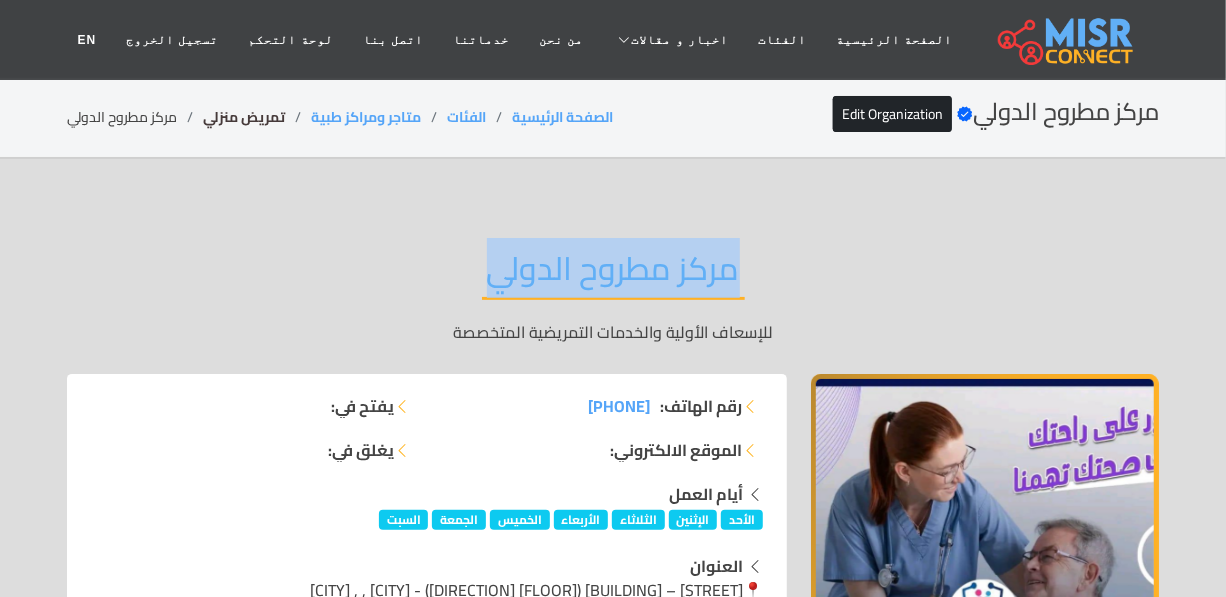 click on "تمريض منزلي" at bounding box center (244, 117) 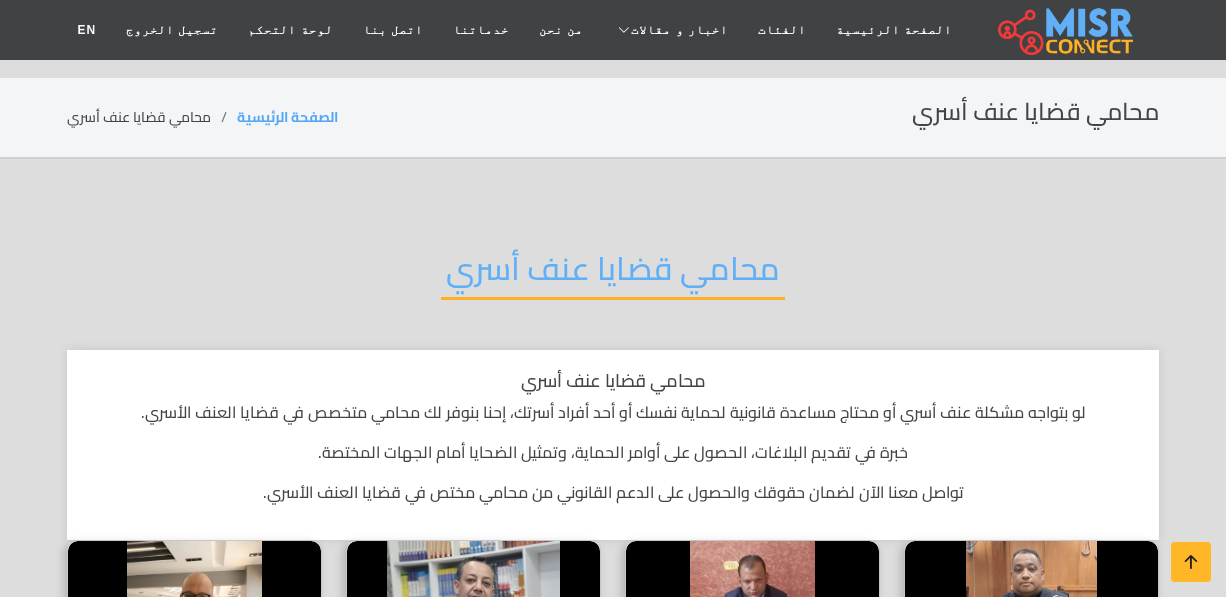 scroll, scrollTop: 181, scrollLeft: 0, axis: vertical 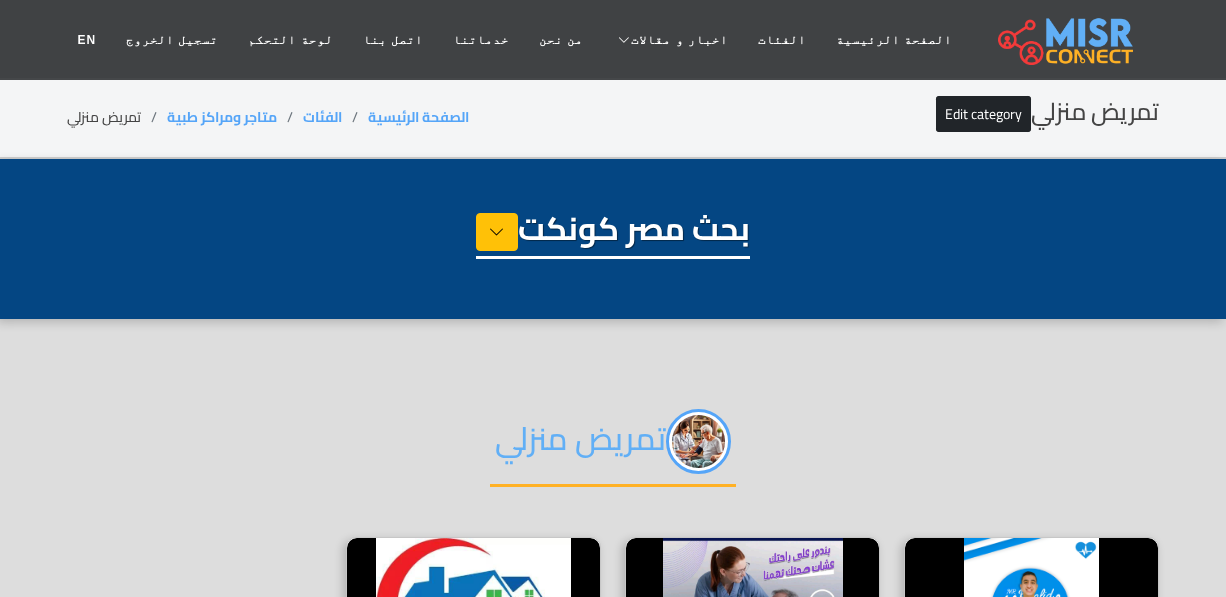 select on "*******" 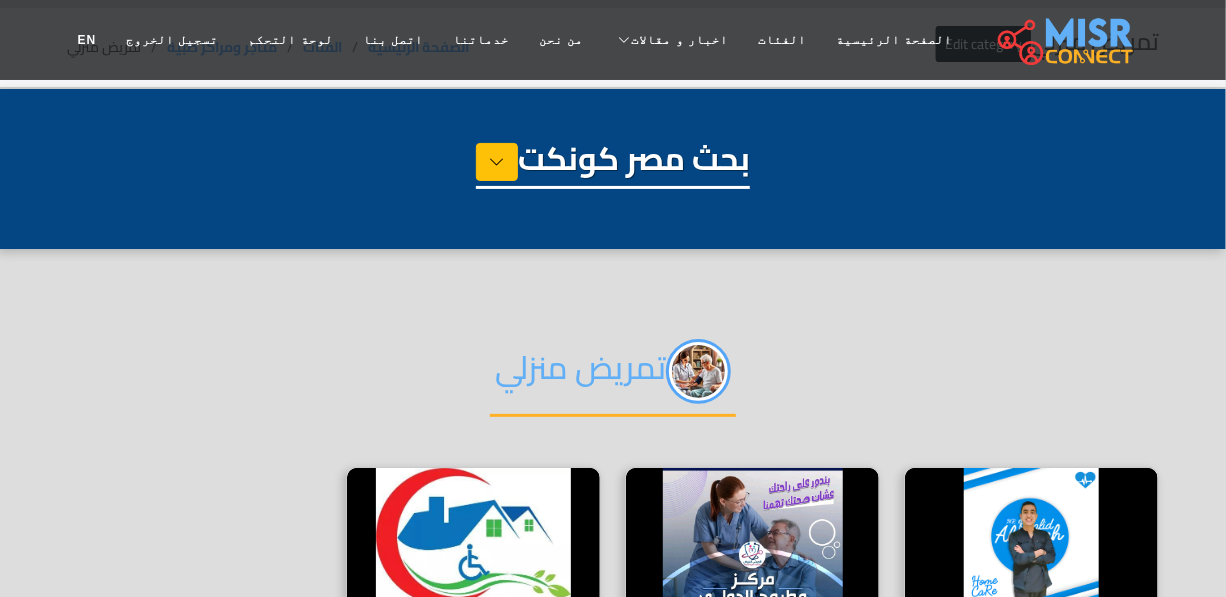 scroll, scrollTop: 90, scrollLeft: 0, axis: vertical 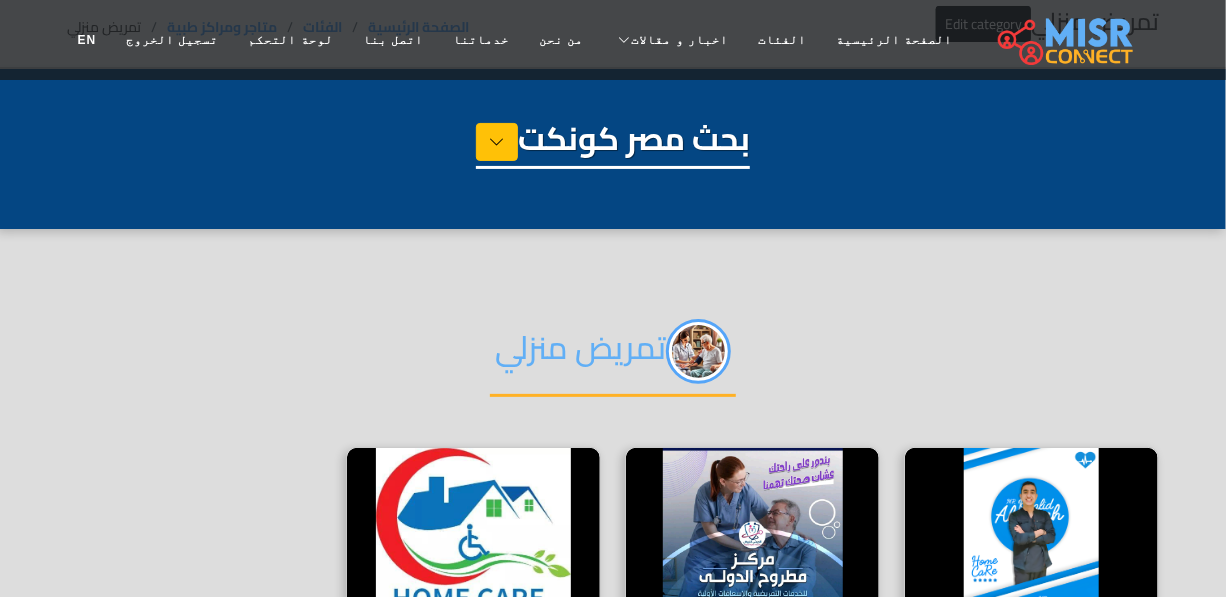 click on "تمريض منزلي" at bounding box center (613, 358) 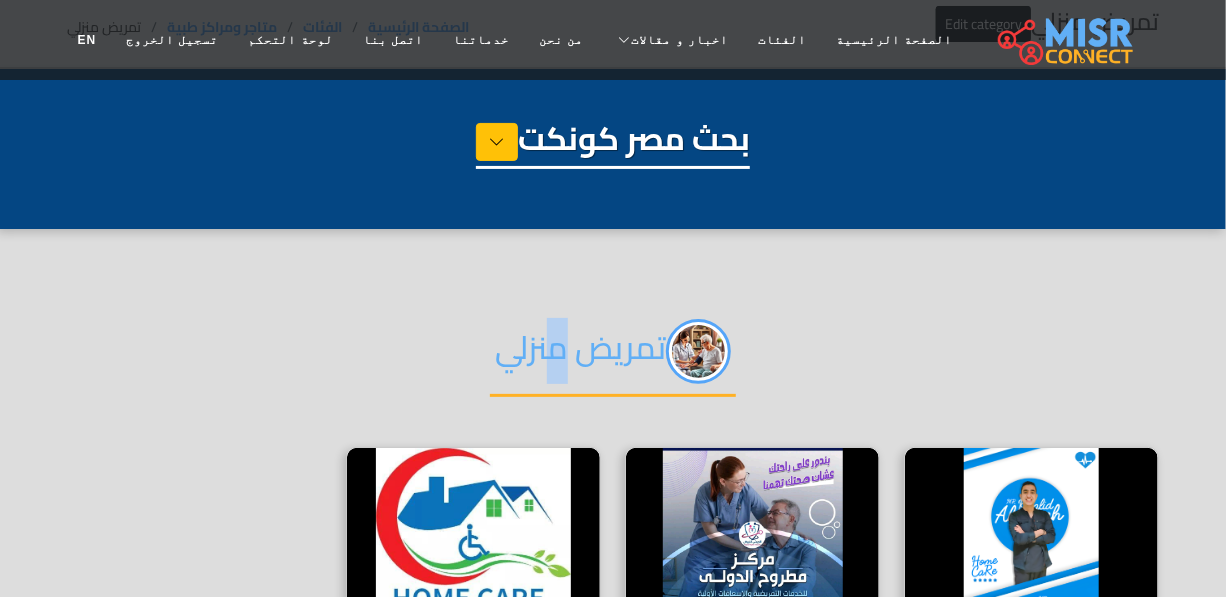 click on "تمريض منزلي" at bounding box center [613, 358] 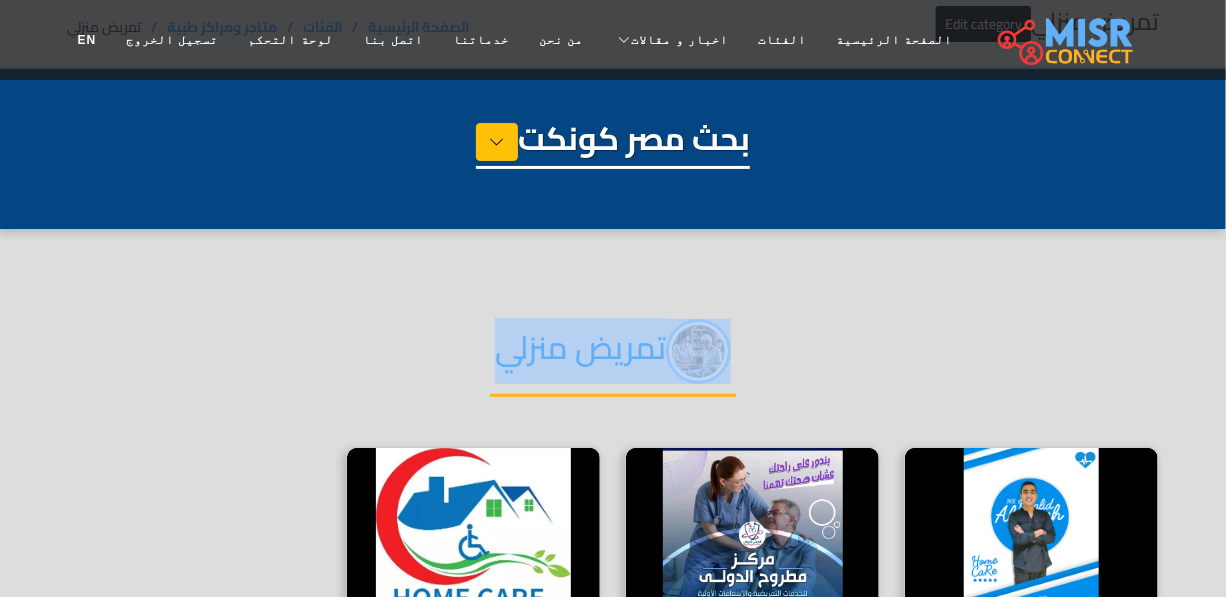 click on "تمريض منزلي" at bounding box center [613, 358] 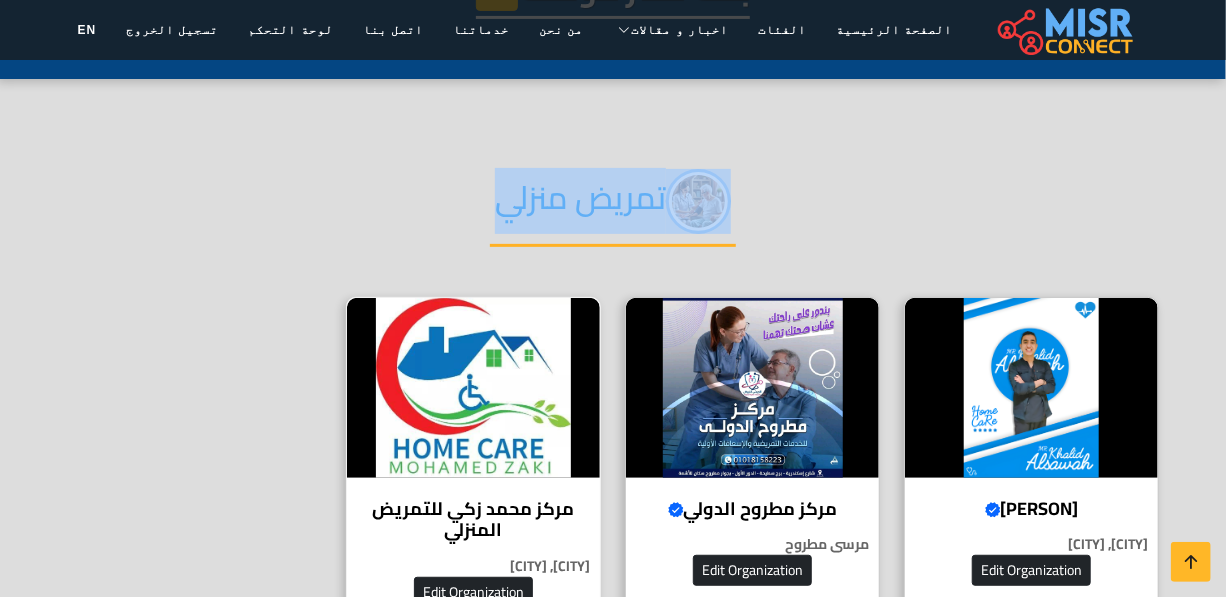 scroll, scrollTop: 363, scrollLeft: 0, axis: vertical 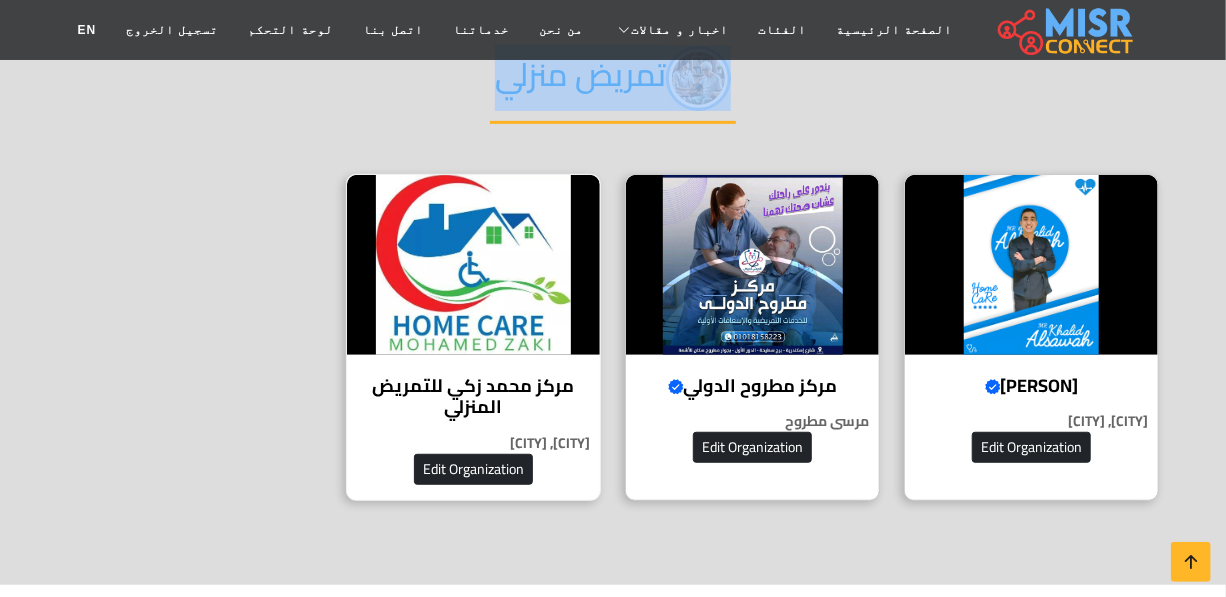 click at bounding box center [473, 265] 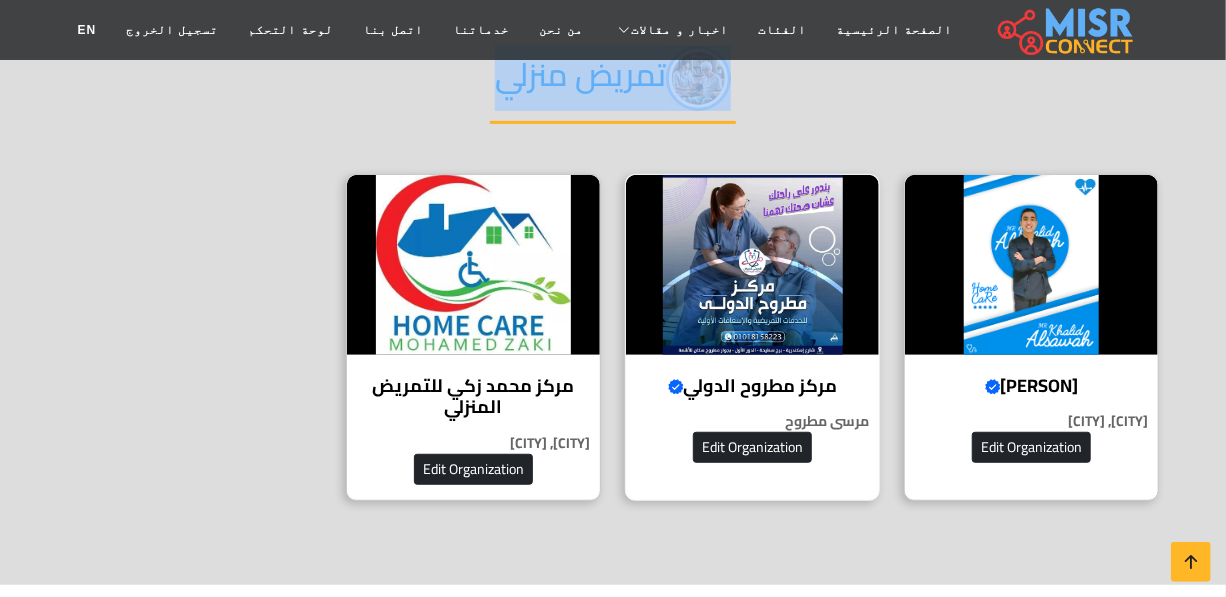 click on "مركز مطروح الدولي
Verified account
للإسعاف الأولية والخدمات التمريضية المتخصصة
مرسى مطروح
Edit Organization" at bounding box center [752, 337] 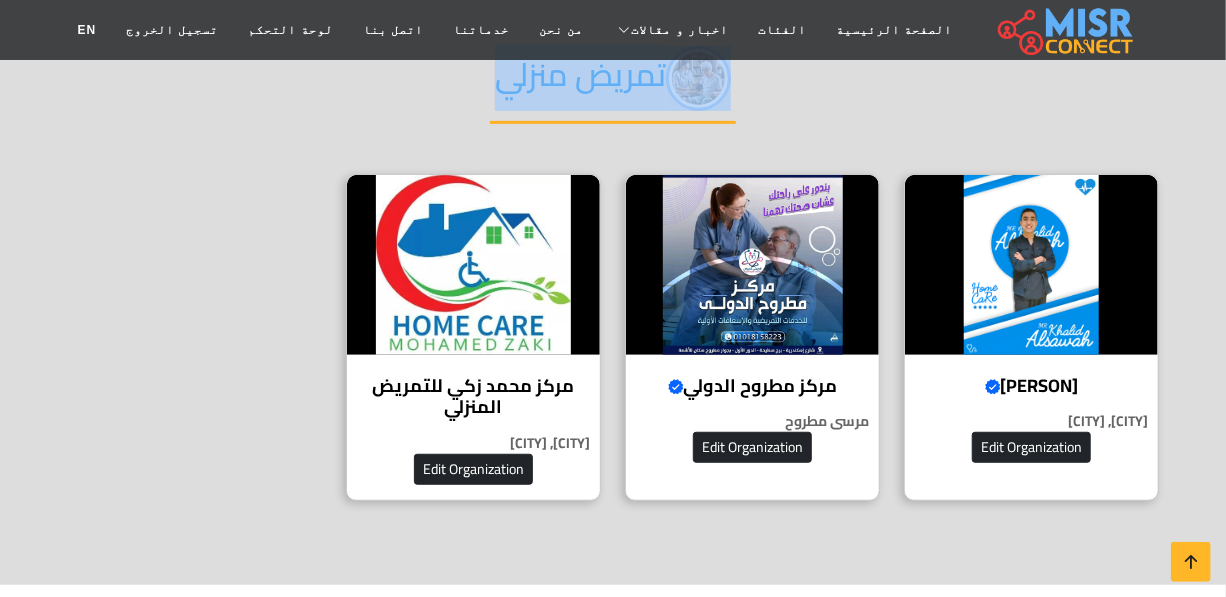 copy on "تمريض منزلي" 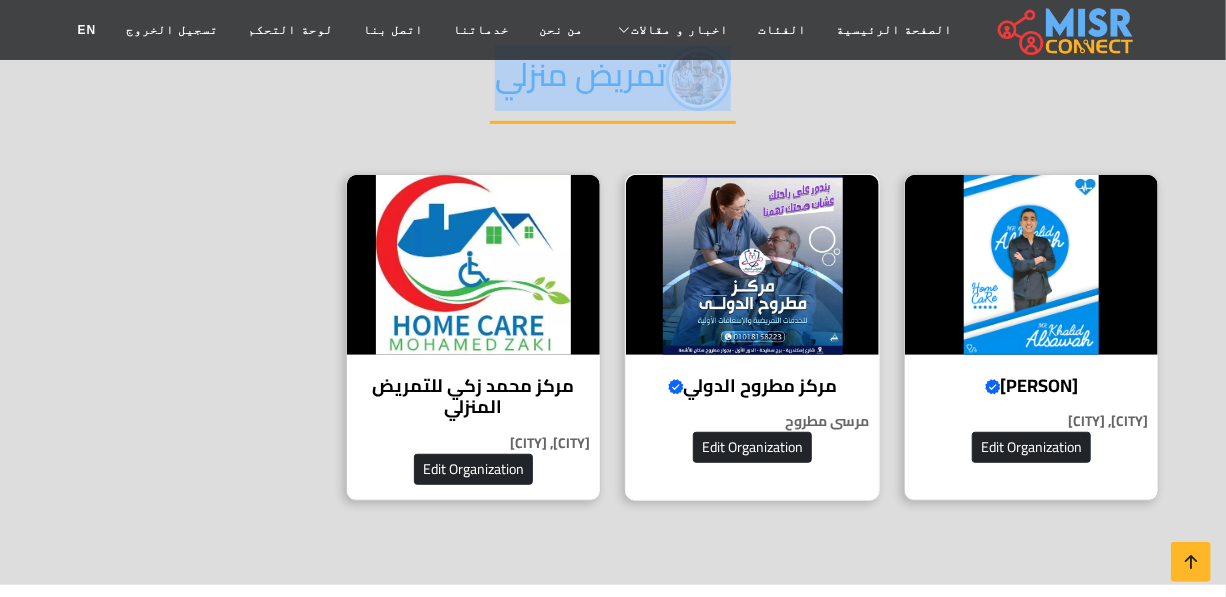 click on "[ORGANIZATION_NAME]
Verified account
for [MEDICAL_SERVICE] and [MEDICAL_SERVICE]
[CITY]
Edit Organization" at bounding box center (752, 337) 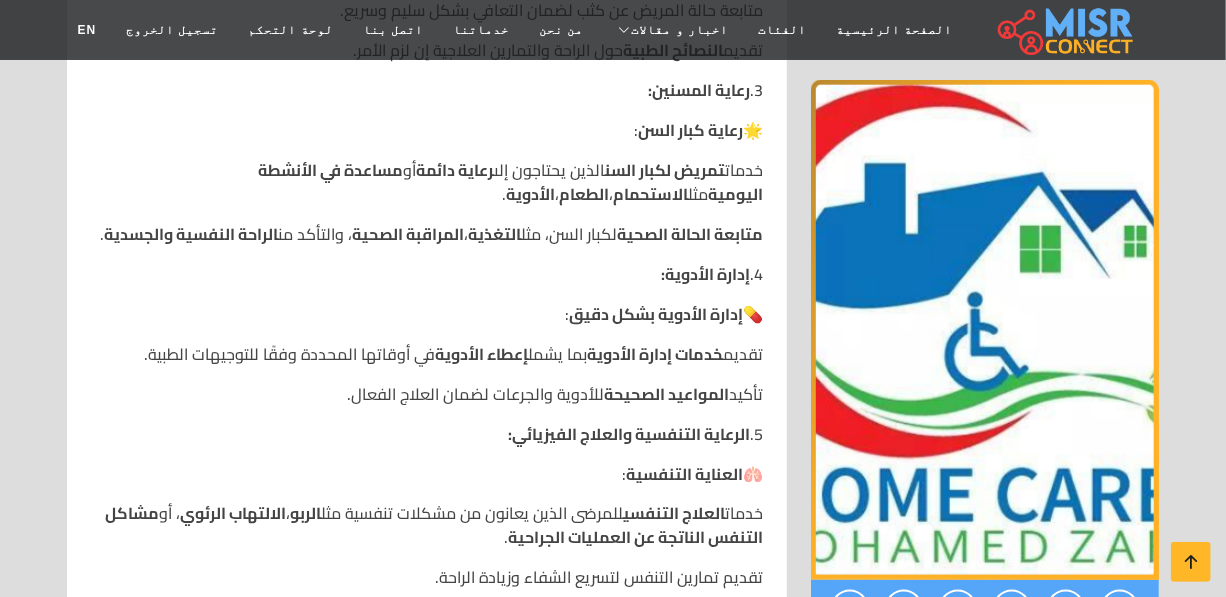 scroll, scrollTop: 1181, scrollLeft: 0, axis: vertical 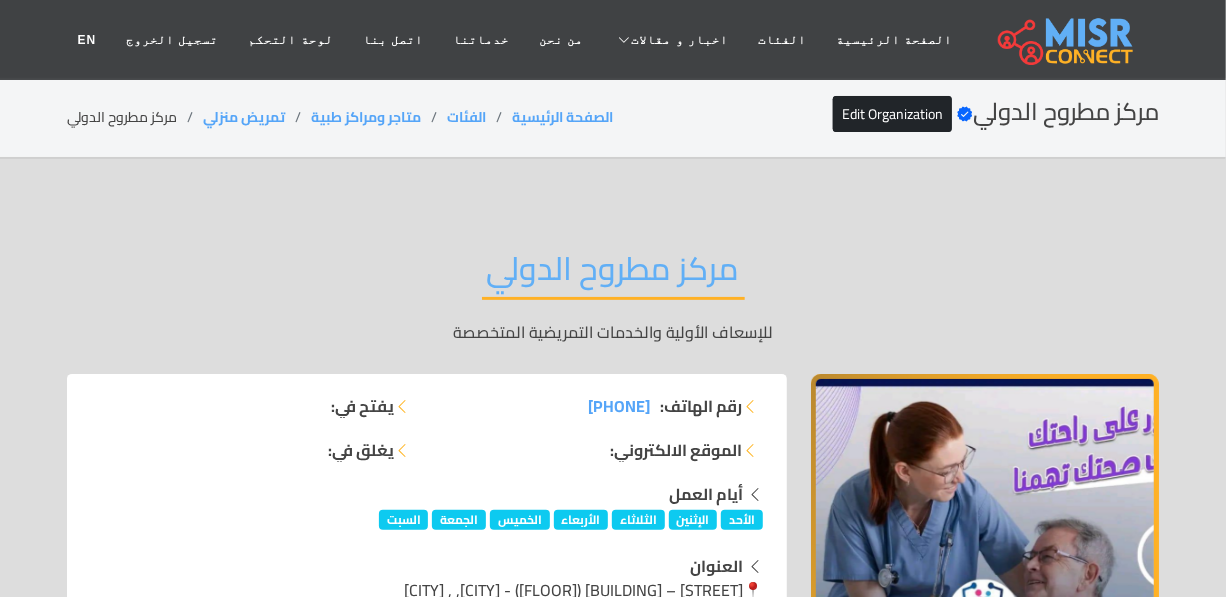 click on "مركز مطروح الدولي" at bounding box center [613, 274] 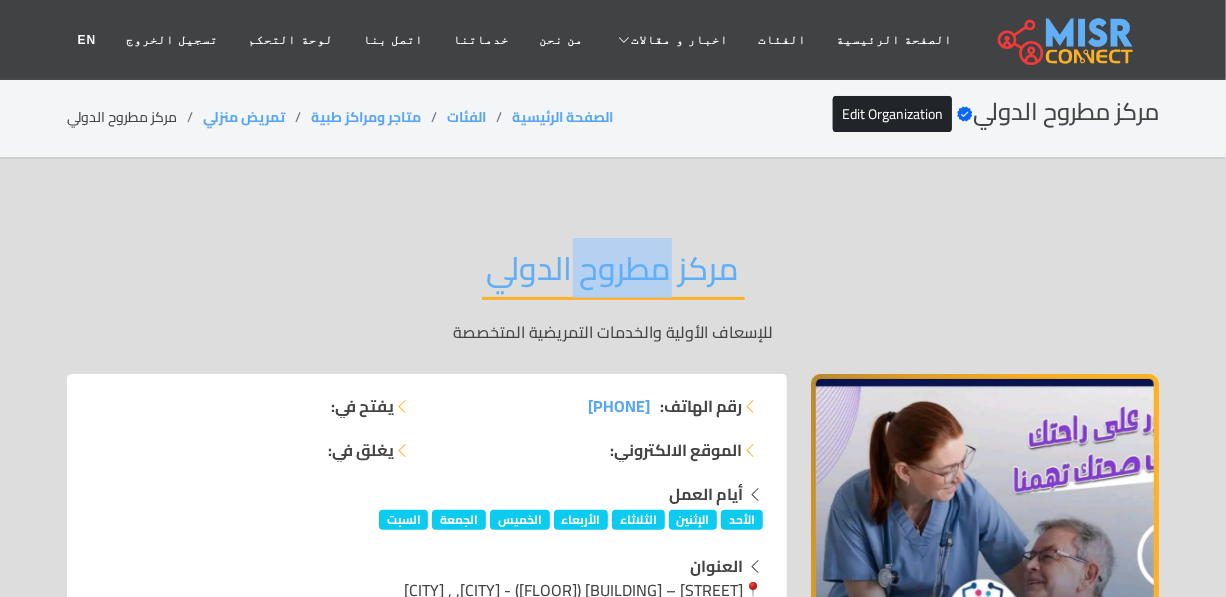 click on "مركز مطروح الدولي" at bounding box center (613, 274) 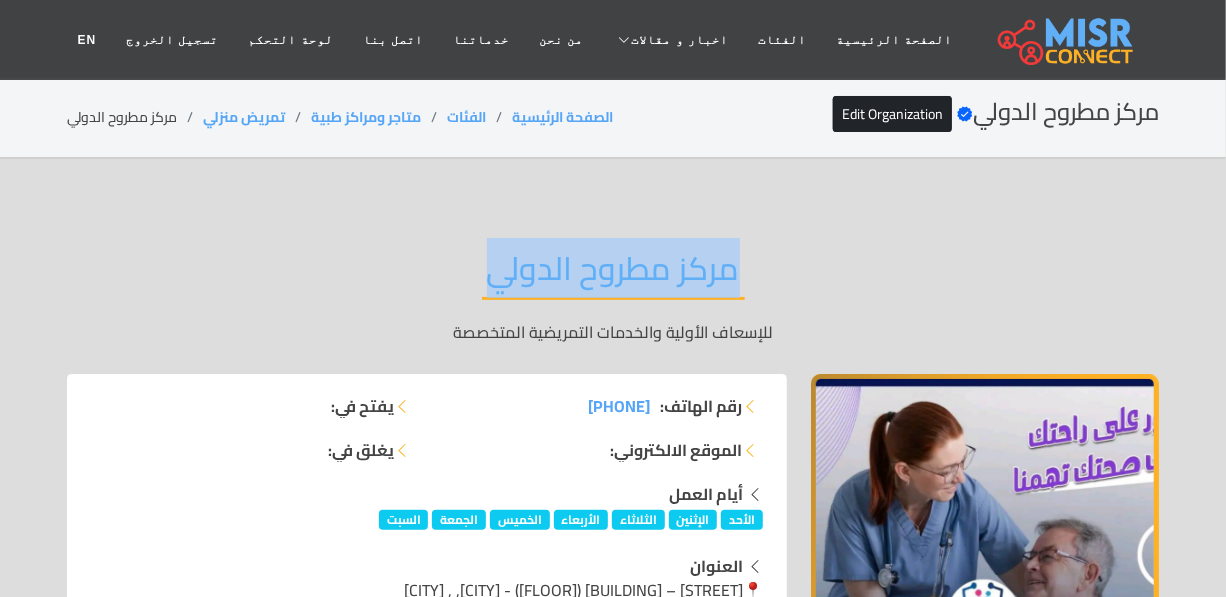 click on "مركز مطروح الدولي" at bounding box center [613, 274] 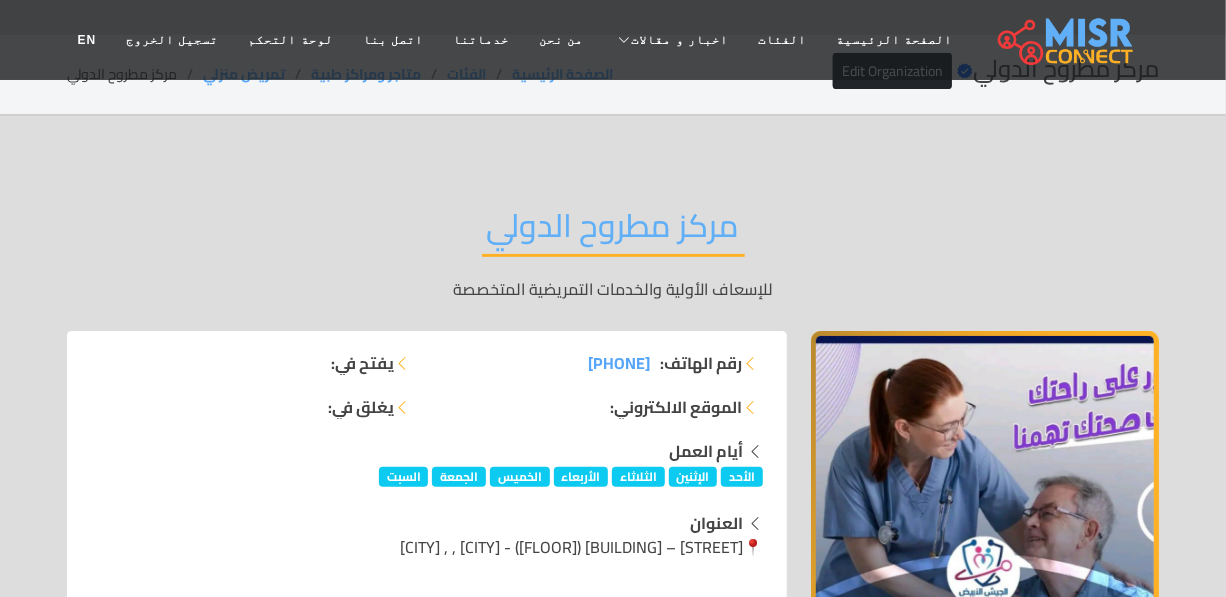 scroll, scrollTop: 181, scrollLeft: 0, axis: vertical 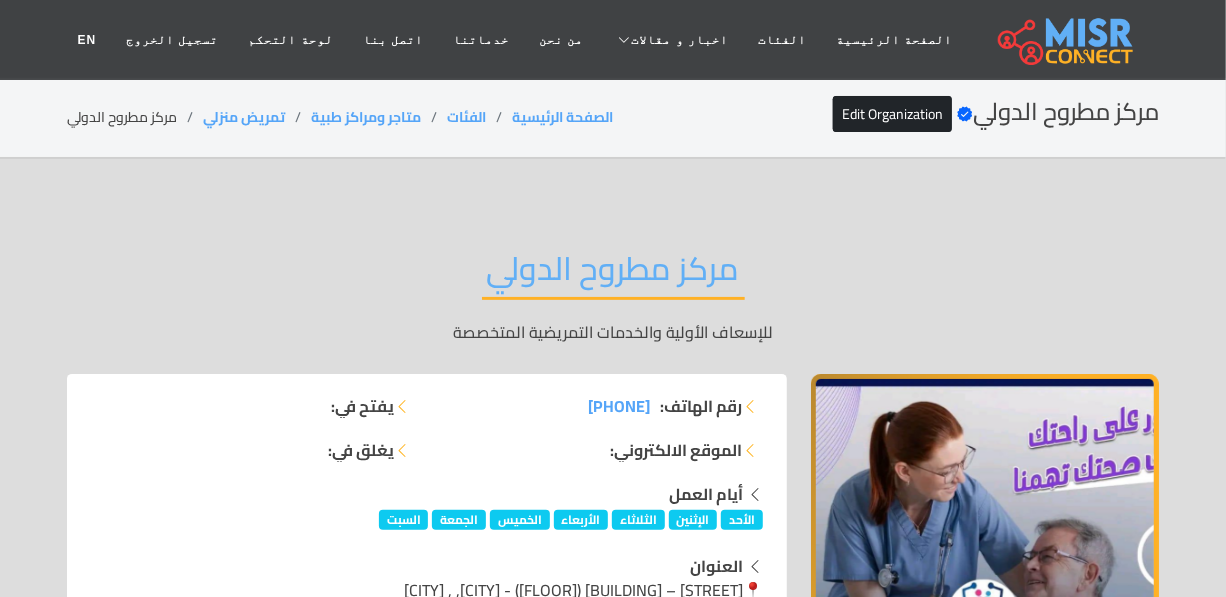 click on "مركز مطروح الدولي" at bounding box center (613, 274) 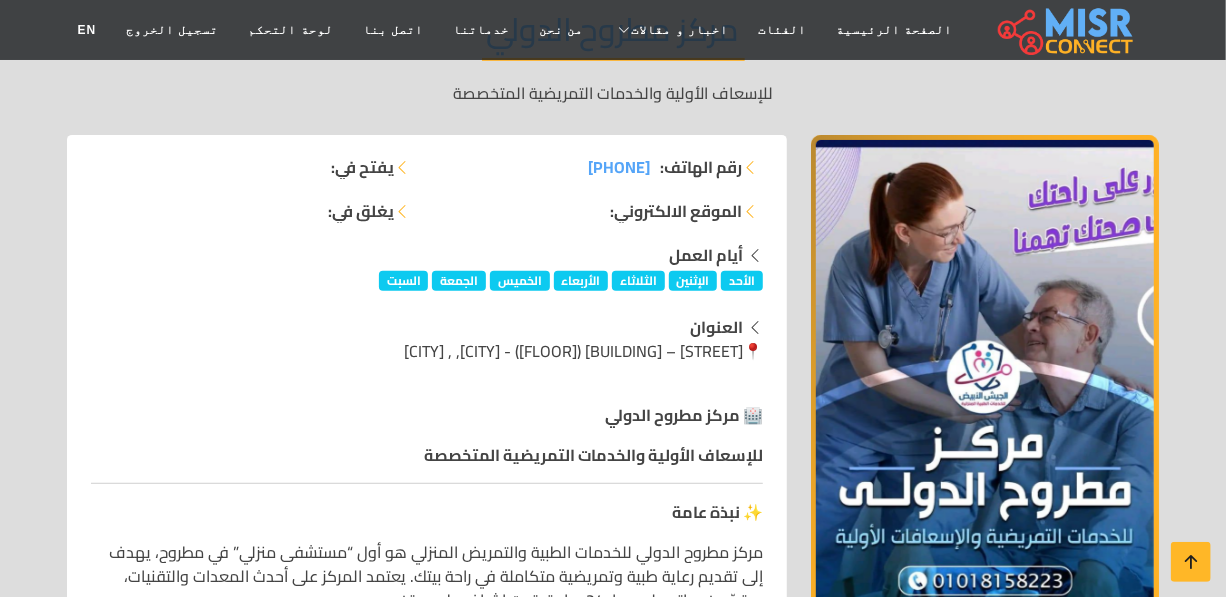 scroll, scrollTop: 0, scrollLeft: 0, axis: both 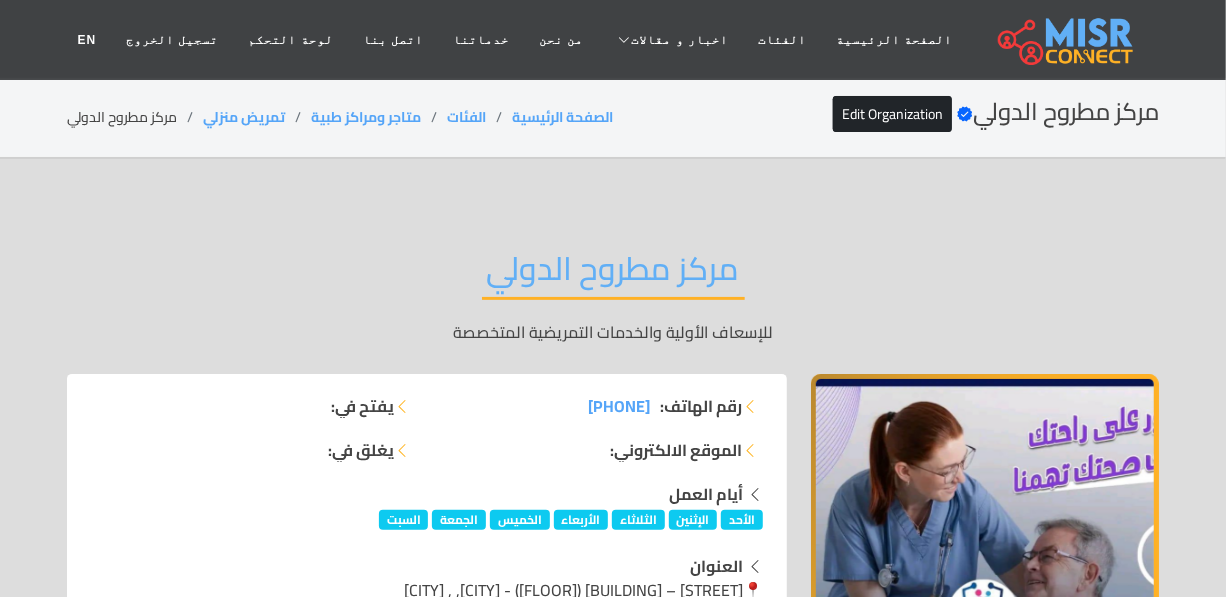 click on "مركز مطروح الدولي" at bounding box center [613, 274] 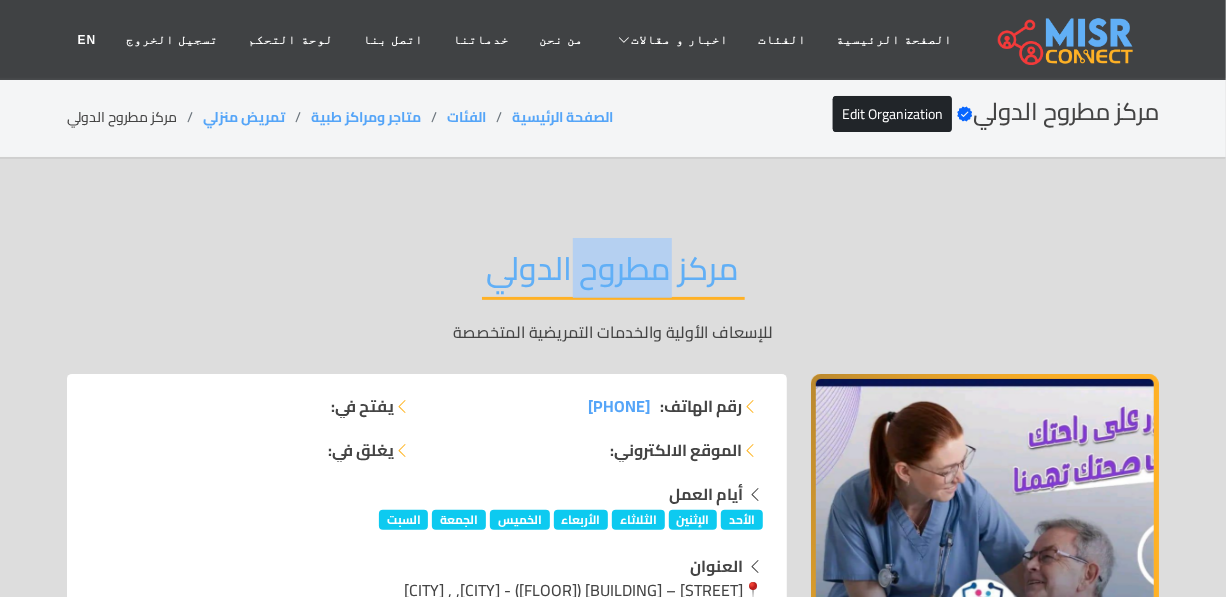 click on "مركز مطروح الدولي" at bounding box center (613, 274) 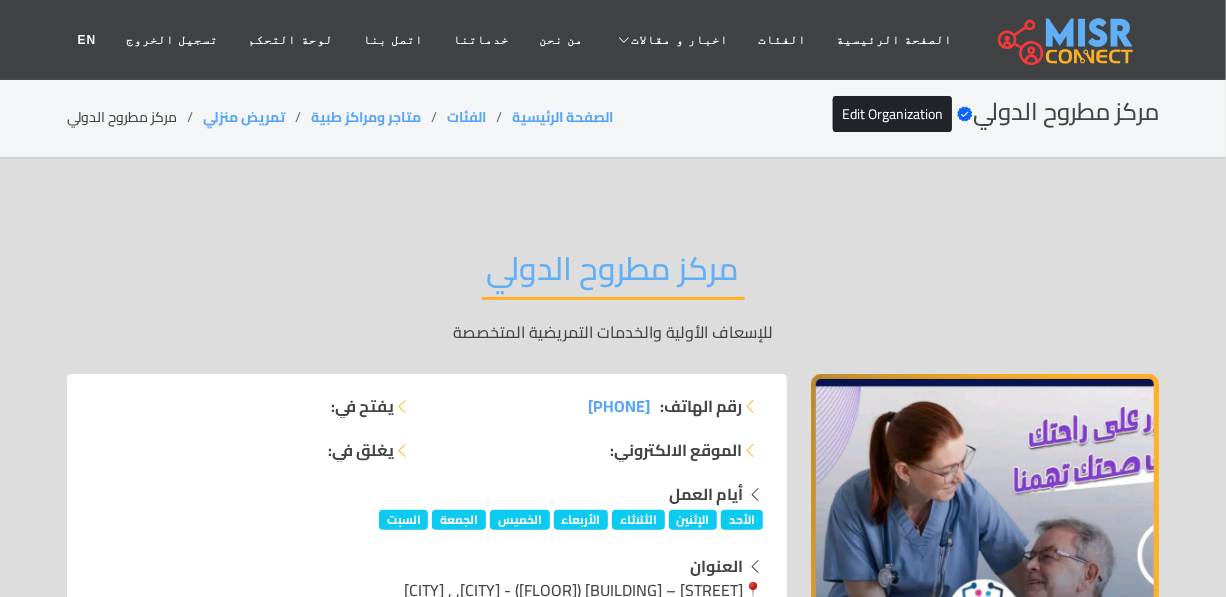 click on "مركز مطروح الدولي" at bounding box center (613, 274) 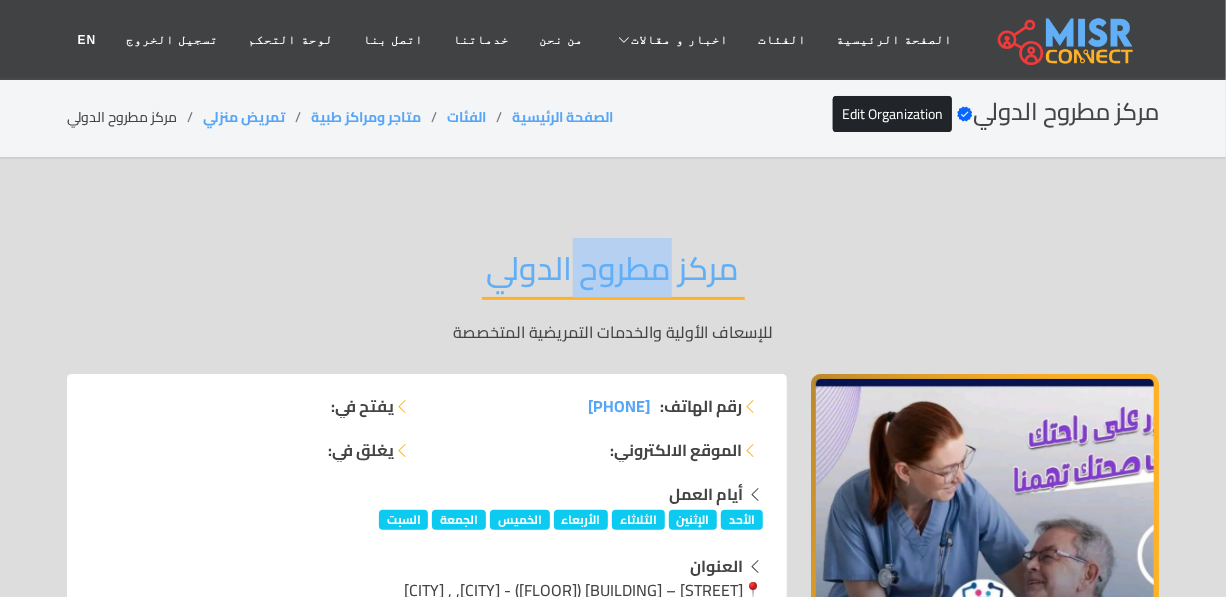 click on "مركز مطروح الدولي" at bounding box center (613, 274) 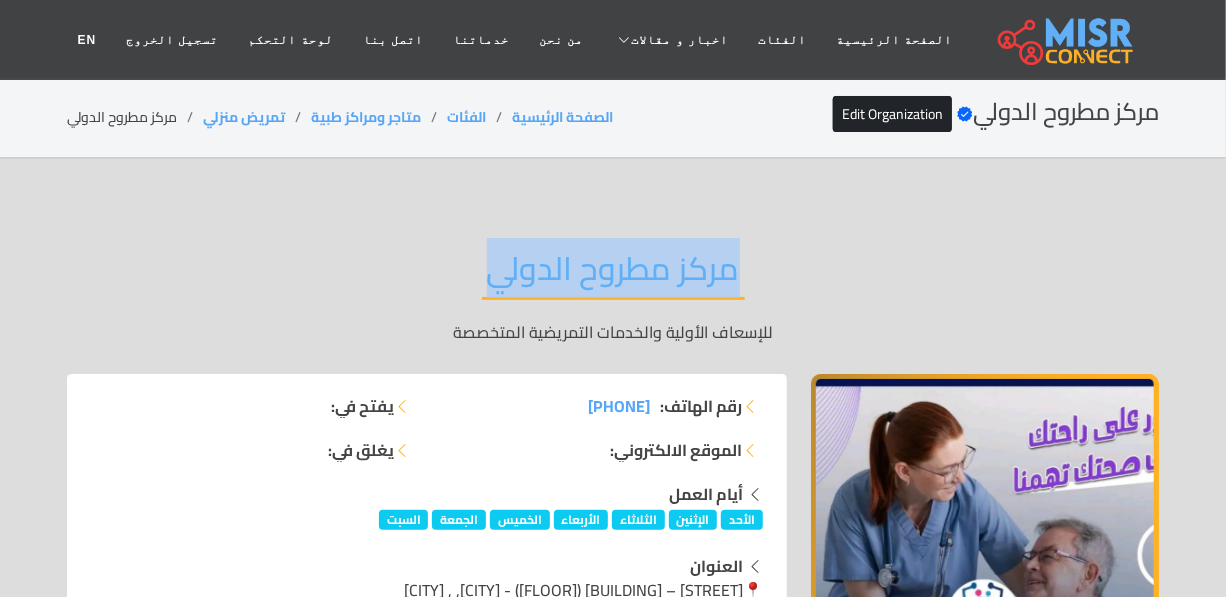 click on "مركز مطروح الدولي" at bounding box center (613, 274) 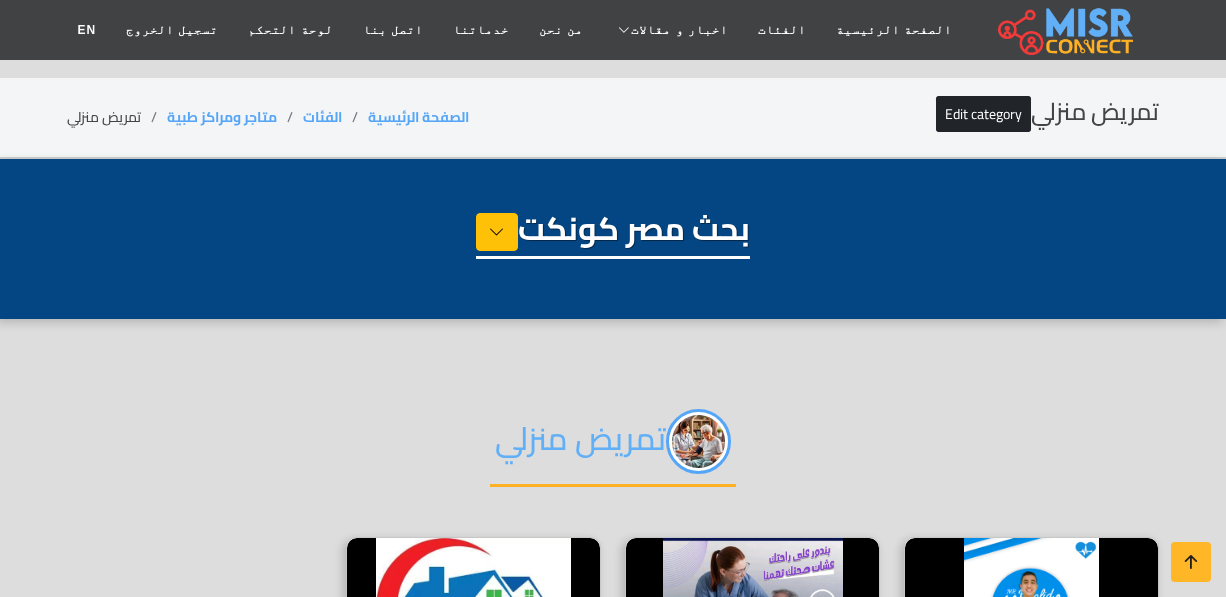 select on "*******" 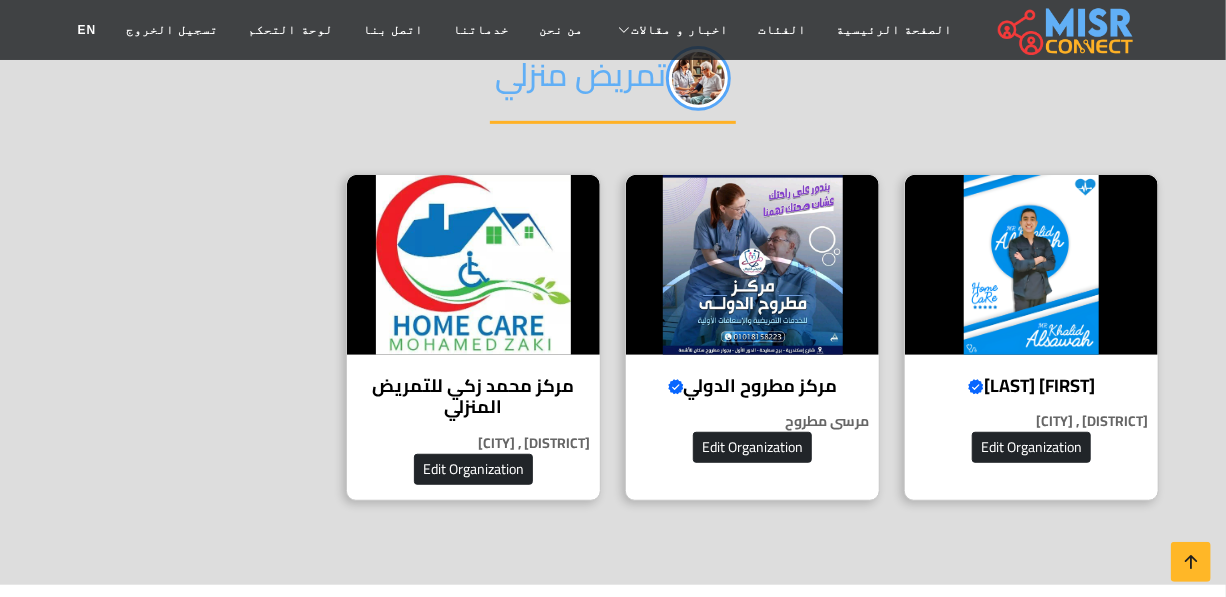 scroll, scrollTop: 363, scrollLeft: 0, axis: vertical 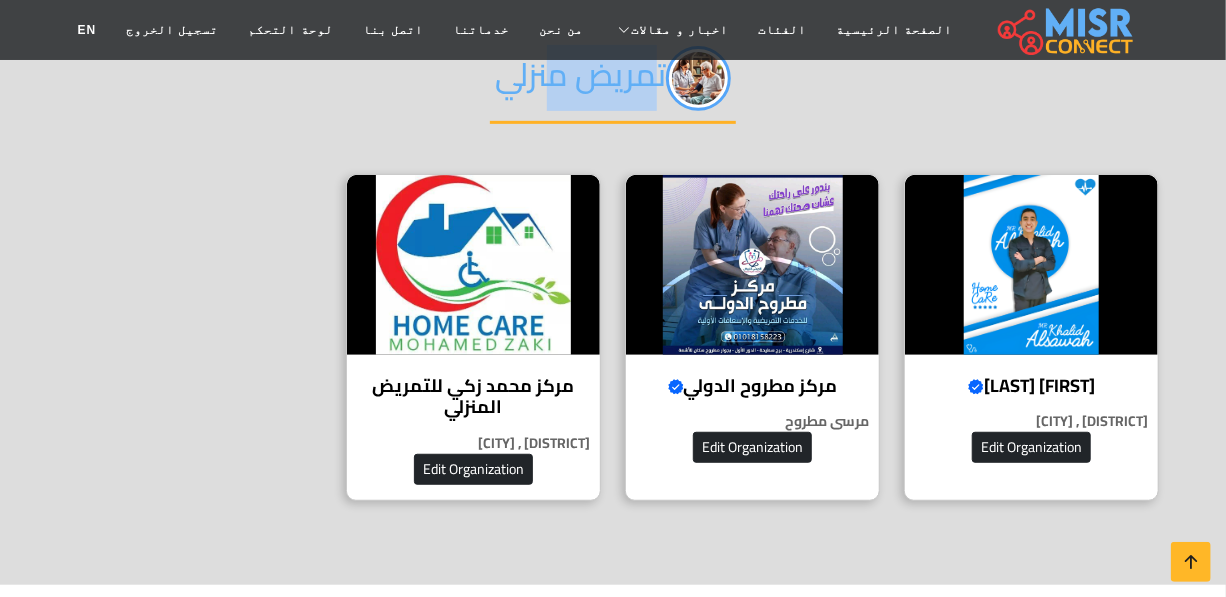 click on "تمريض منزلي" at bounding box center (613, 85) 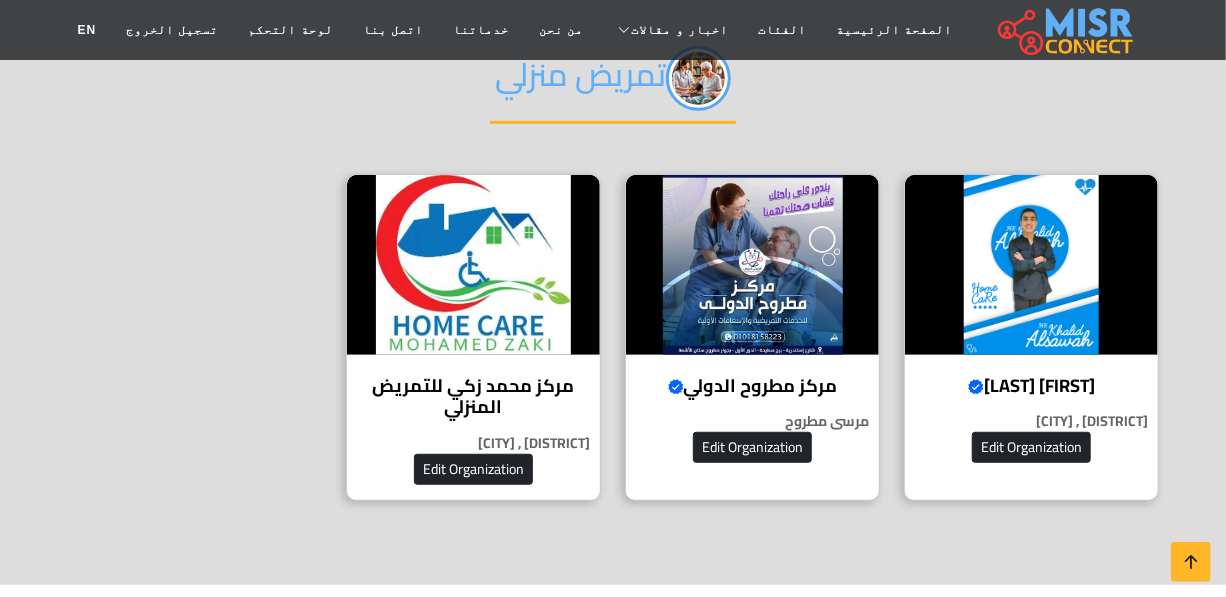 click on "تمريض منزلي" at bounding box center [613, 85] 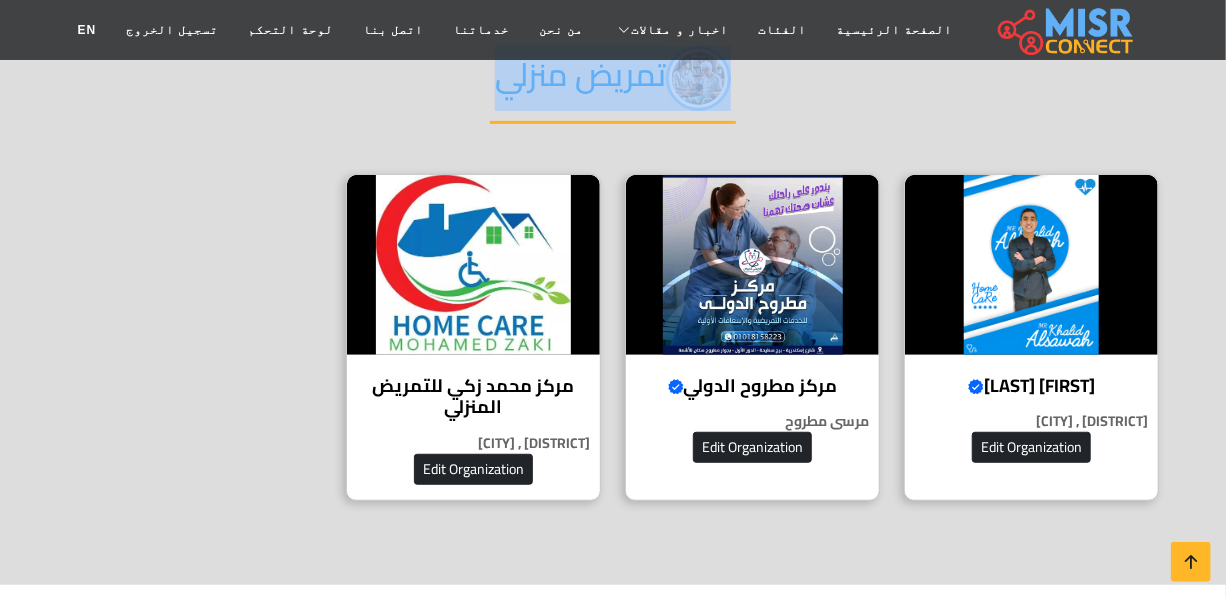 click on "تمريض منزلي" at bounding box center [613, 85] 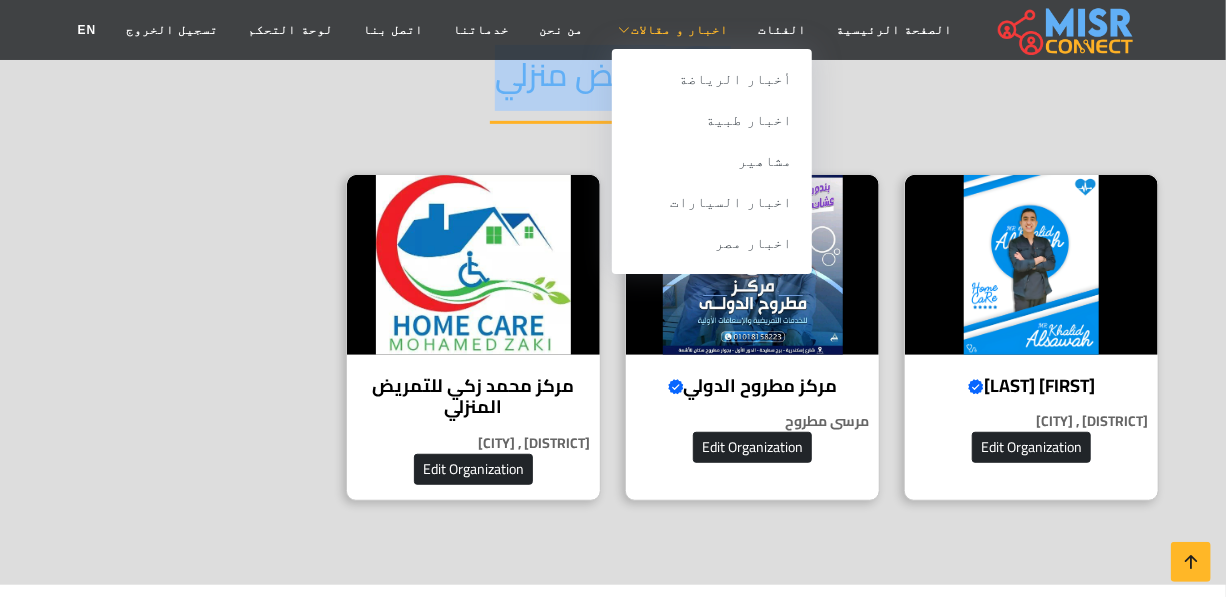 copy on "تمريض منزلي" 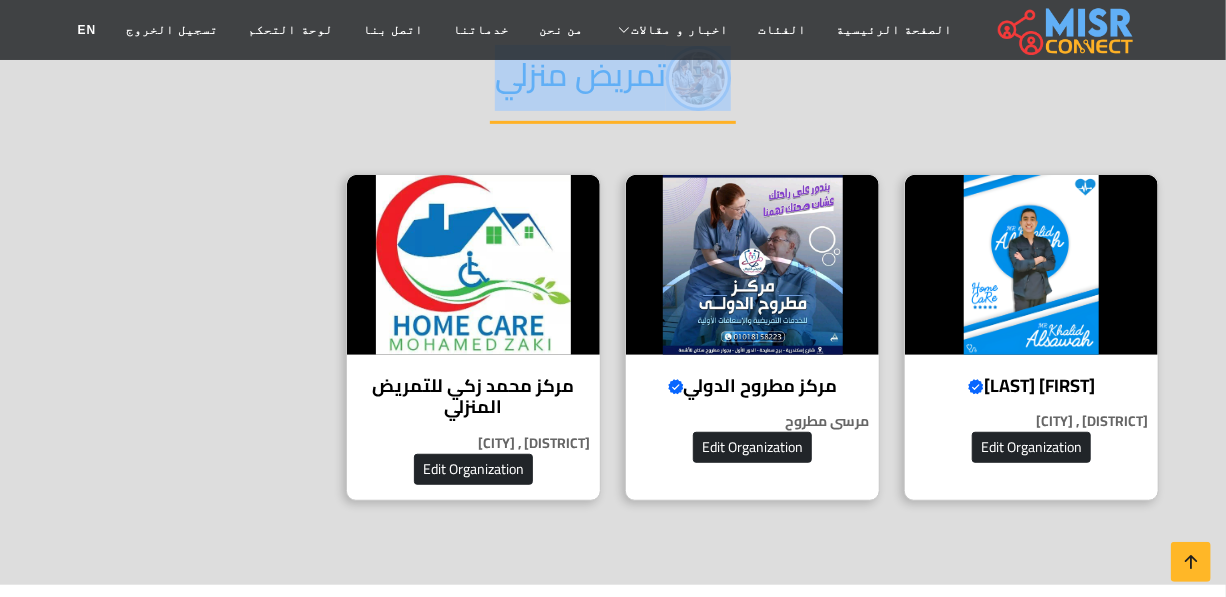 copy on "تمريض منزلي" 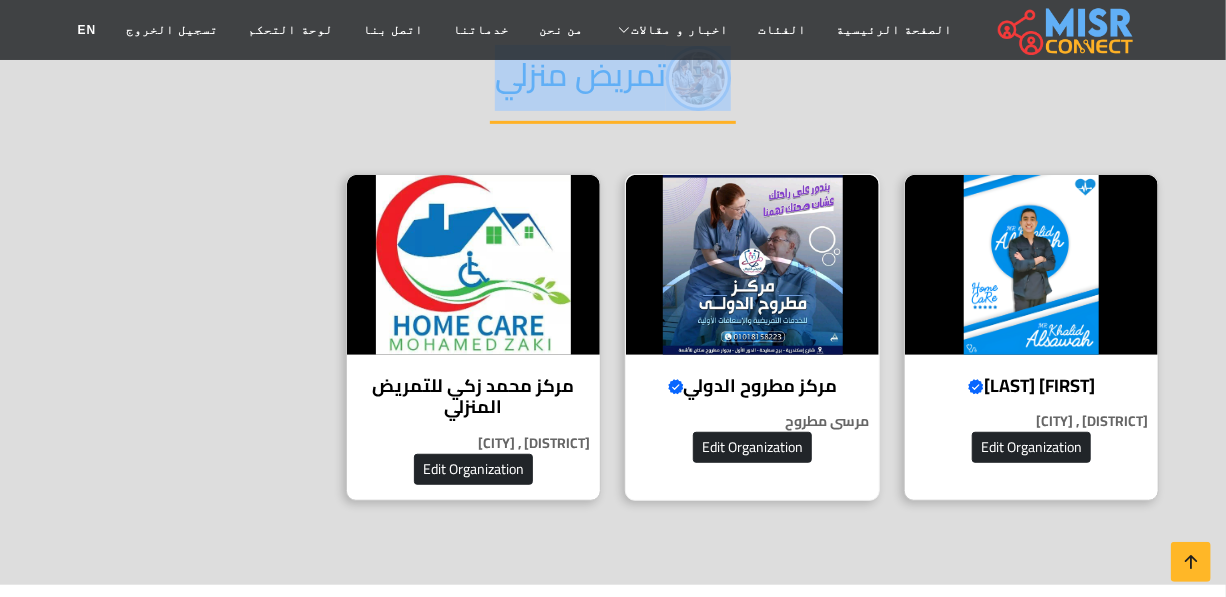 click on "مركز مطروح الدولي
Verified account
للإسعاف الأولية والخدمات التمريضية المتخصصة
مرسى مطروح
Edit Organization" at bounding box center [752, 337] 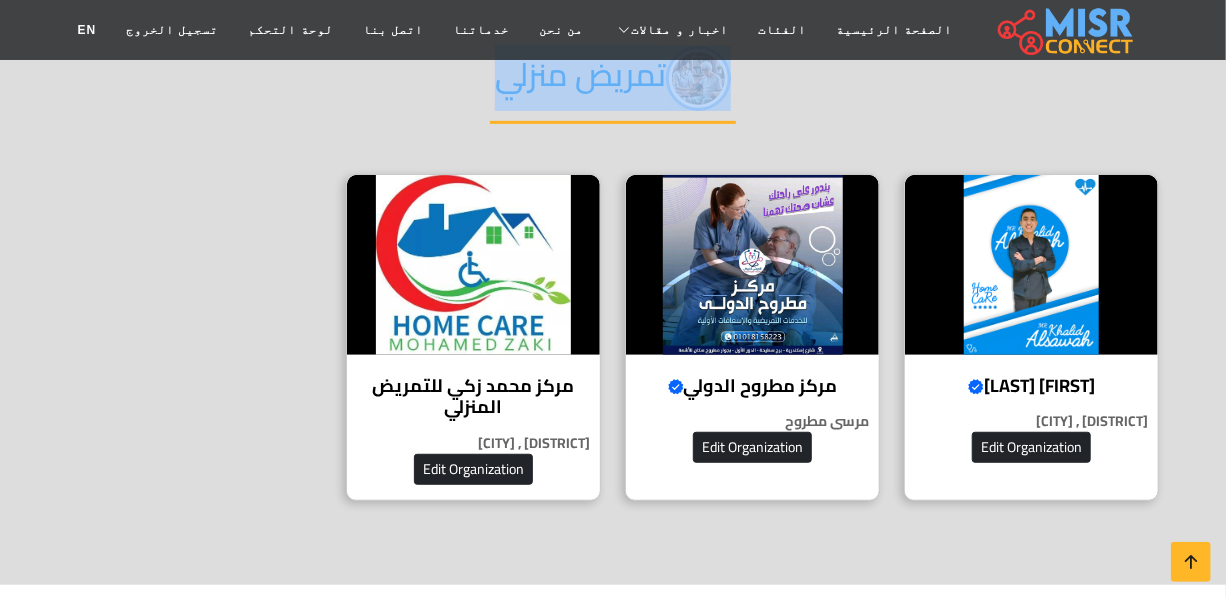 copy on "تمريض منزلي" 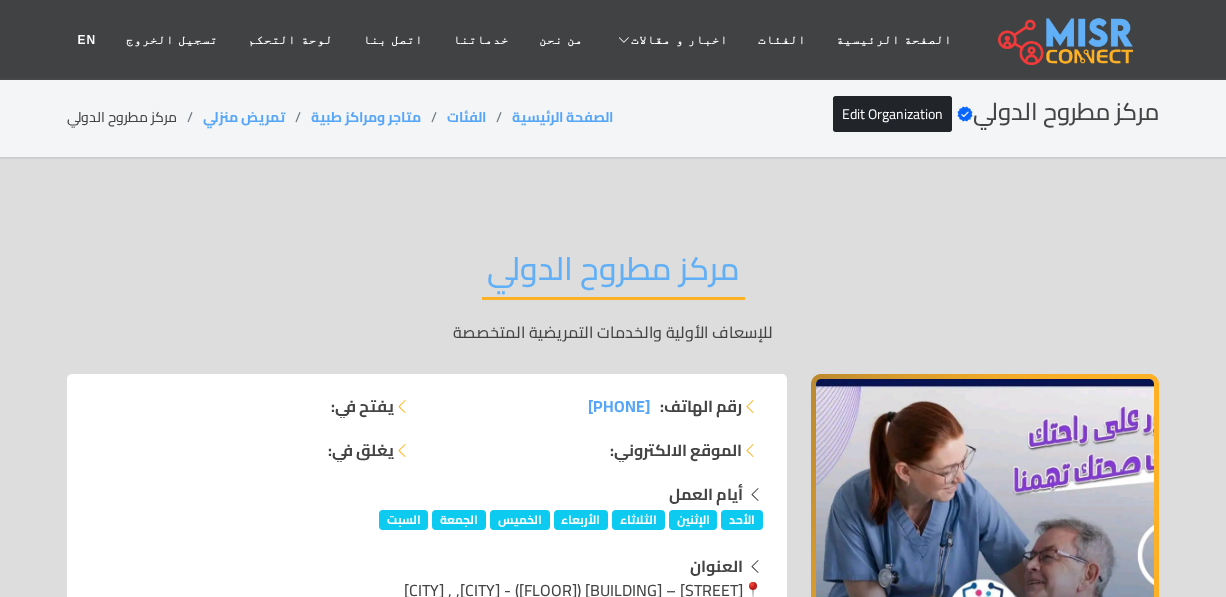scroll, scrollTop: 0, scrollLeft: 0, axis: both 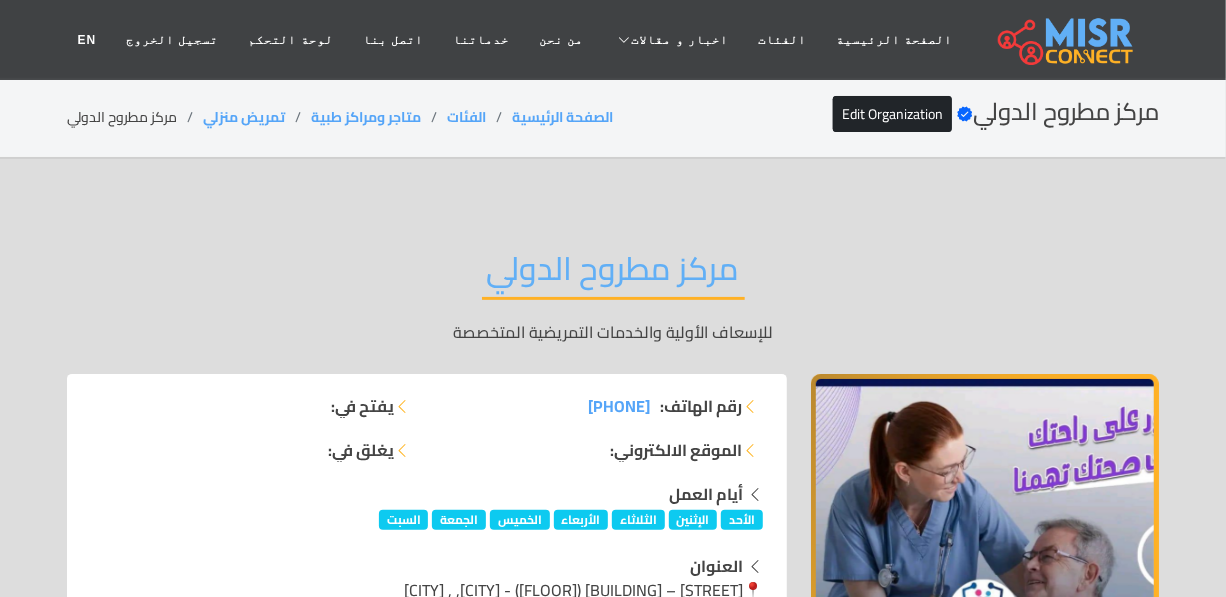 click on "مركز مطروح الدولي" at bounding box center [613, 274] 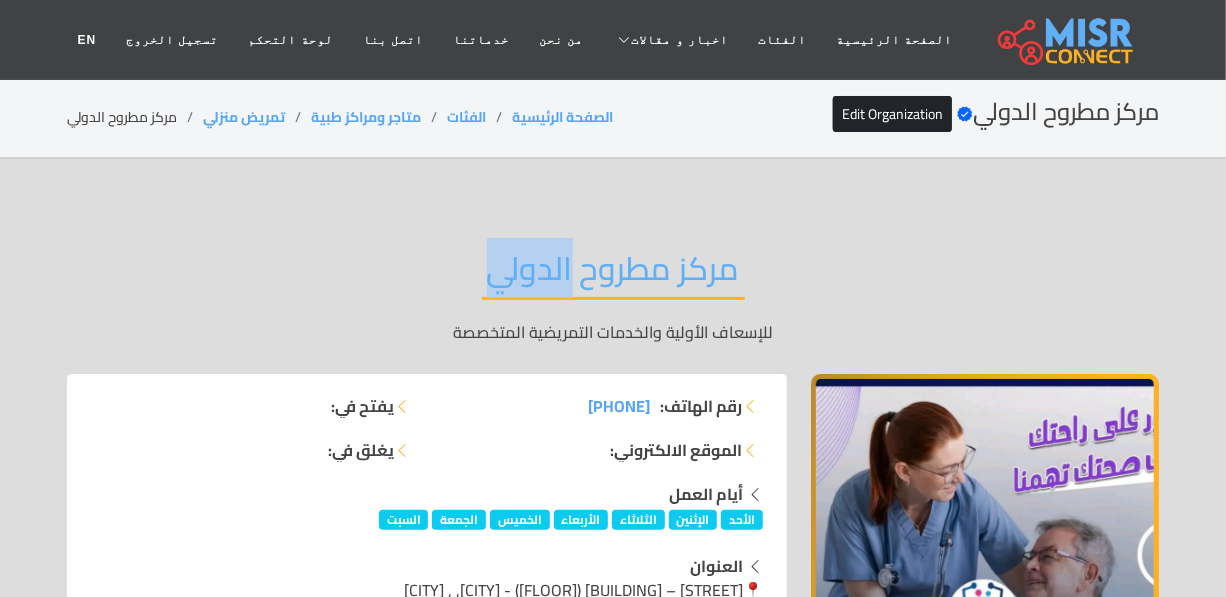 click on "مركز مطروح الدولي" at bounding box center (613, 274) 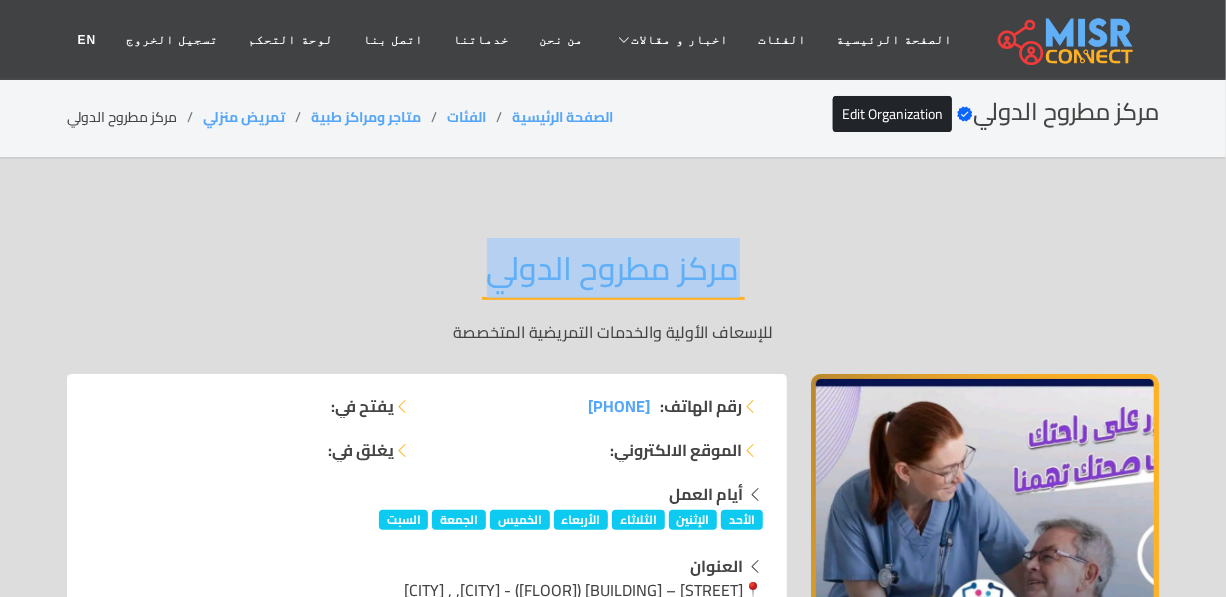 click on "مركز مطروح الدولي" at bounding box center (613, 274) 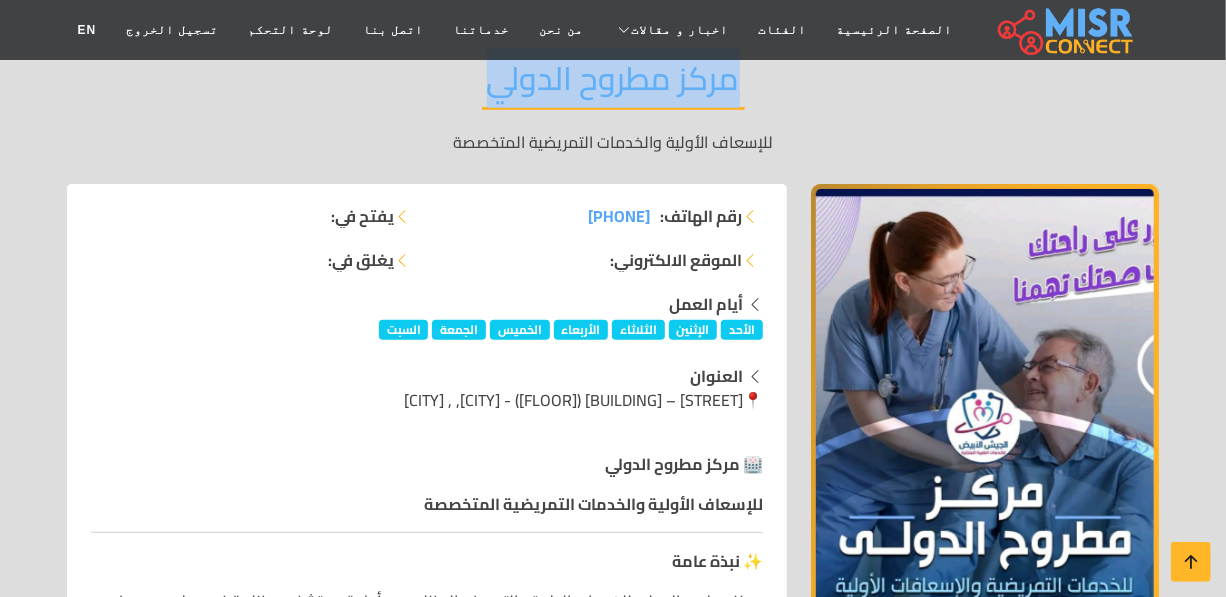 scroll, scrollTop: 0, scrollLeft: 0, axis: both 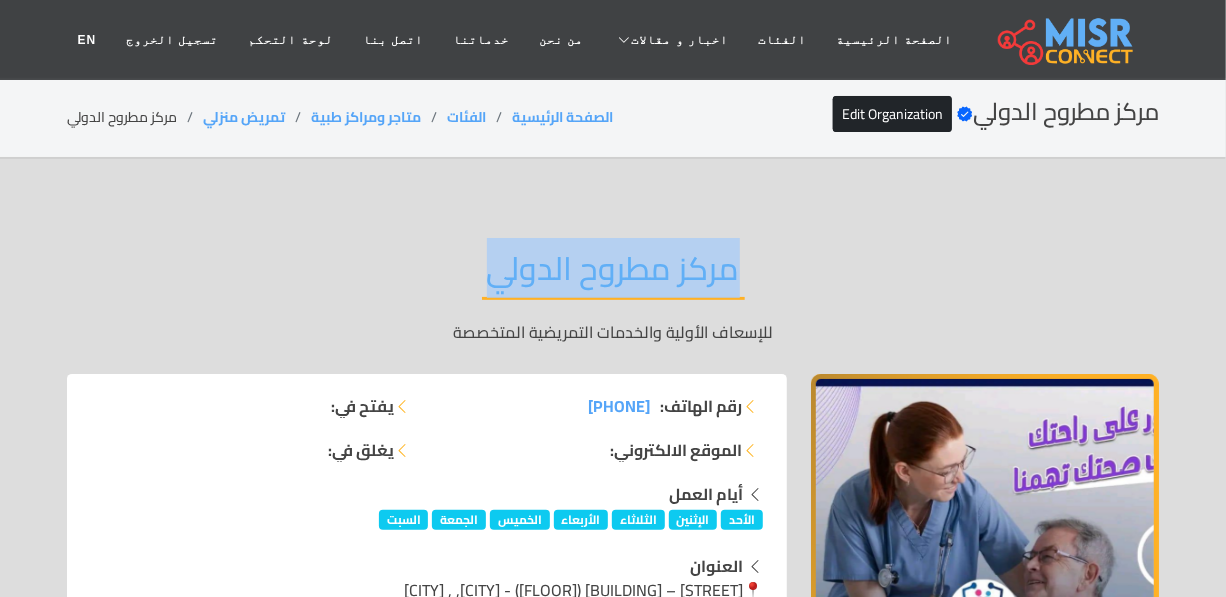 copy on "مركز مطروح الدولي" 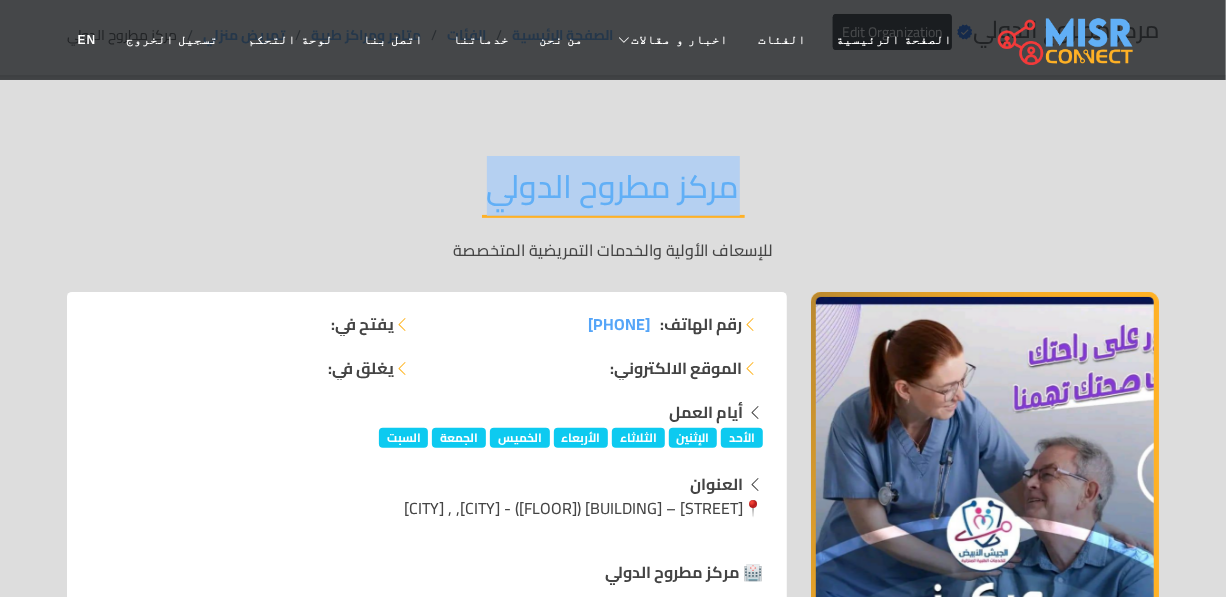 scroll, scrollTop: 181, scrollLeft: 0, axis: vertical 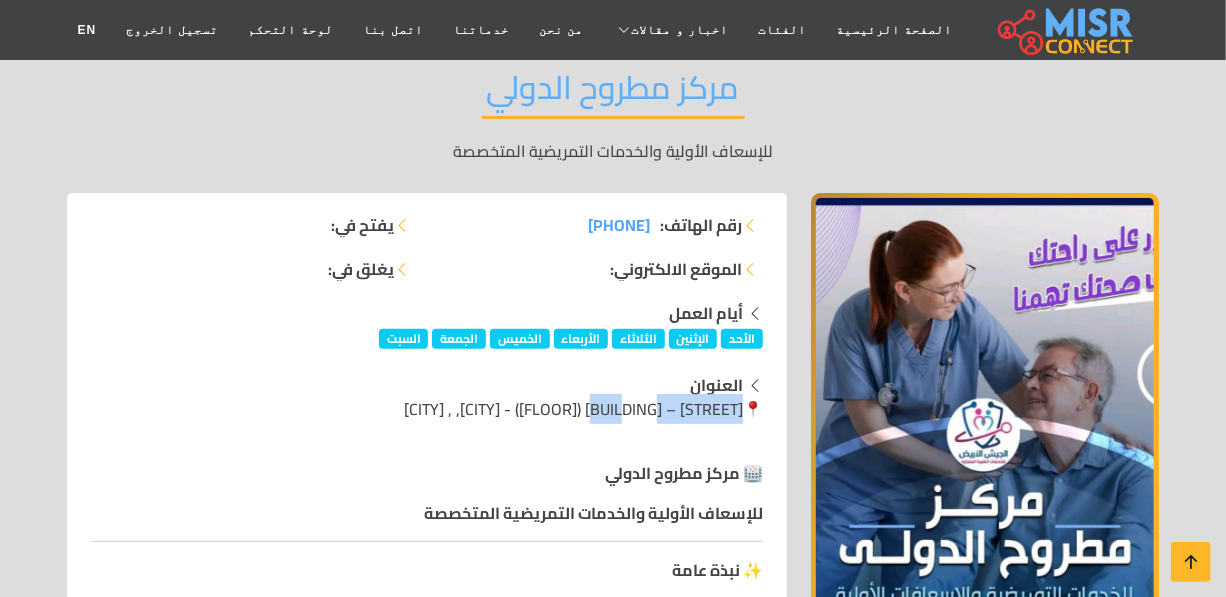 drag, startPoint x: 637, startPoint y: 408, endPoint x: 744, endPoint y: 401, distance: 107.22873 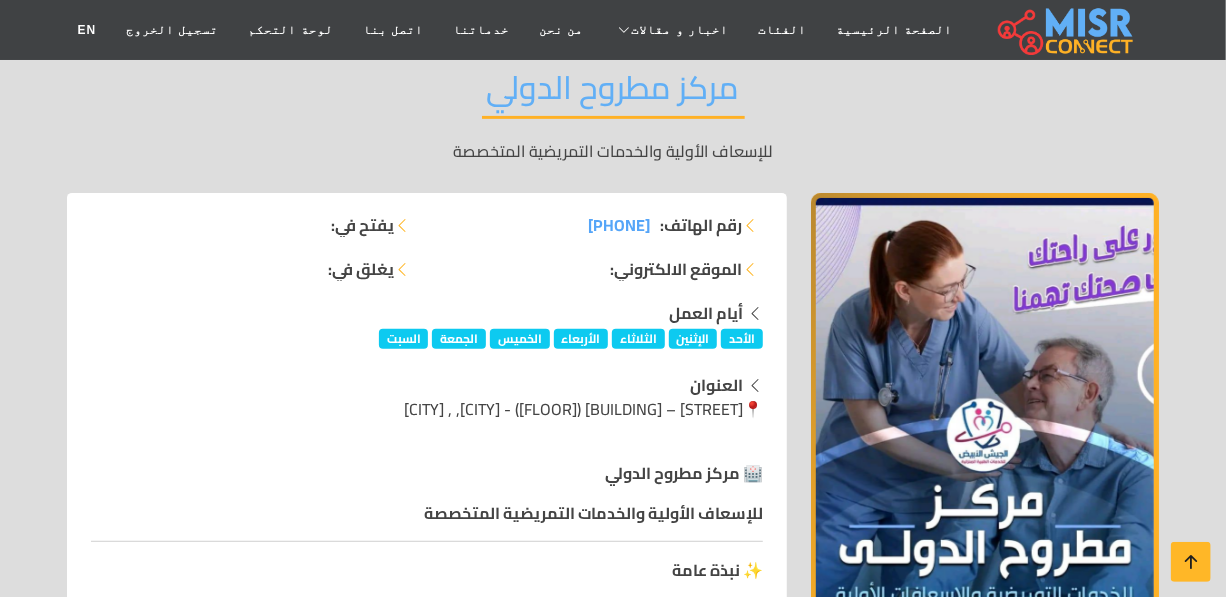 click on "مركز مطروح الدولي" at bounding box center [613, 93] 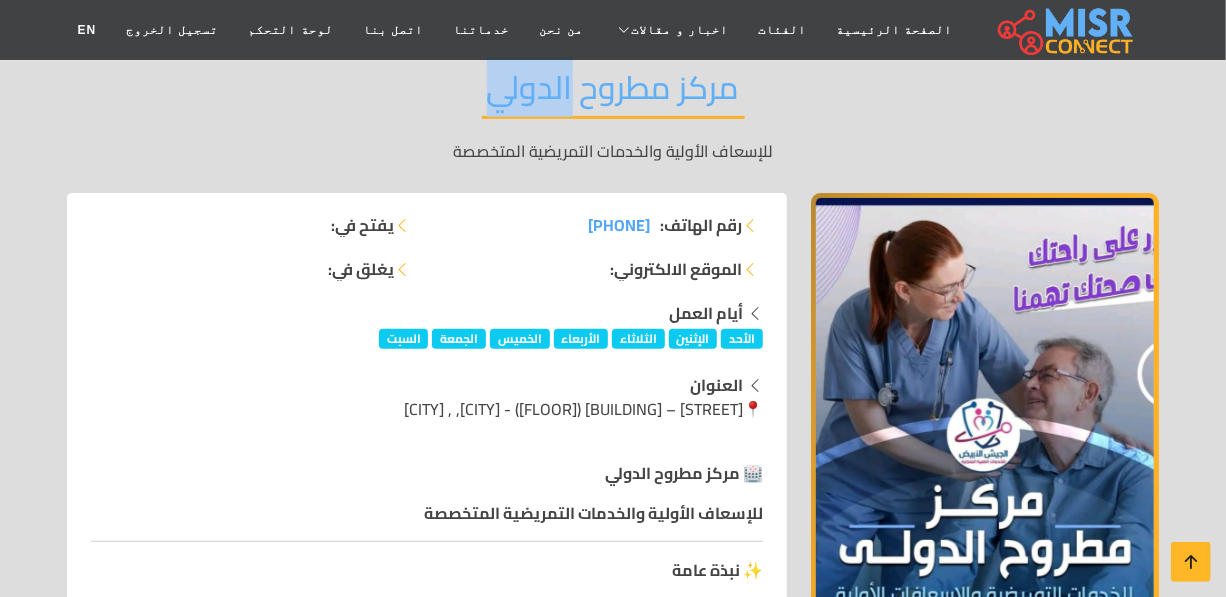 click on "مركز مطروح الدولي" at bounding box center (613, 93) 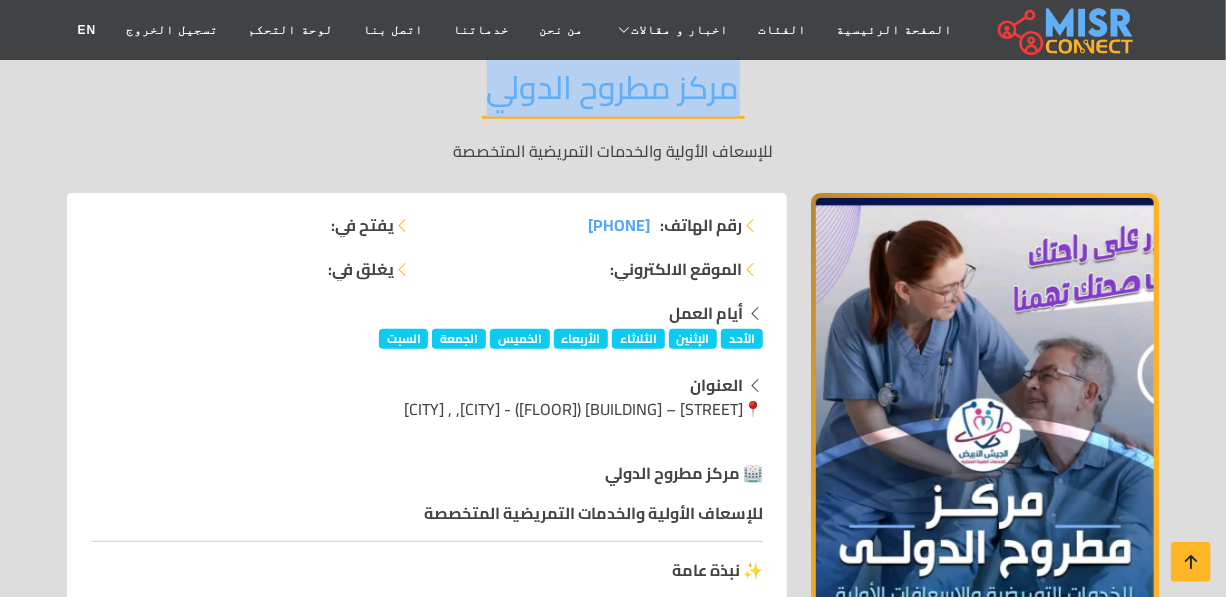 click on "مركز مطروح الدولي" at bounding box center (613, 93) 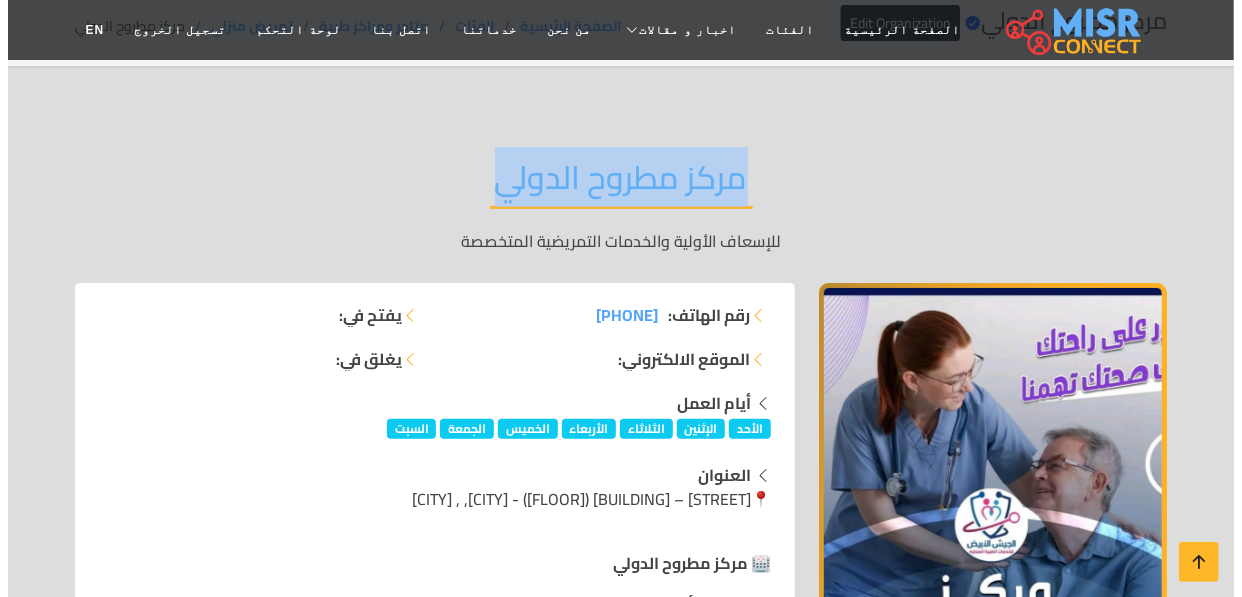 scroll, scrollTop: 90, scrollLeft: 0, axis: vertical 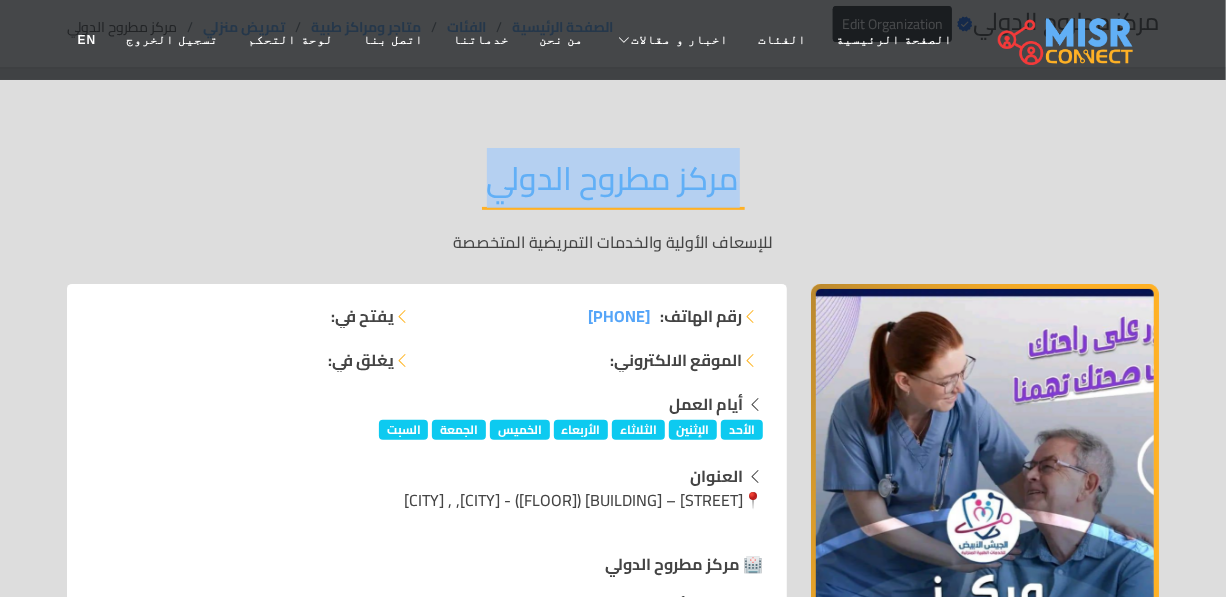 copy on "مركز مطروح الدولي" 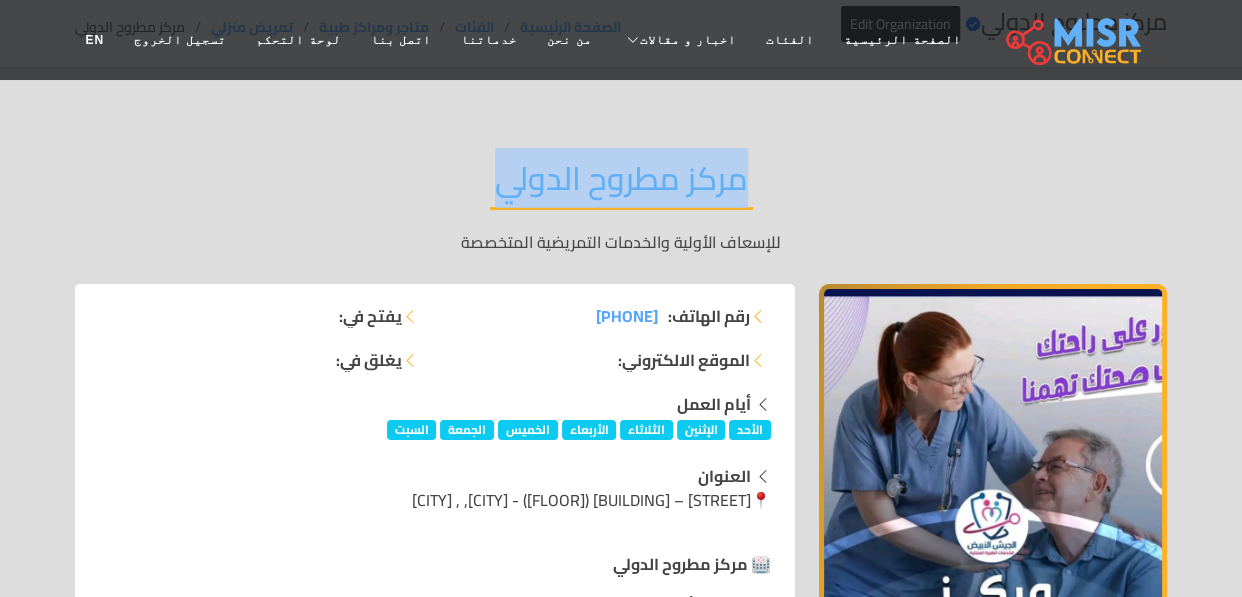 copy on "مركز مطروح الدولي" 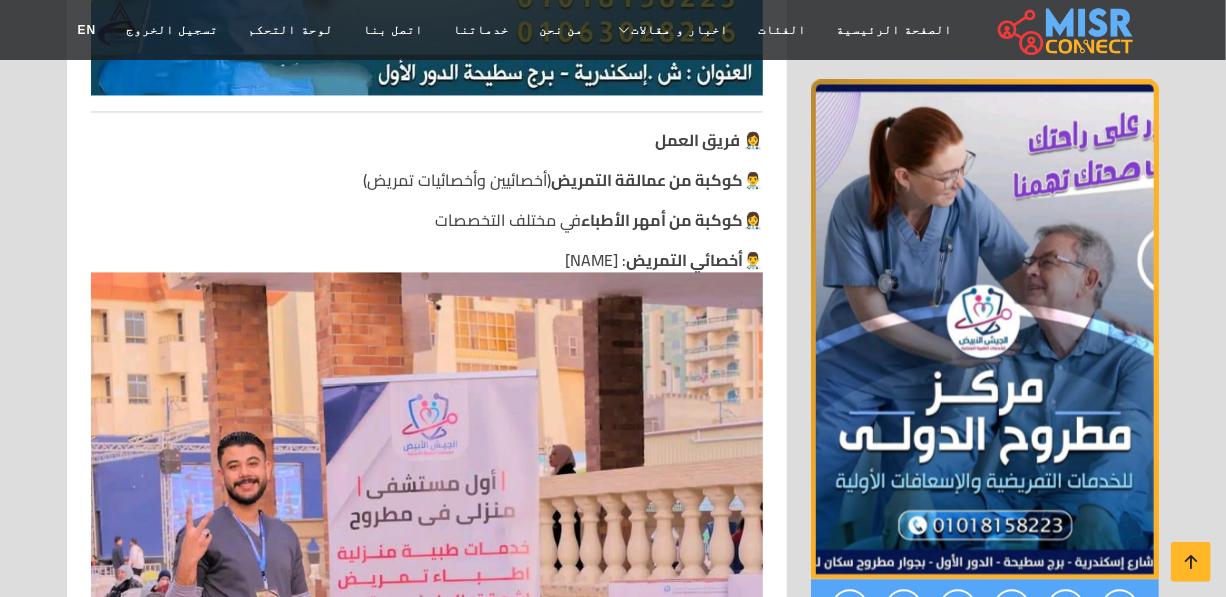 scroll, scrollTop: 1727, scrollLeft: 0, axis: vertical 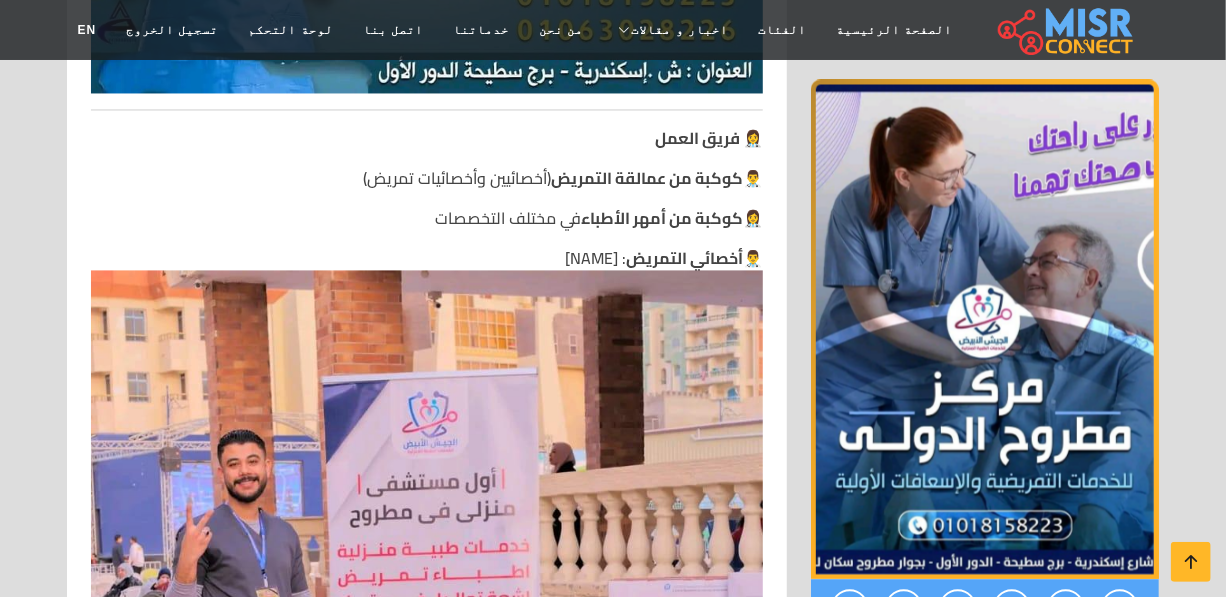 drag, startPoint x: 1236, startPoint y: 190, endPoint x: 1240, endPoint y: 240, distance: 50.159744 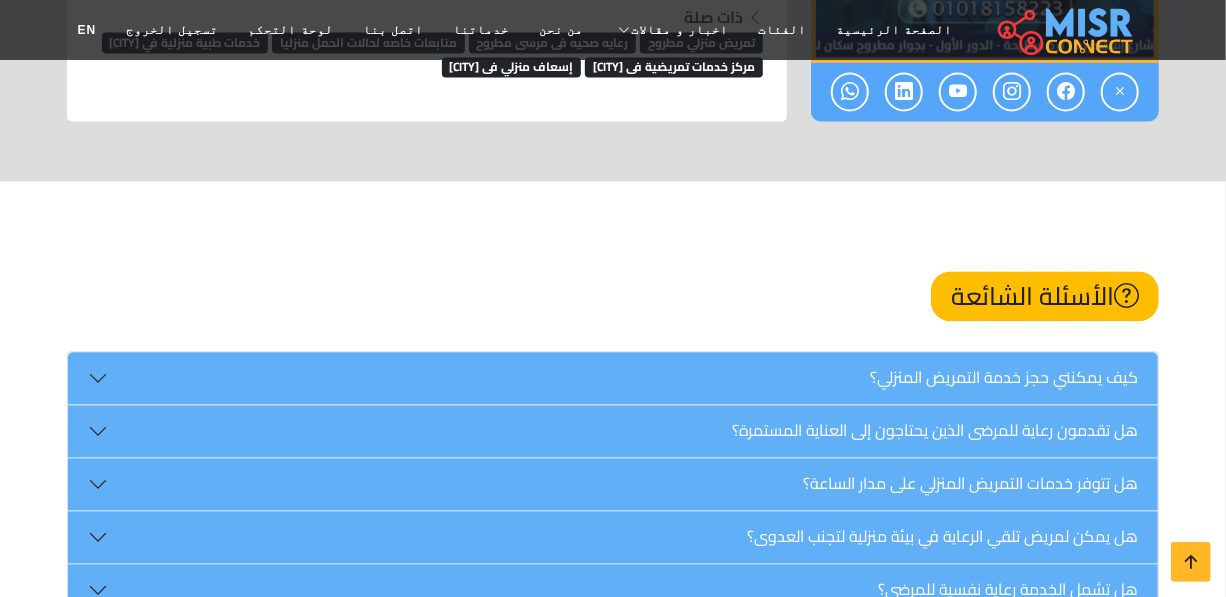 scroll, scrollTop: 4892, scrollLeft: 0, axis: vertical 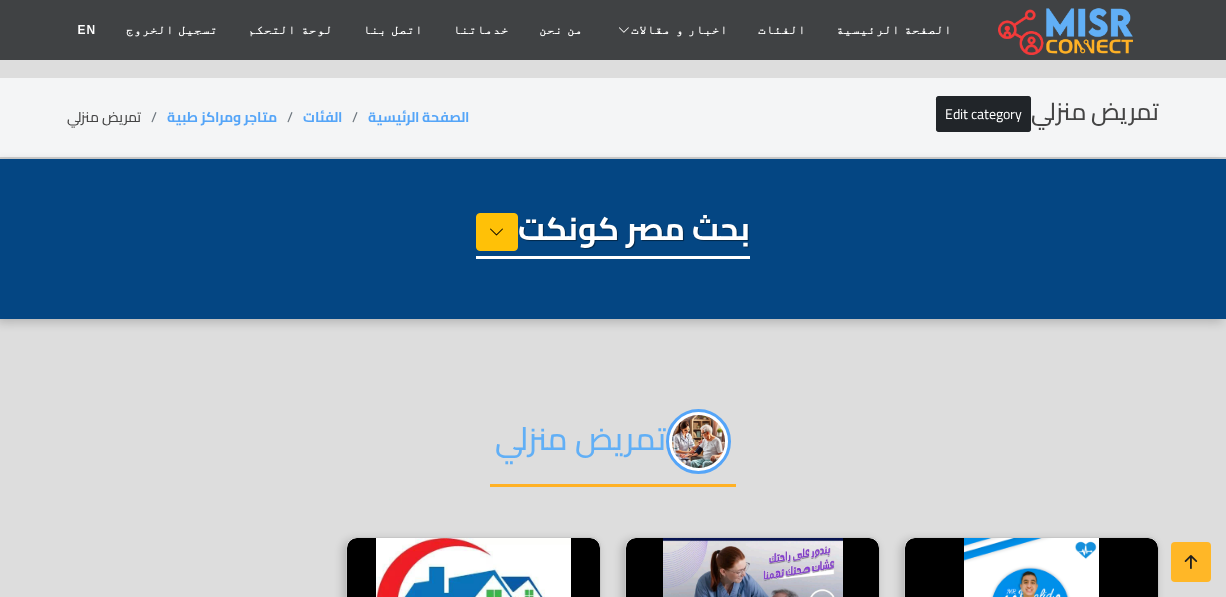 select on "*******" 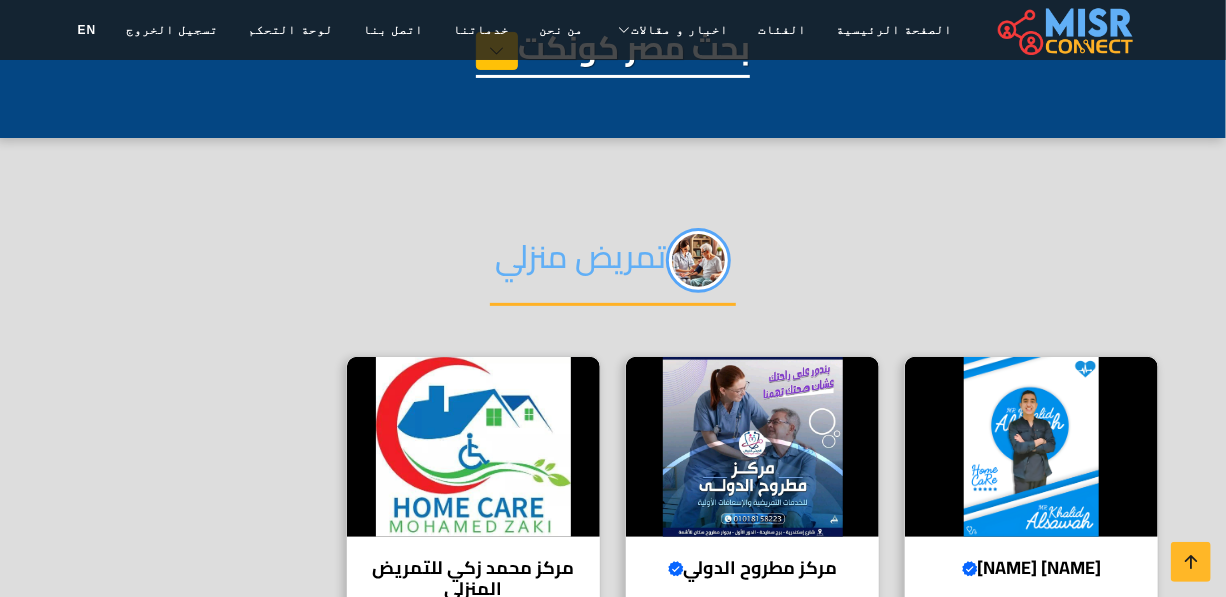click on "تمريض منزلي" at bounding box center (613, 267) 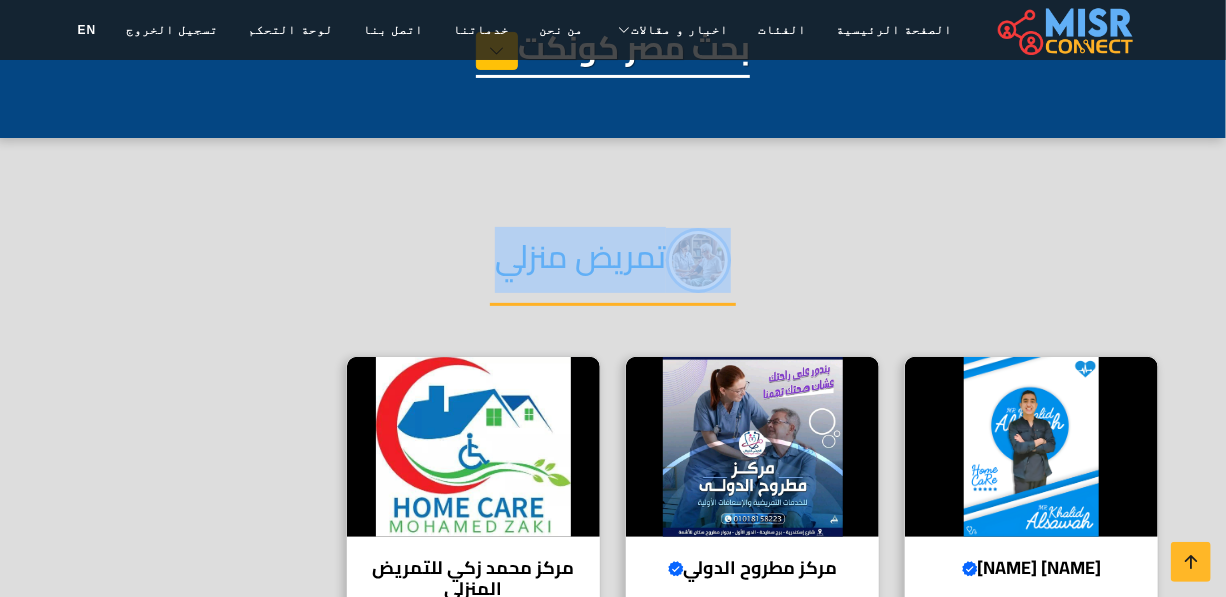 click on "تمريض منزلي" at bounding box center [613, 267] 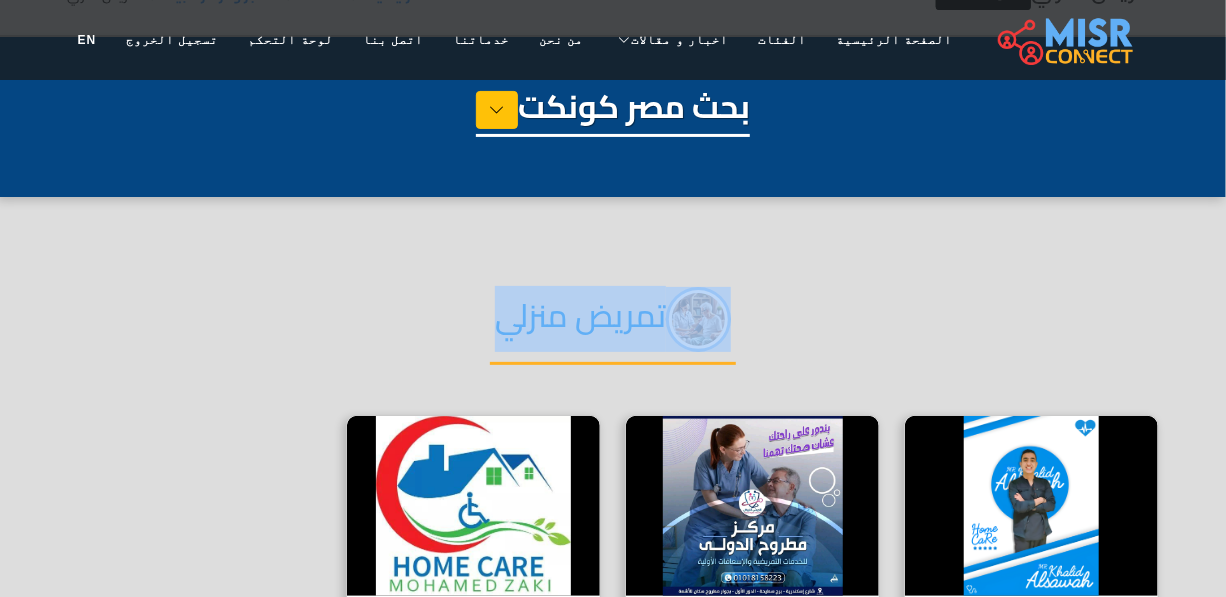 scroll, scrollTop: 90, scrollLeft: 0, axis: vertical 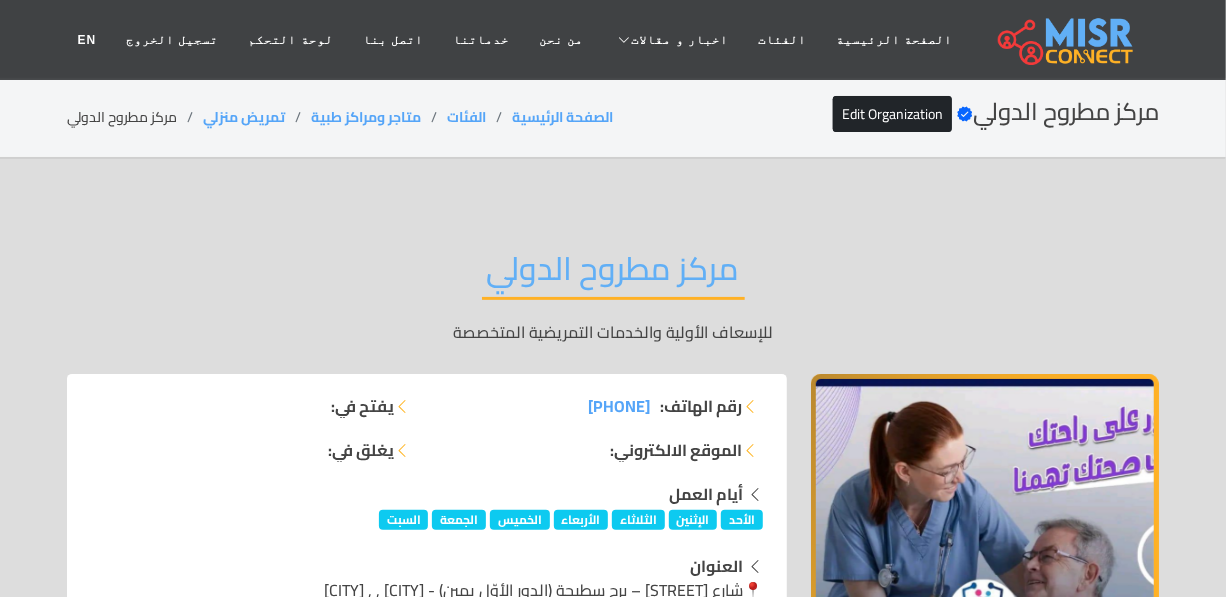 click on "مركز مطروح الدولي" at bounding box center [613, 274] 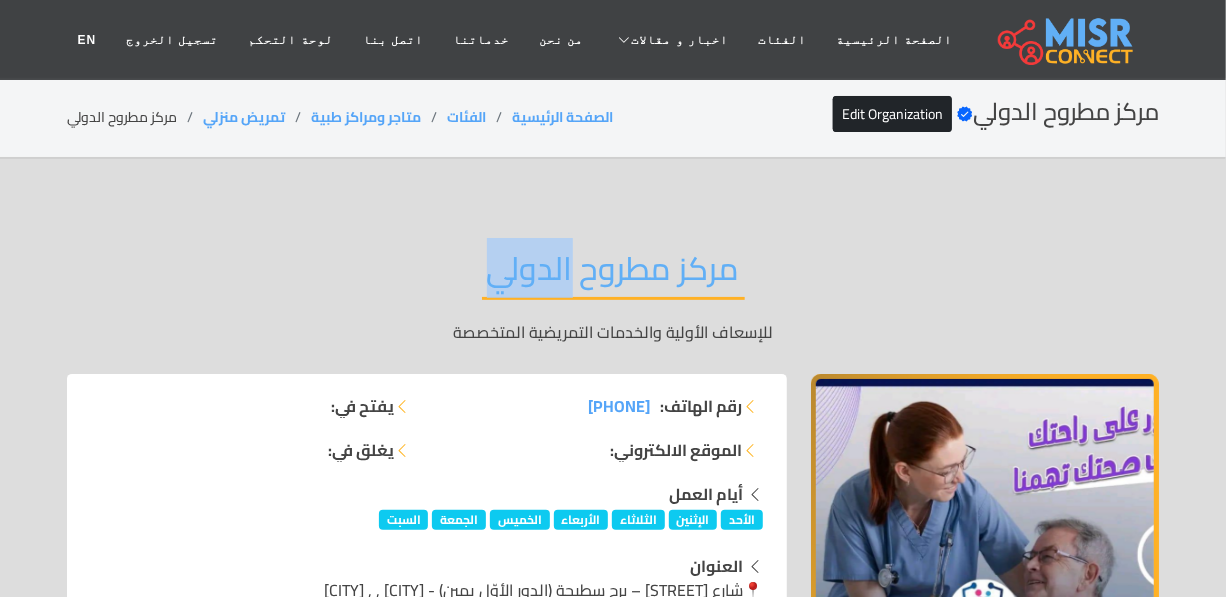 click on "مركز مطروح الدولي" at bounding box center [613, 274] 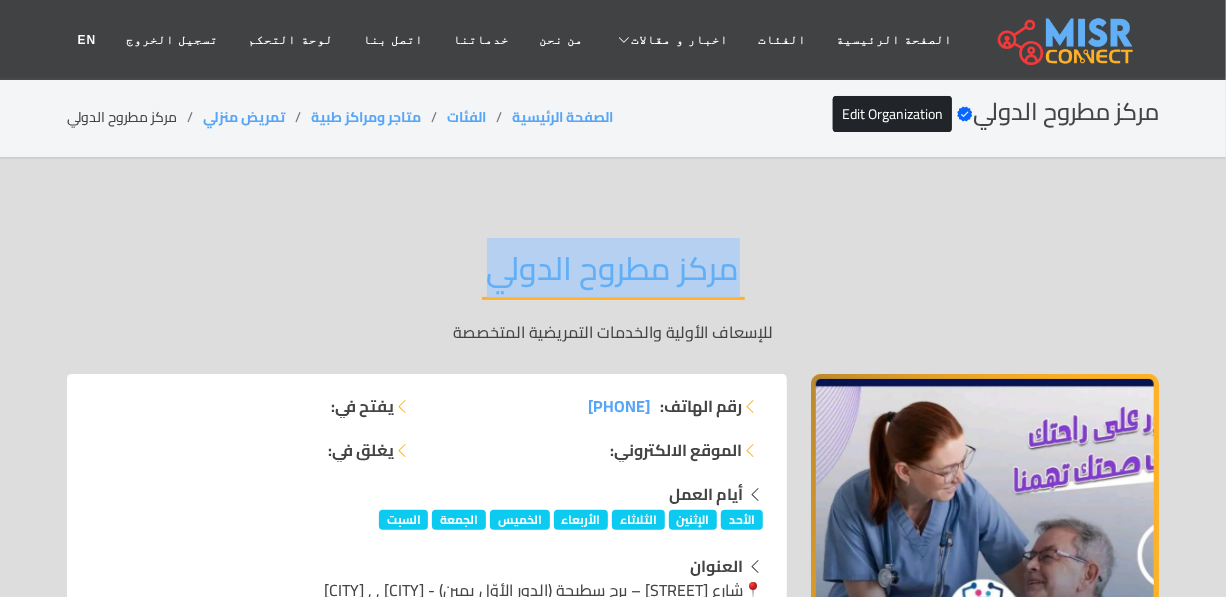 click on "مركز مطروح الدولي" at bounding box center (613, 274) 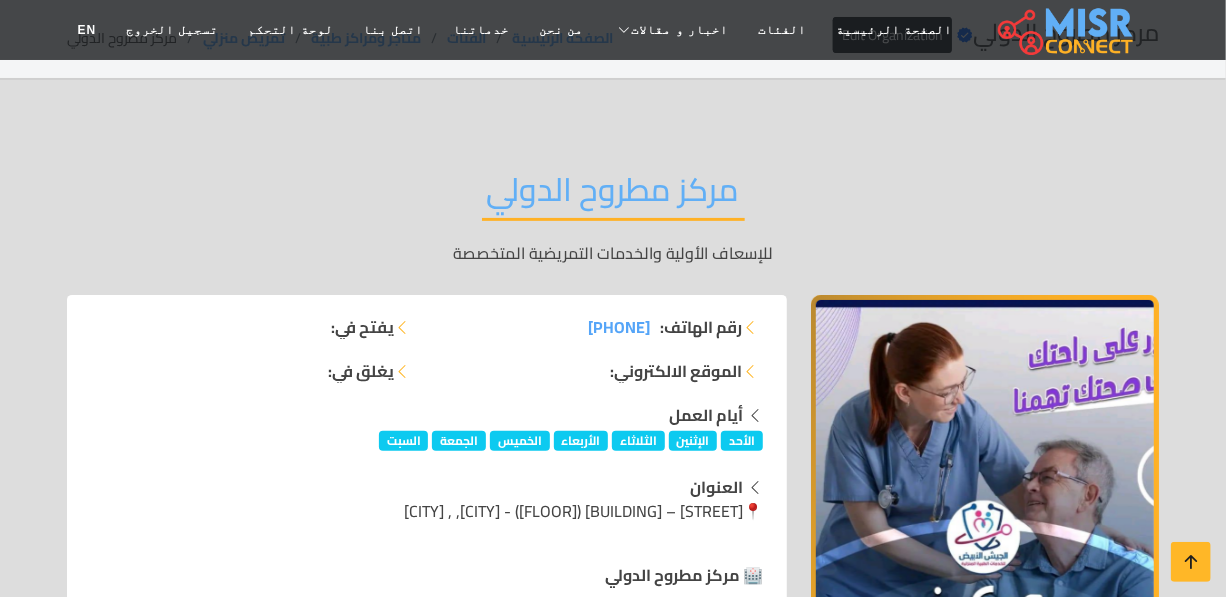 scroll, scrollTop: 0, scrollLeft: 0, axis: both 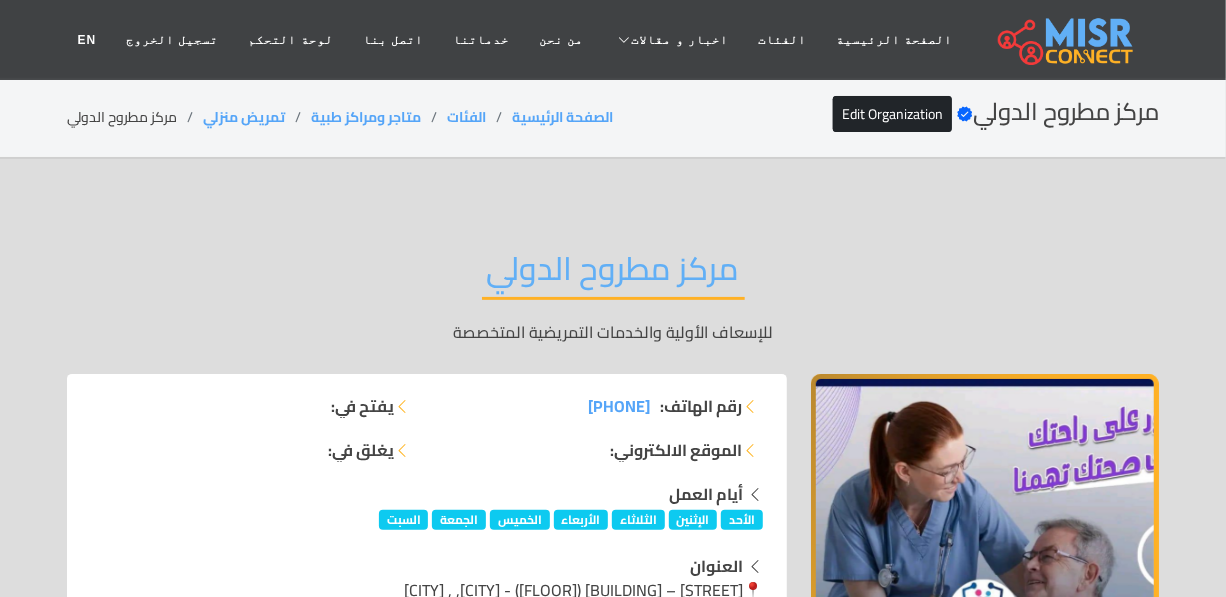 click on "مركز مطروح الدولي" at bounding box center (613, 274) 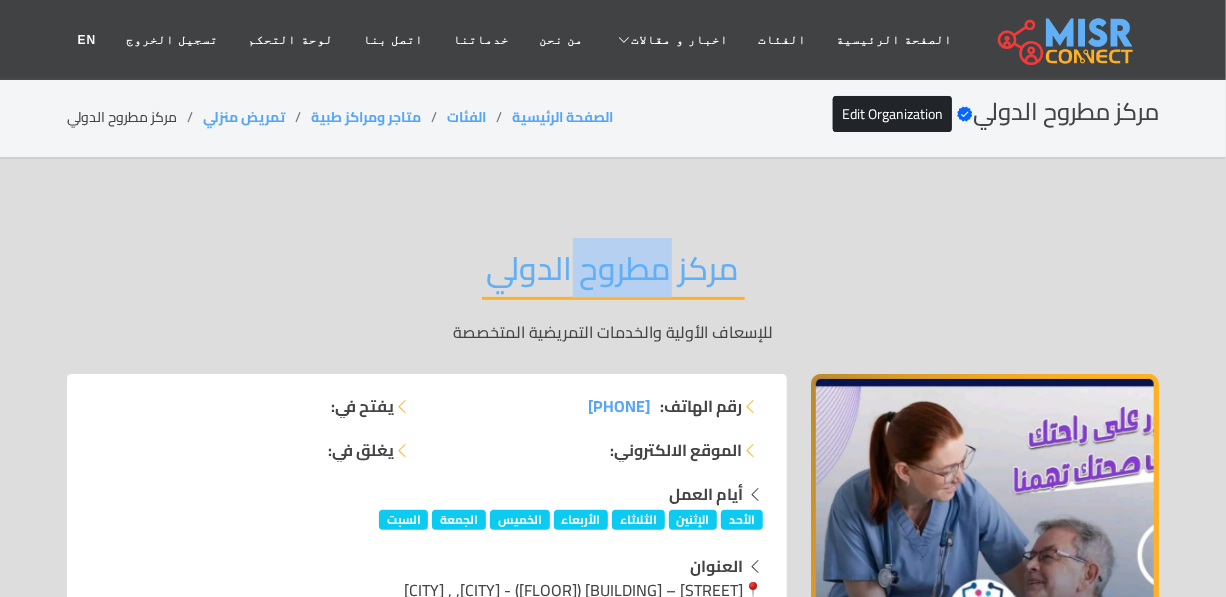 click on "مركز مطروح الدولي" at bounding box center (613, 274) 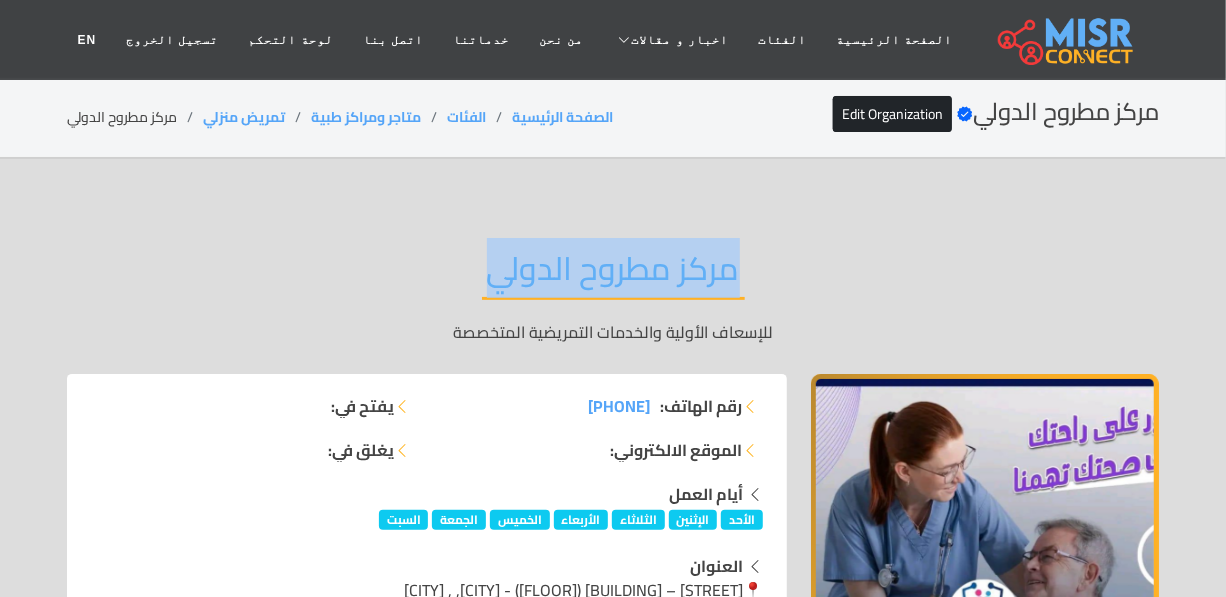click on "مركز مطروح الدولي" at bounding box center [613, 274] 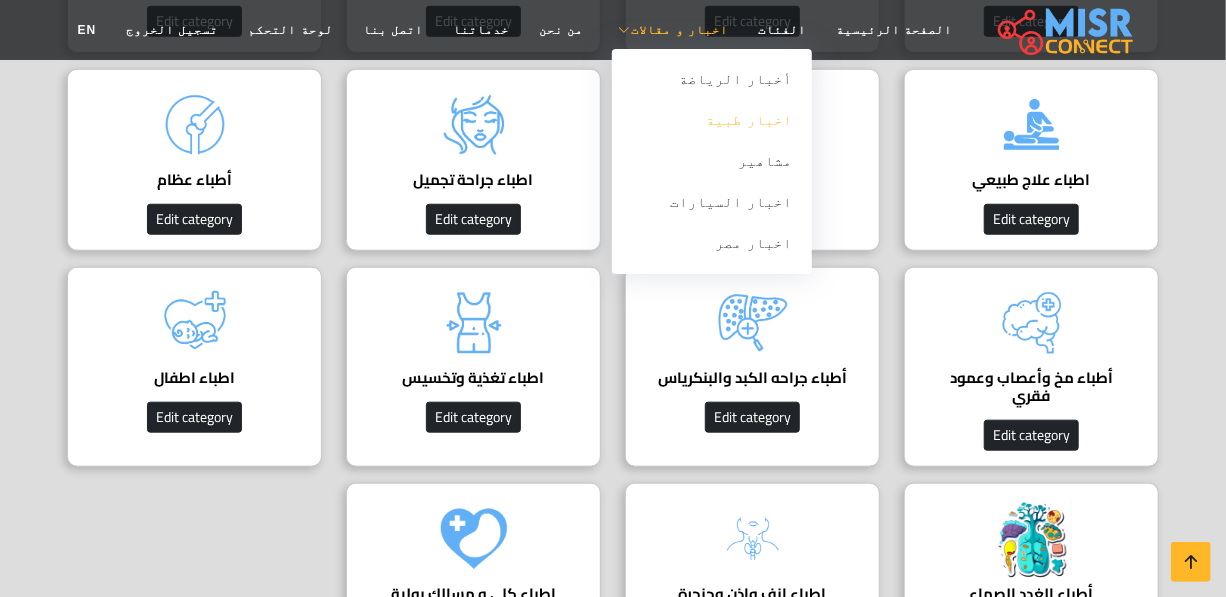 scroll, scrollTop: 726, scrollLeft: 0, axis: vertical 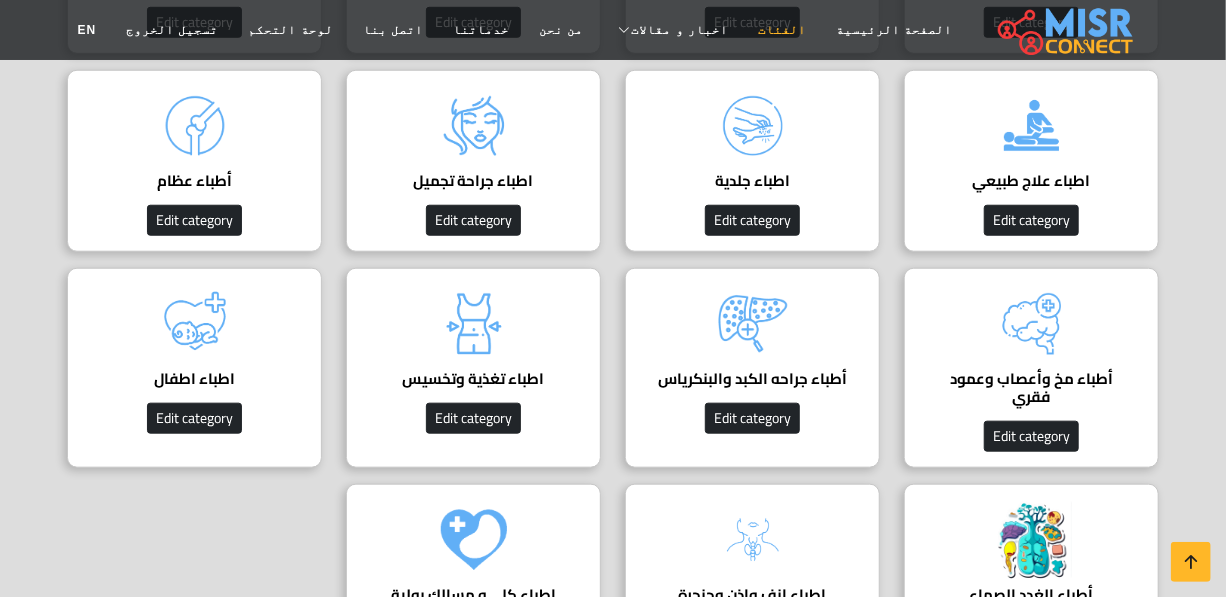 click on "الفئات" at bounding box center [782, 30] 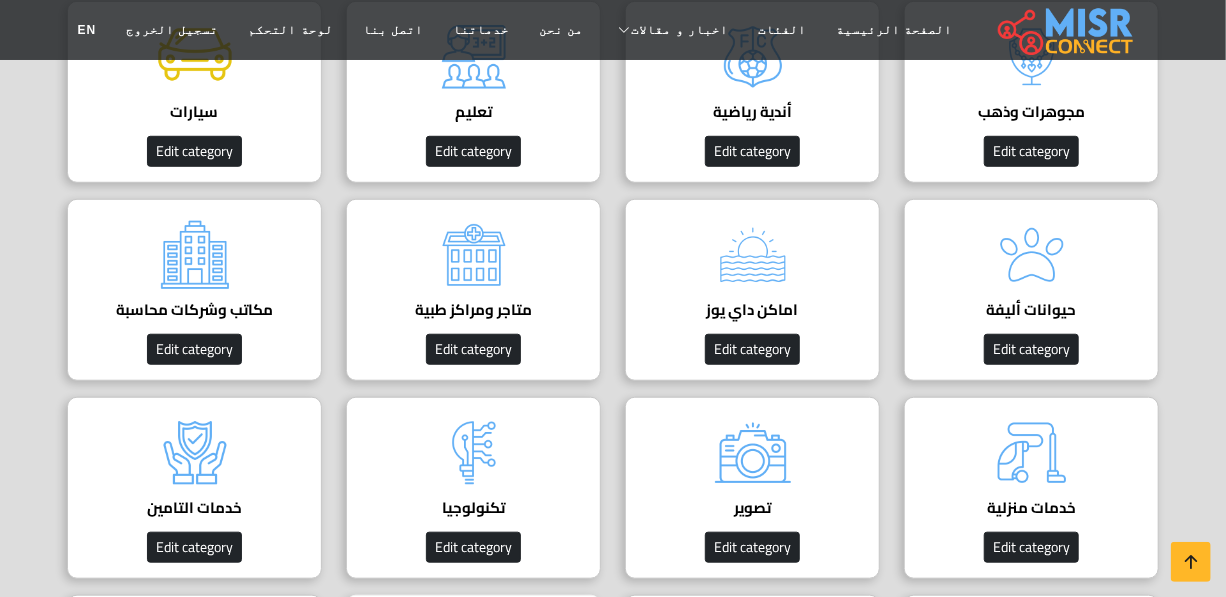 scroll, scrollTop: 545, scrollLeft: 0, axis: vertical 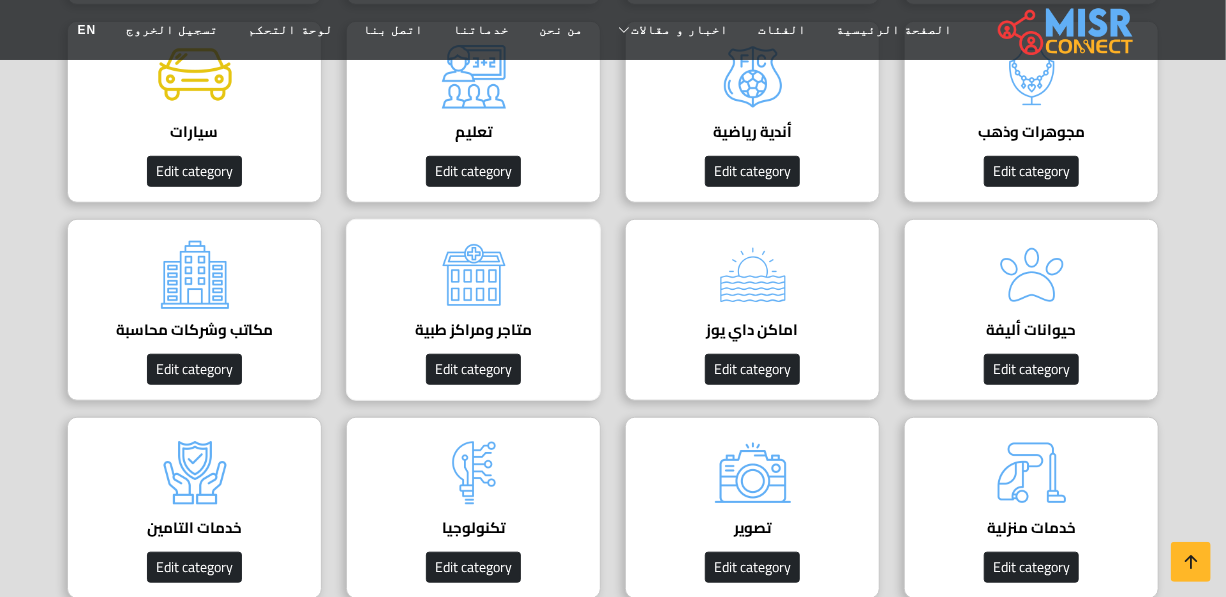 click on "متاجر ومراكز طبية" at bounding box center (473, 330) 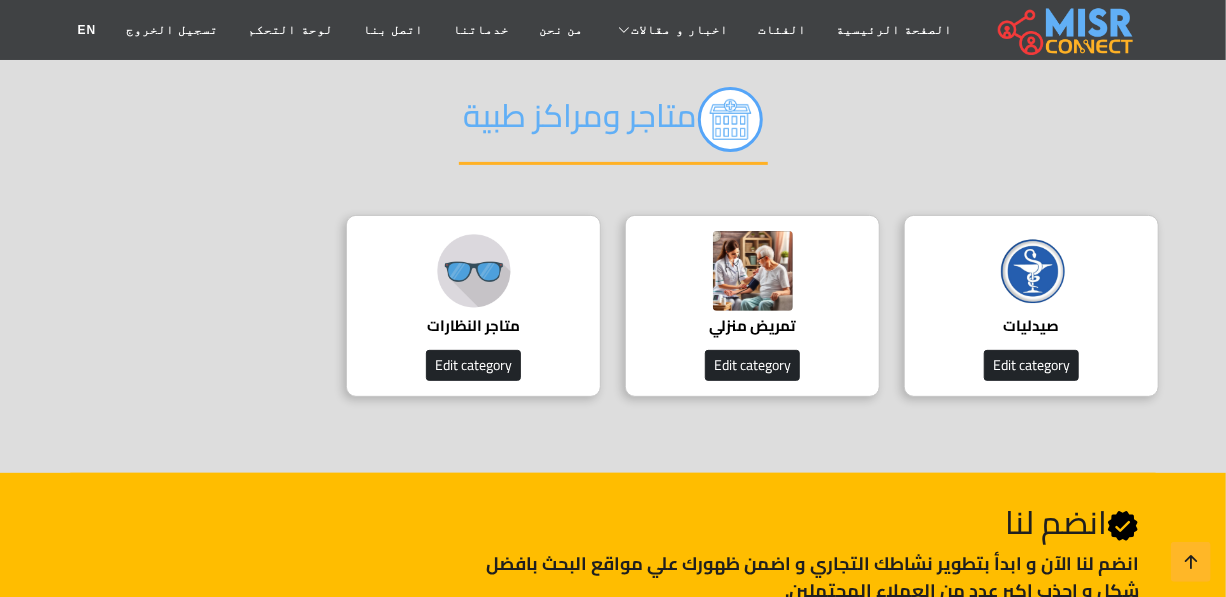 scroll, scrollTop: 181, scrollLeft: 0, axis: vertical 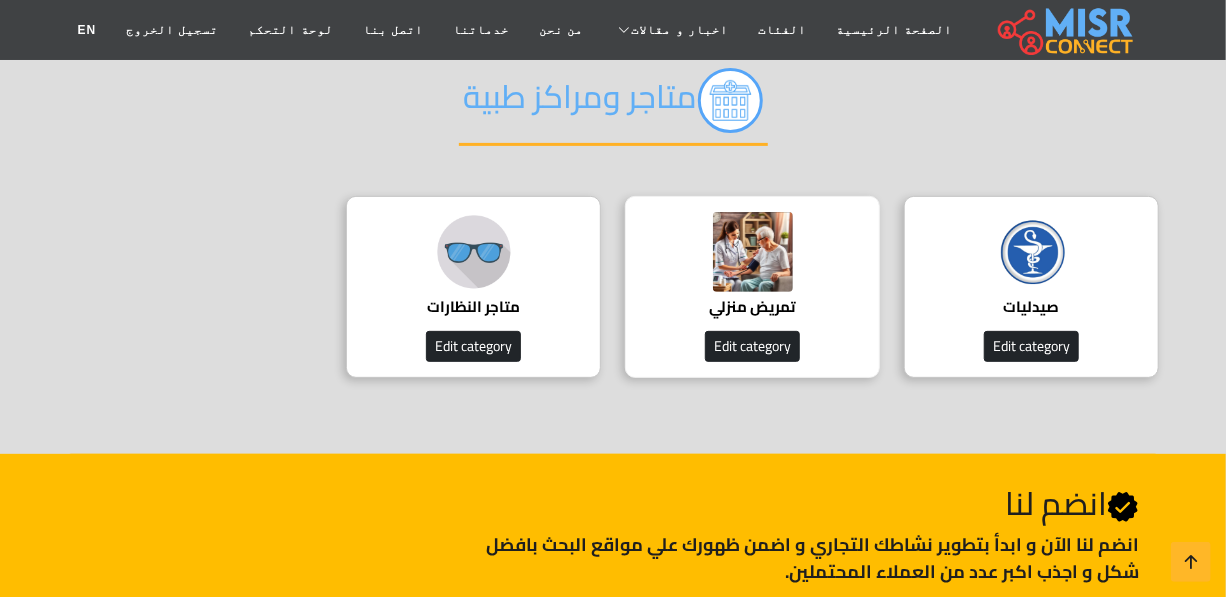 click at bounding box center (753, 252) 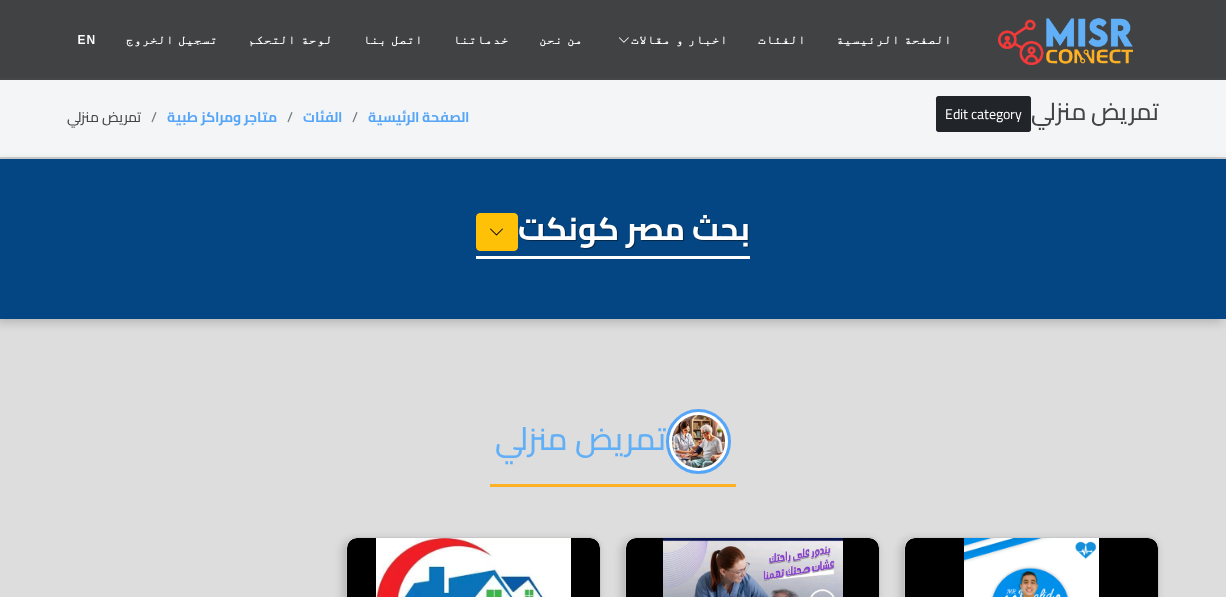 select on "*******" 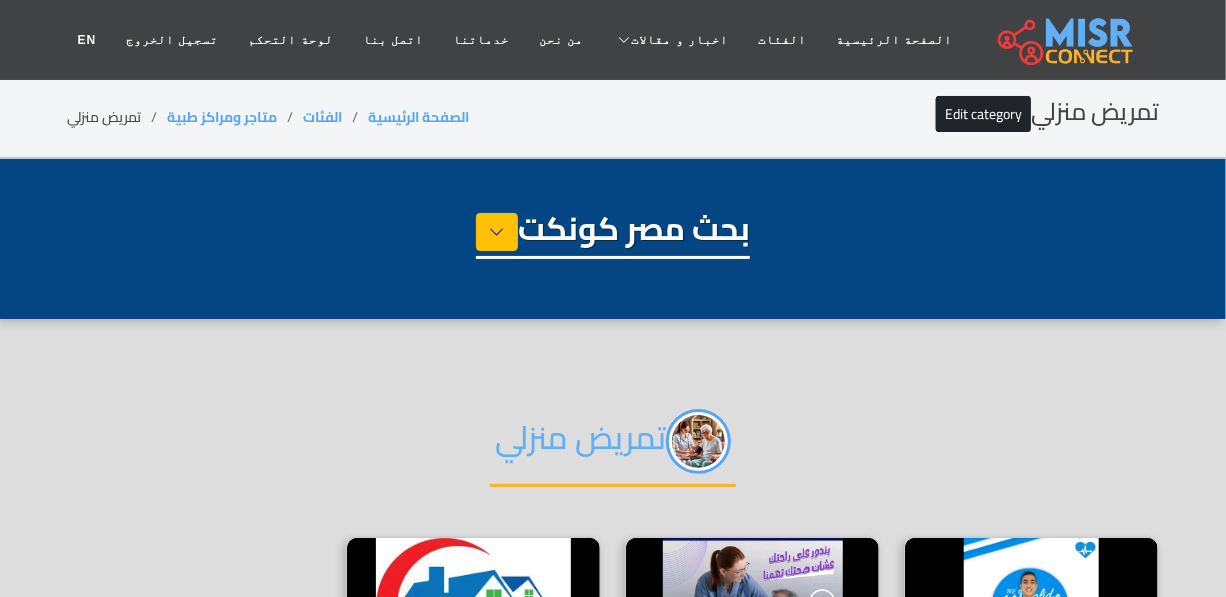 click on "بحث مصر كونكت" at bounding box center [613, 234] 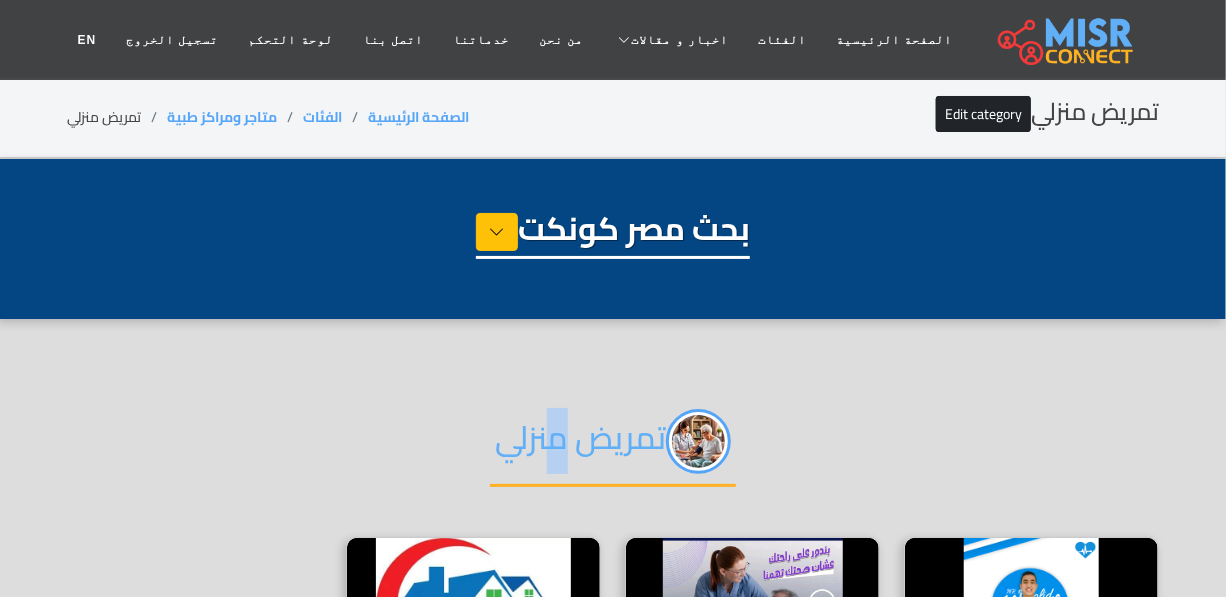 click on "تمريض منزلي" at bounding box center (613, 448) 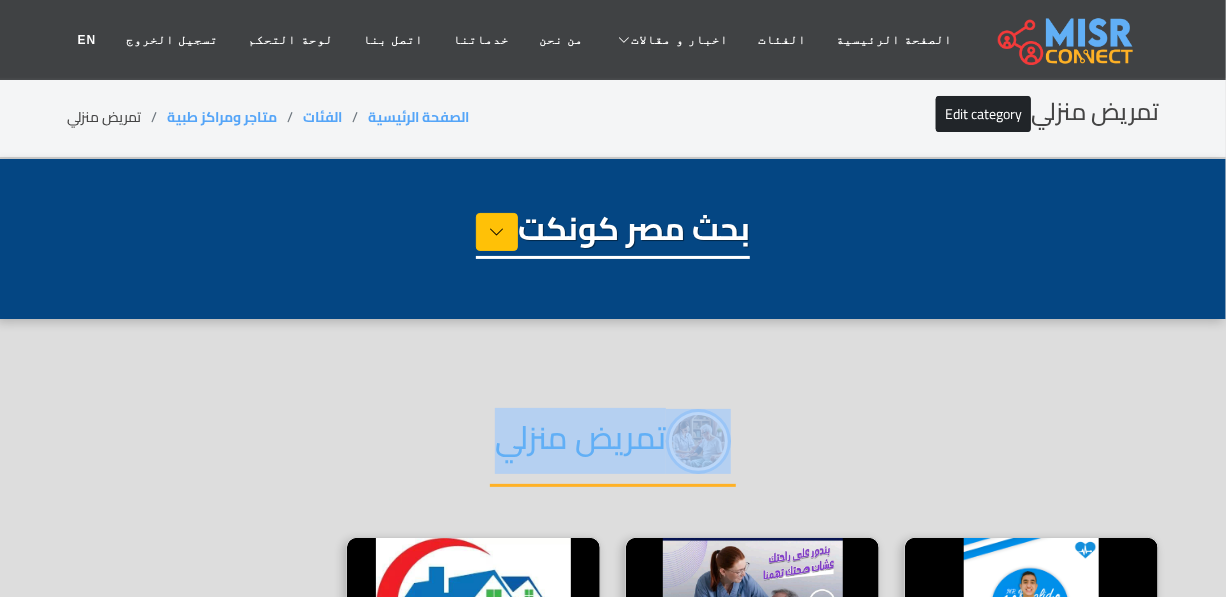 click on "تمريض منزلي" at bounding box center [613, 448] 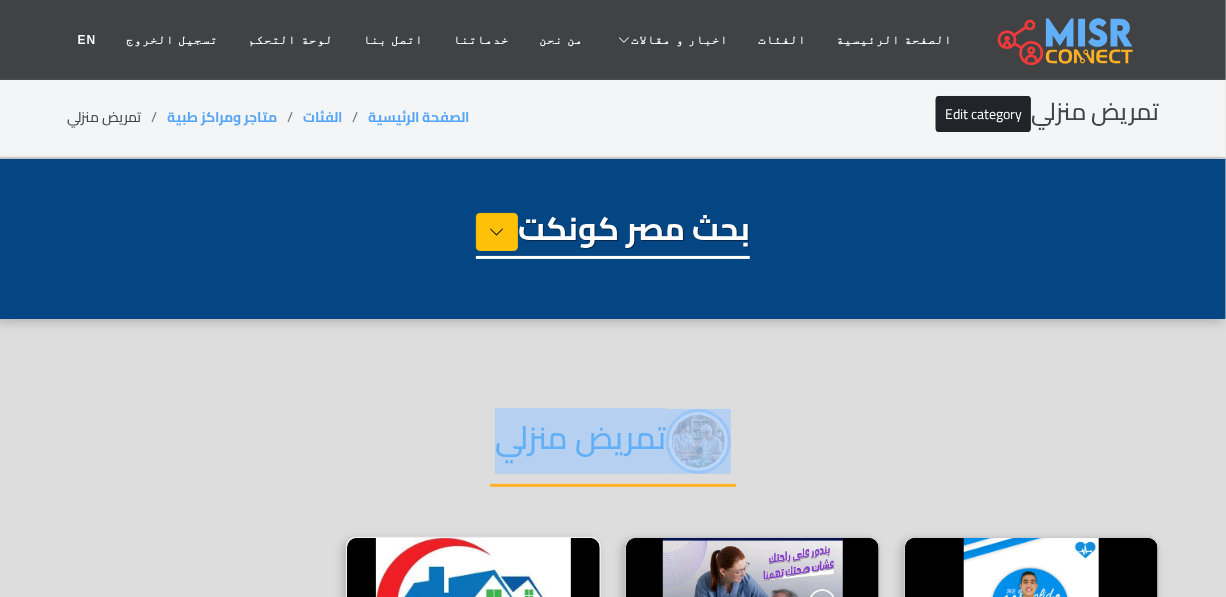 scroll, scrollTop: 272, scrollLeft: 0, axis: vertical 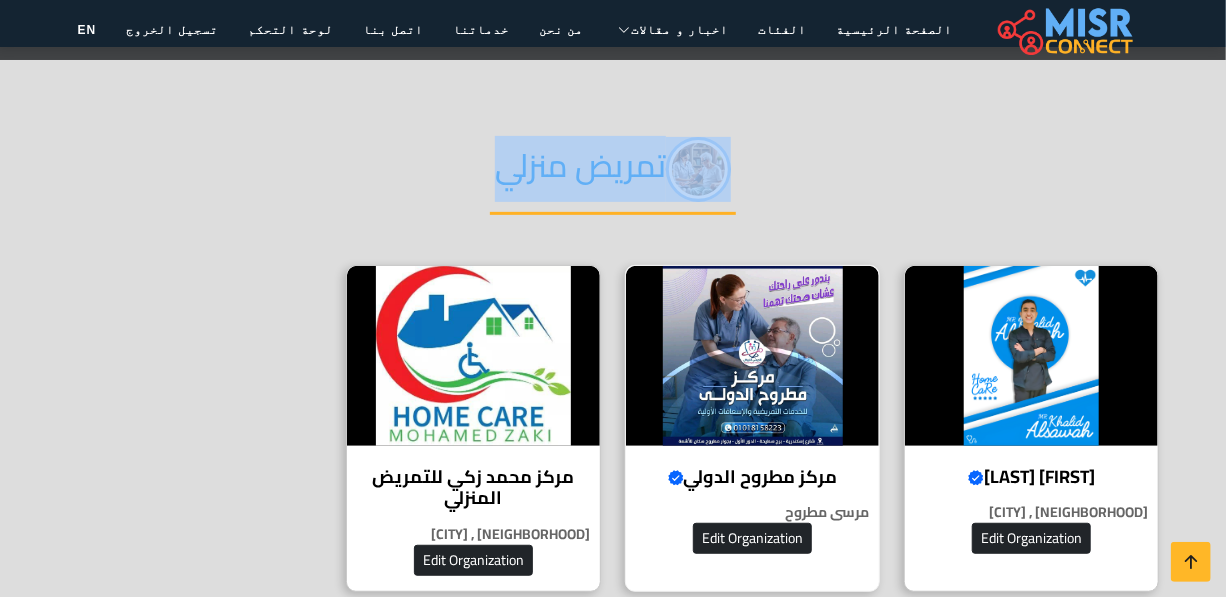 click at bounding box center [752, 356] 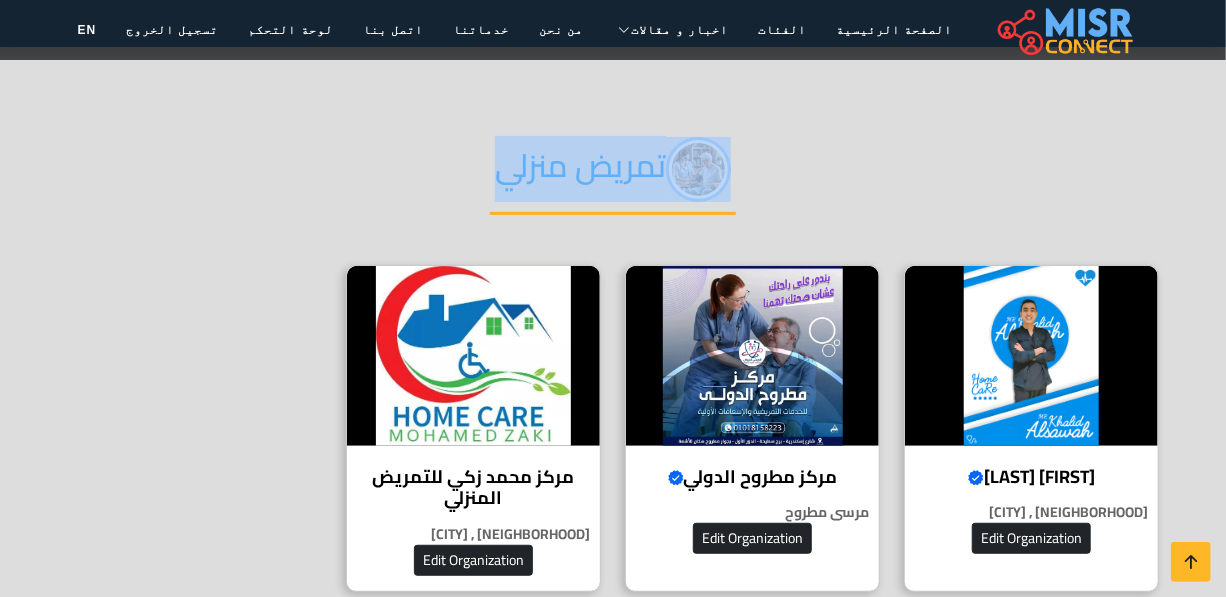 copy on "تمريض منزلي" 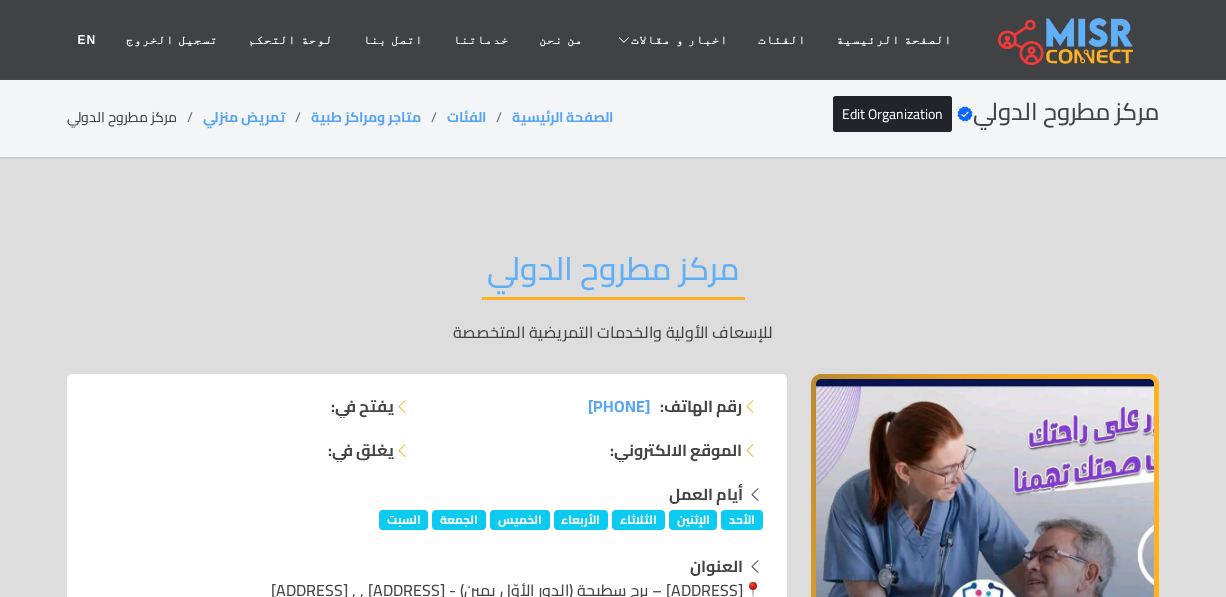 scroll, scrollTop: 0, scrollLeft: 0, axis: both 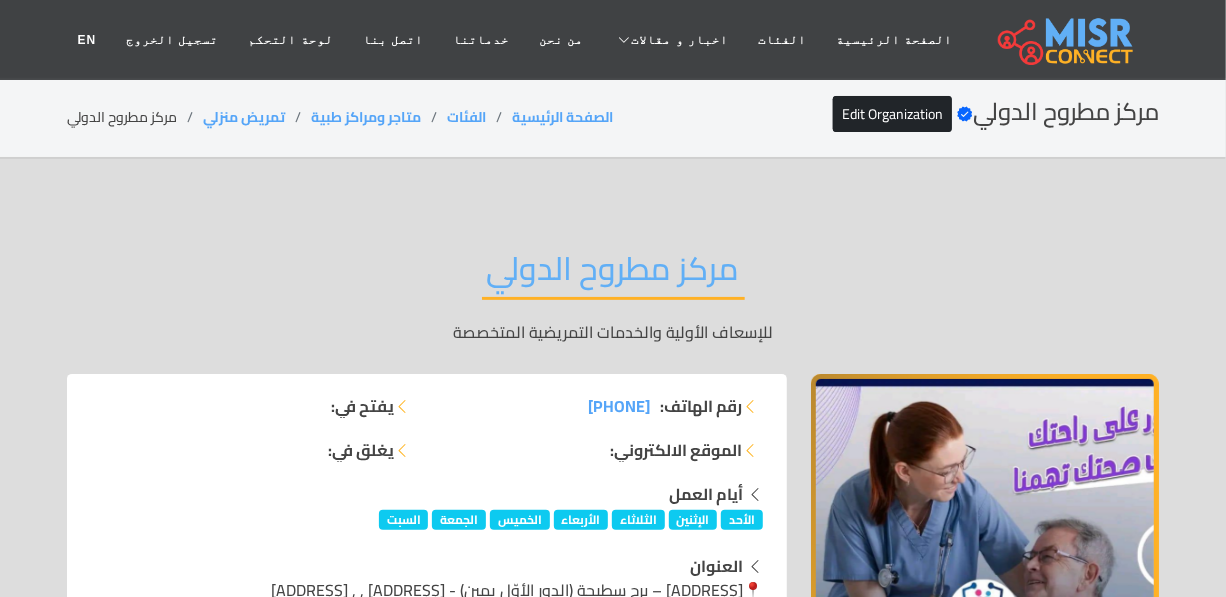 click on "مركز مطروح الدولي" at bounding box center (613, 274) 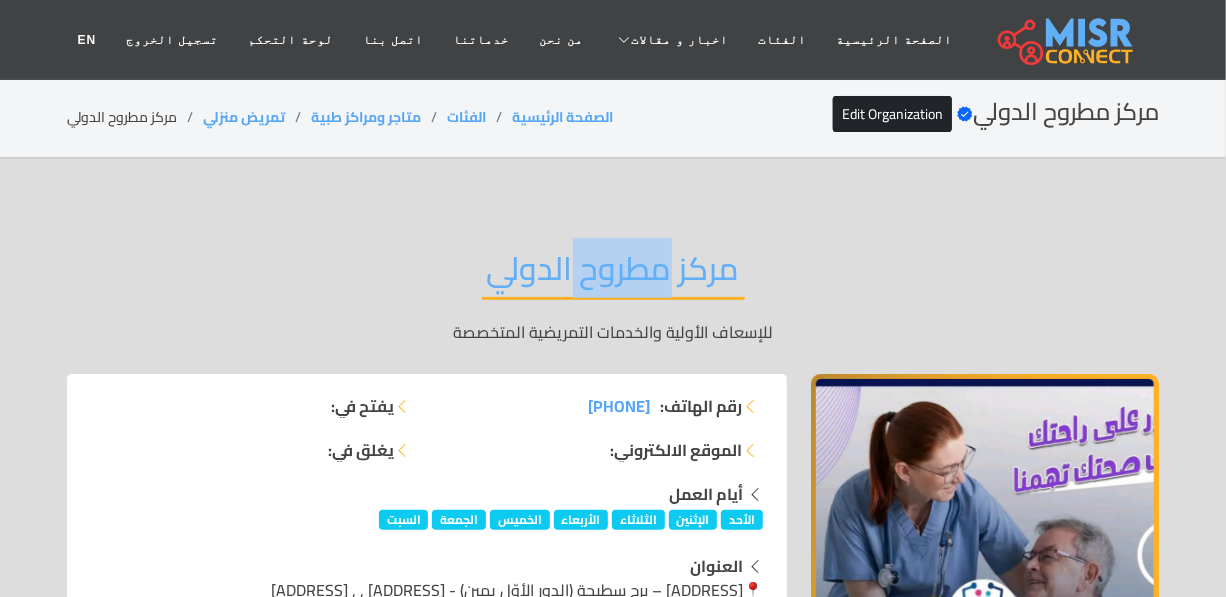 click on "مركز مطروح الدولي" at bounding box center [613, 274] 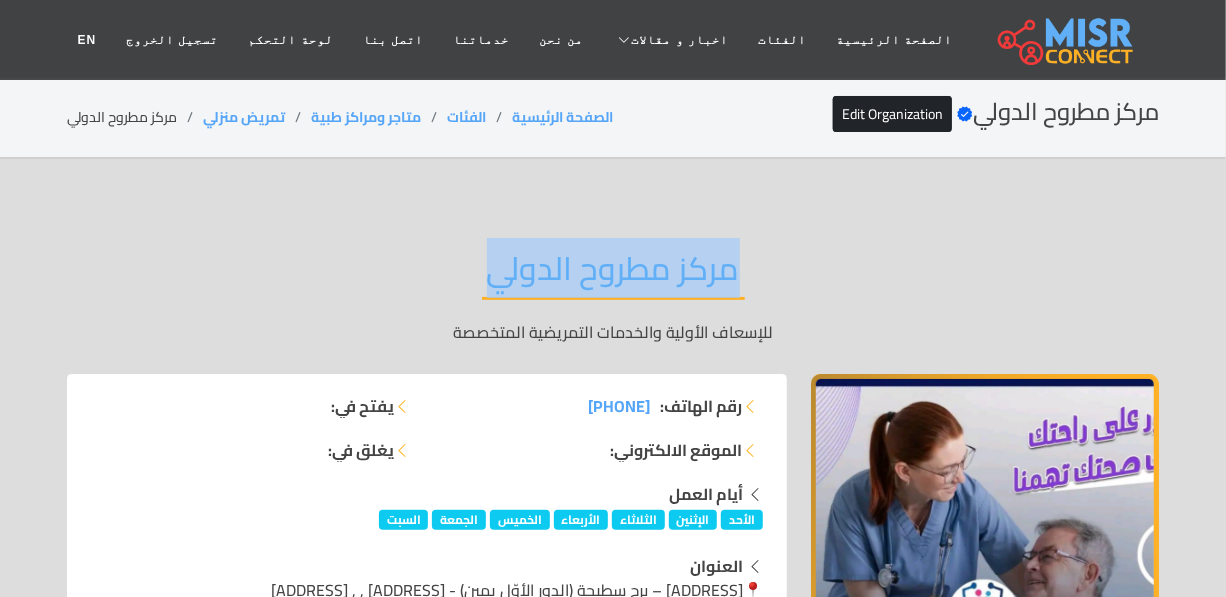 click on "مركز مطروح الدولي" at bounding box center [613, 274] 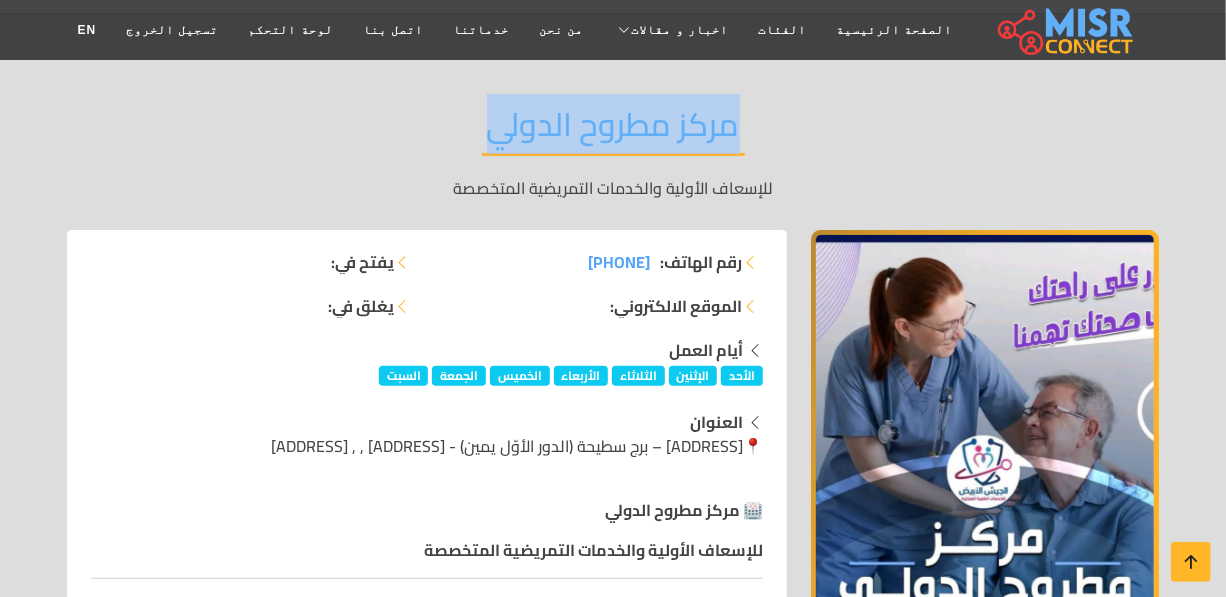 scroll, scrollTop: 363, scrollLeft: 0, axis: vertical 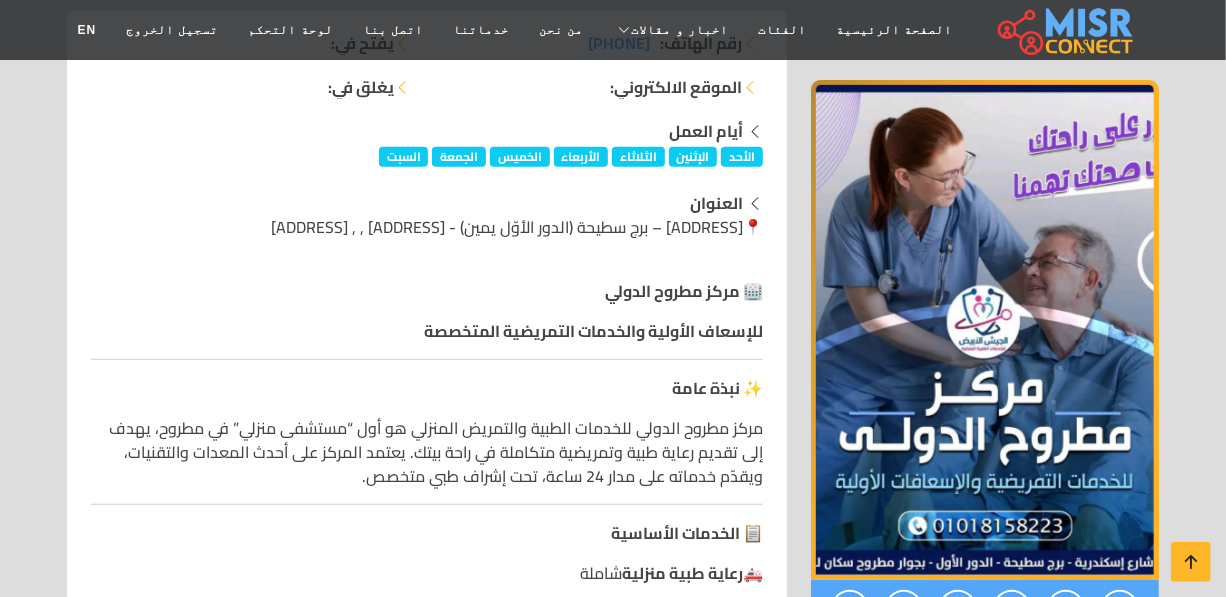 click on "مركز مطروح الدولي
للإسعاف الأولية والخدمات التمريضية المتخصصة
رقم الهاتف:    01018158223
الموقع الالكتروني:
يفتح في:
يغلق في:
أيام العمل" at bounding box center [613, 2443] 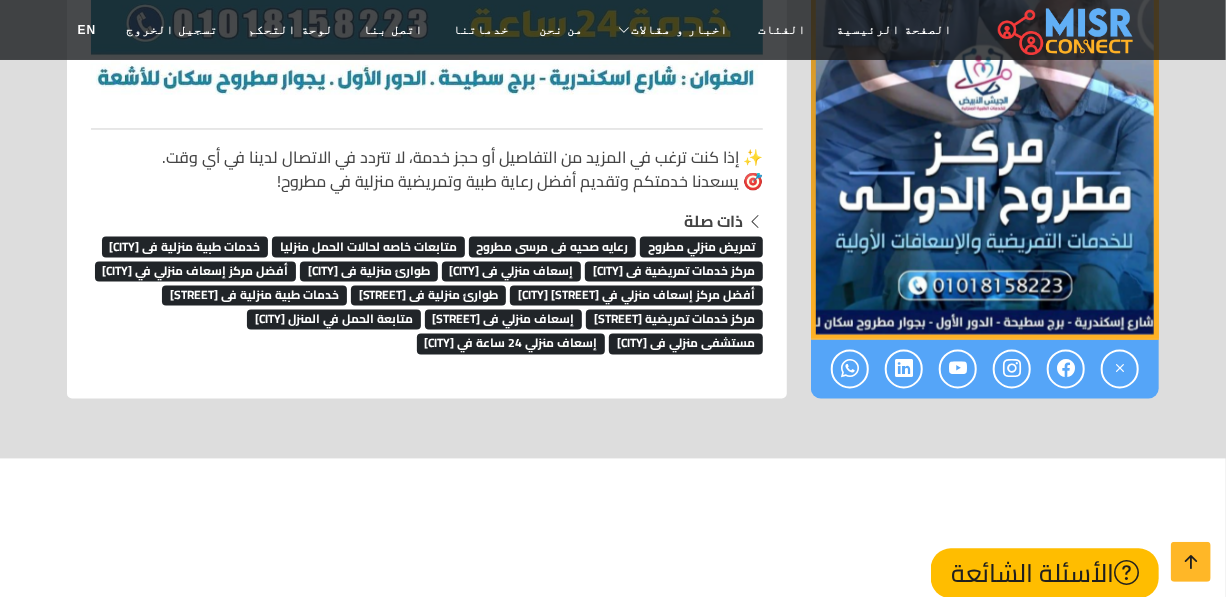 scroll, scrollTop: 4959, scrollLeft: 0, axis: vertical 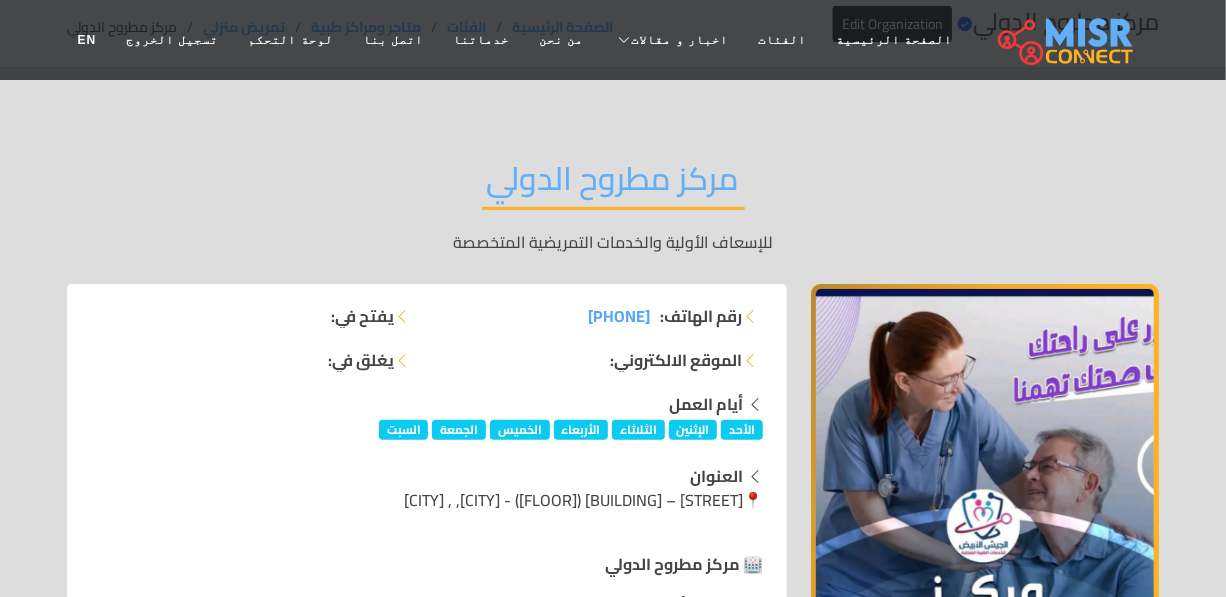 click on "مركز مطروح الدولي" at bounding box center (613, 184) 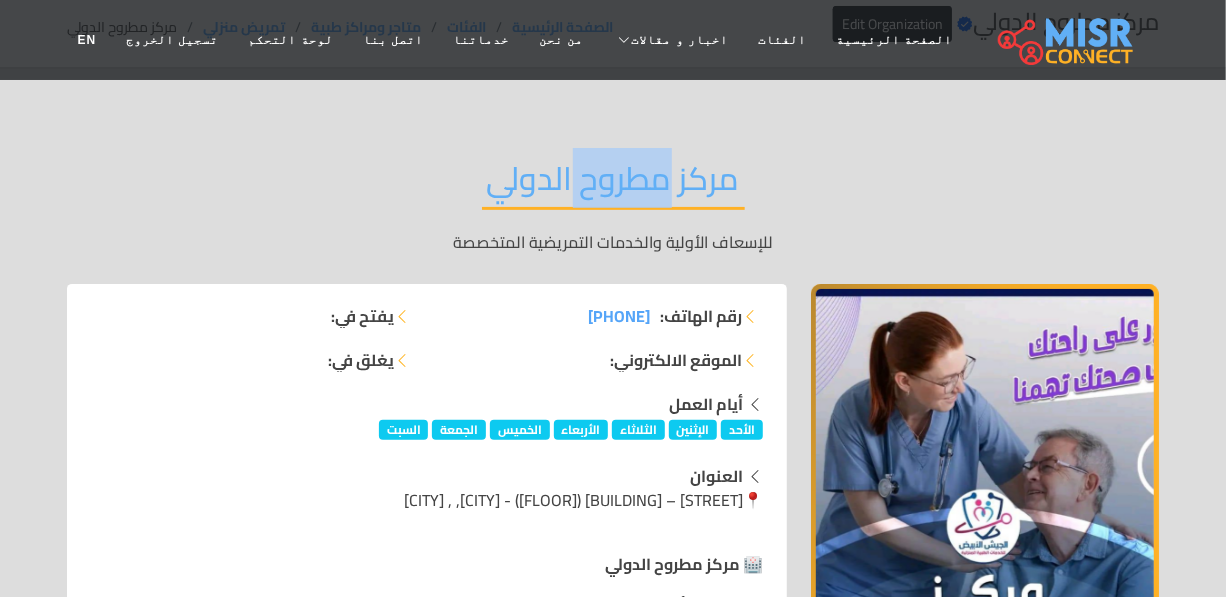 click on "مركز مطروح الدولي" at bounding box center (613, 184) 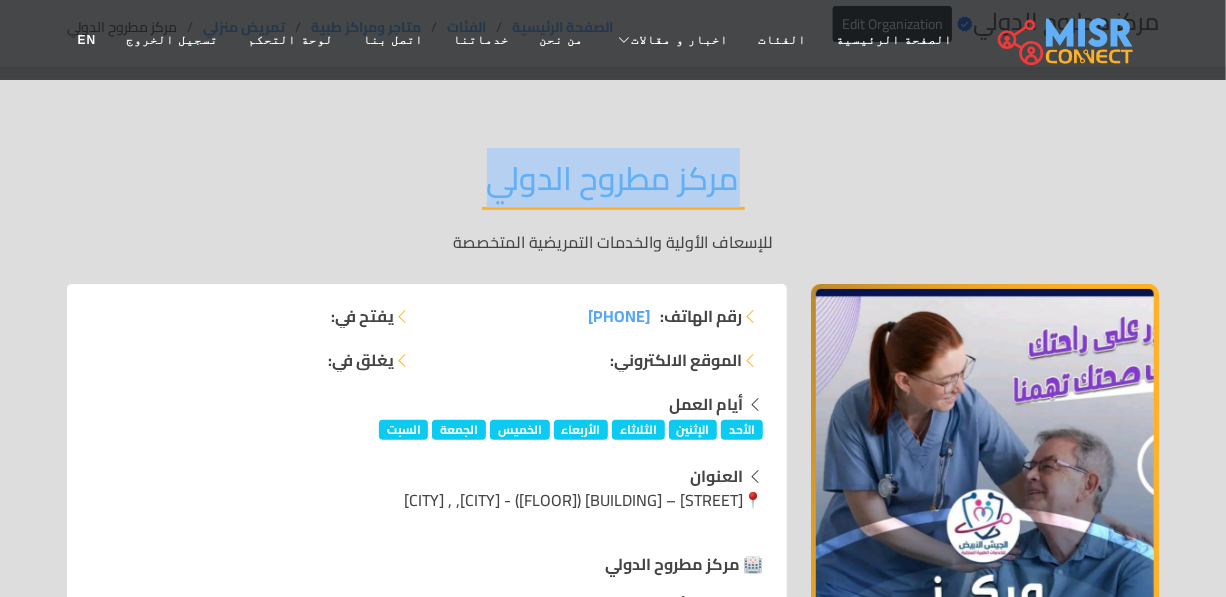 click on "مركز مطروح الدولي" at bounding box center (613, 184) 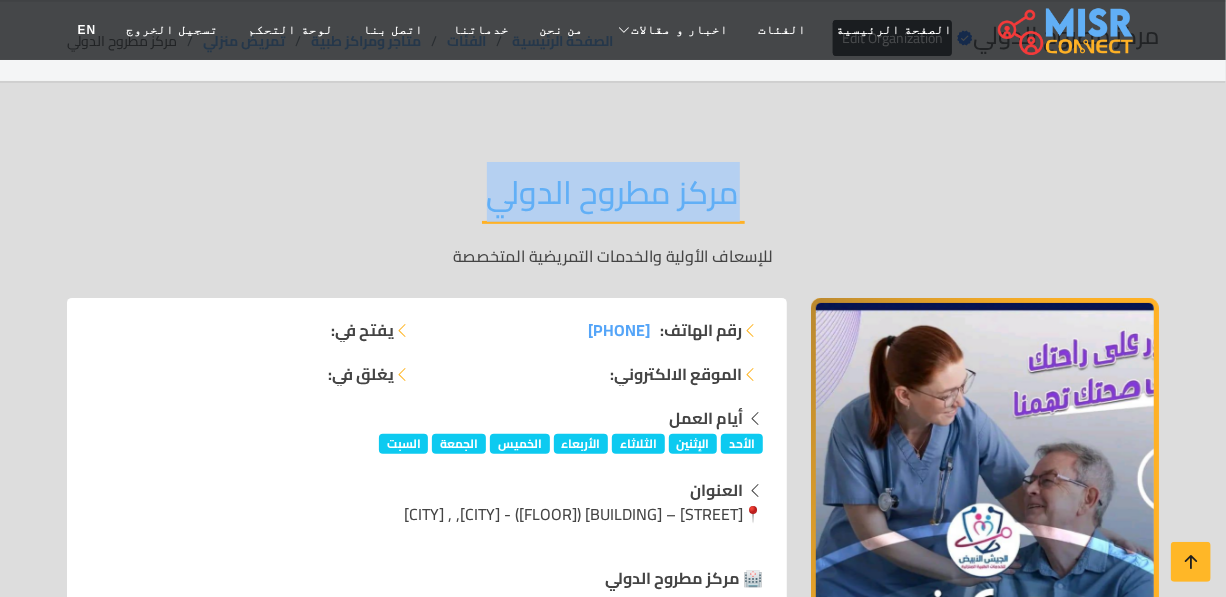 scroll, scrollTop: 8, scrollLeft: 0, axis: vertical 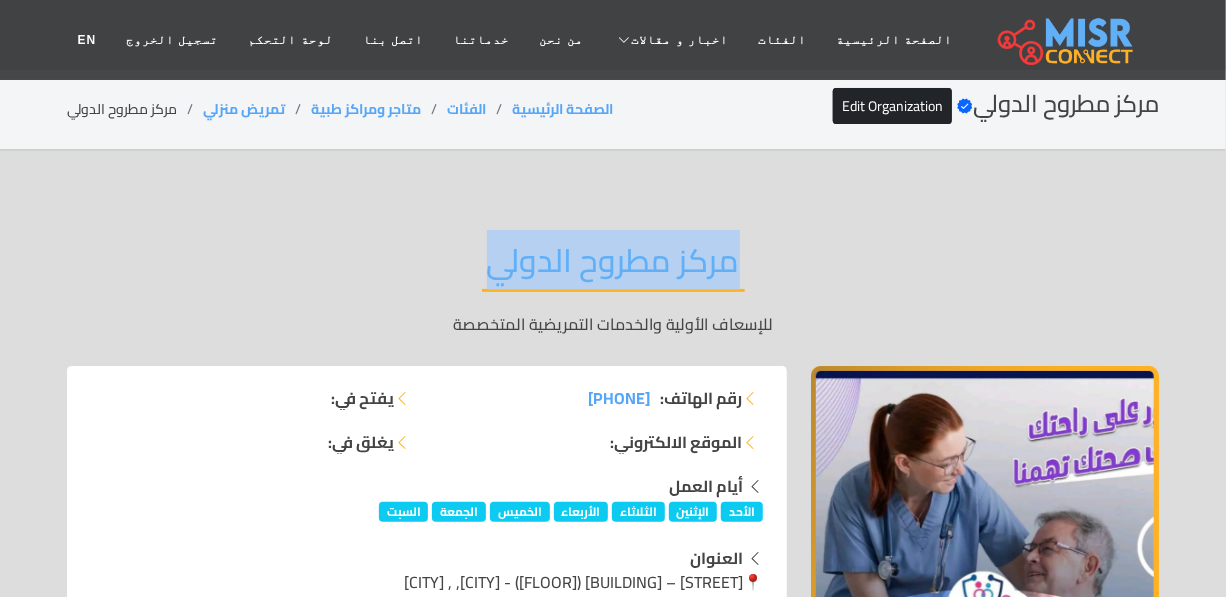 copy on "مركز مطروح الدولي" 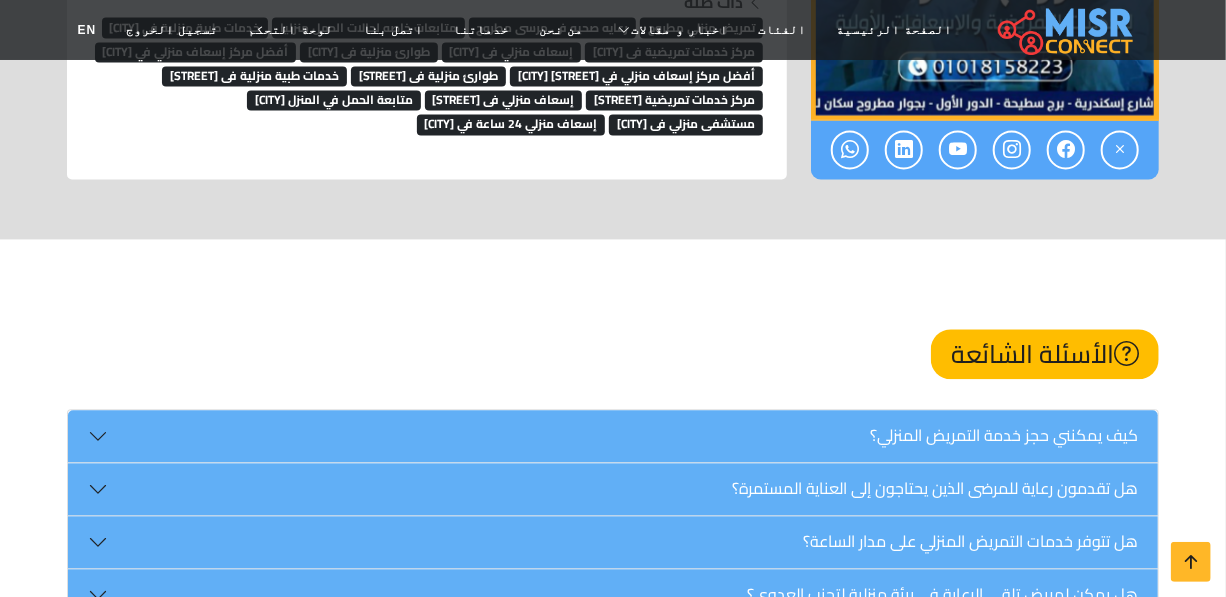 scroll, scrollTop: 4973, scrollLeft: 0, axis: vertical 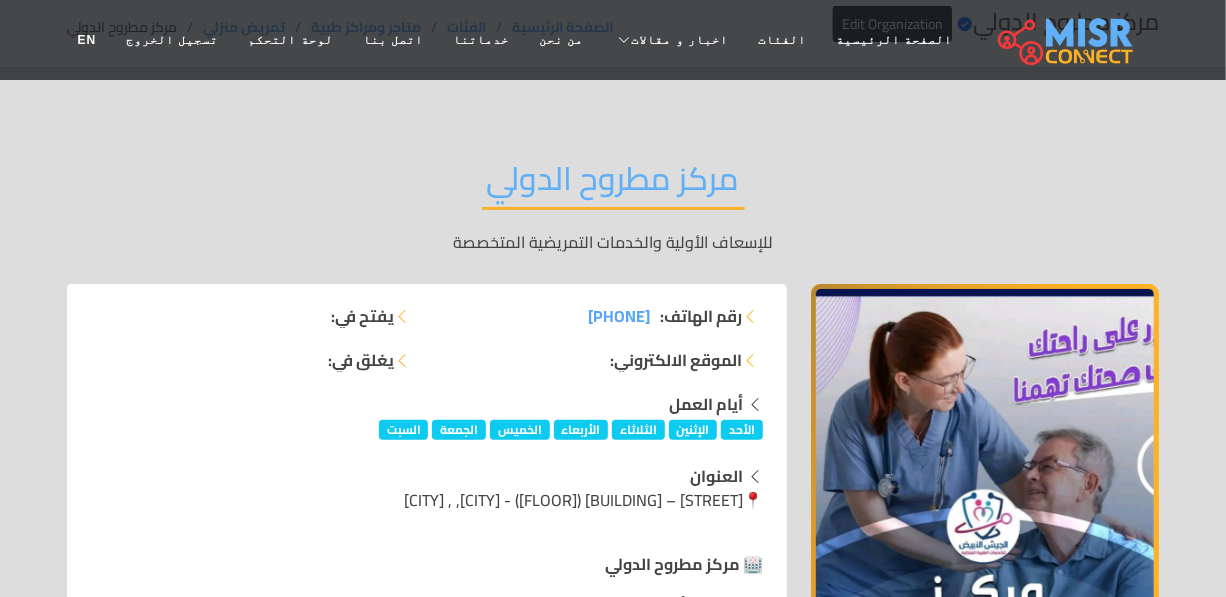 click on "مركز مطروح الدولي" at bounding box center [613, 184] 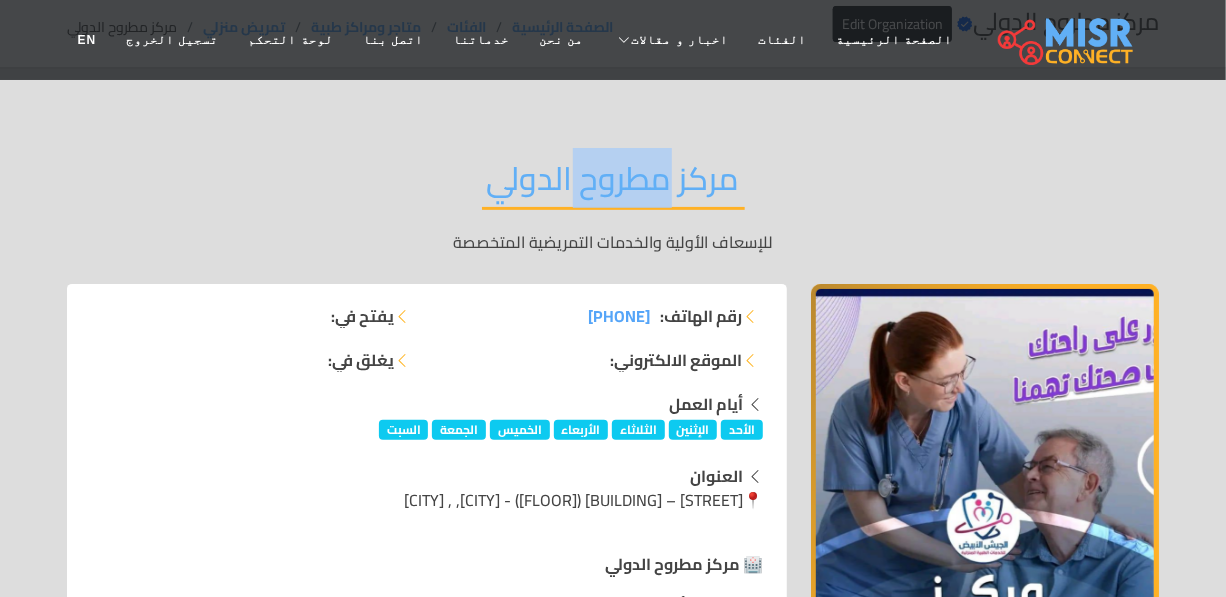 click on "مركز مطروح الدولي" at bounding box center (613, 184) 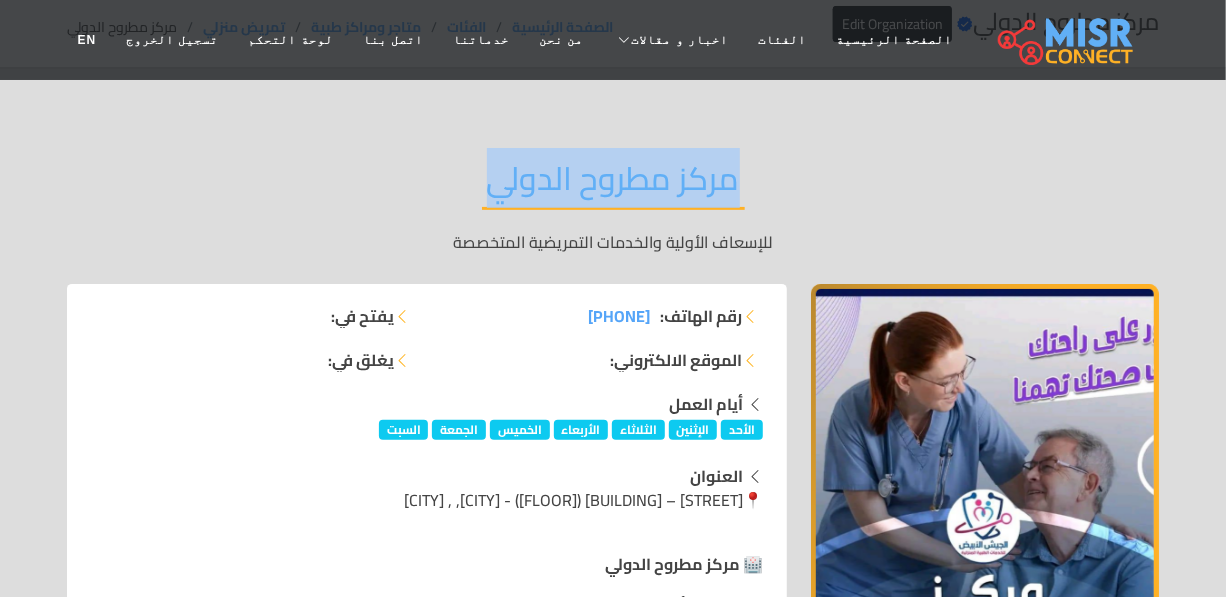 click on "مركز مطروح الدولي" at bounding box center [613, 184] 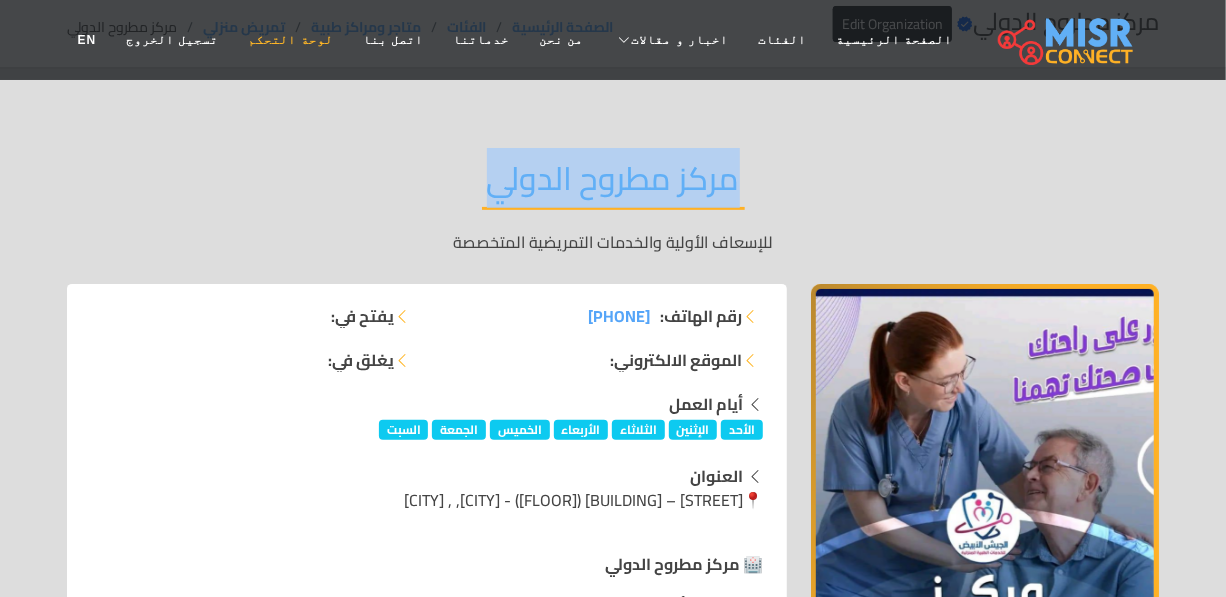 copy on "مركز مطروح الدولي" 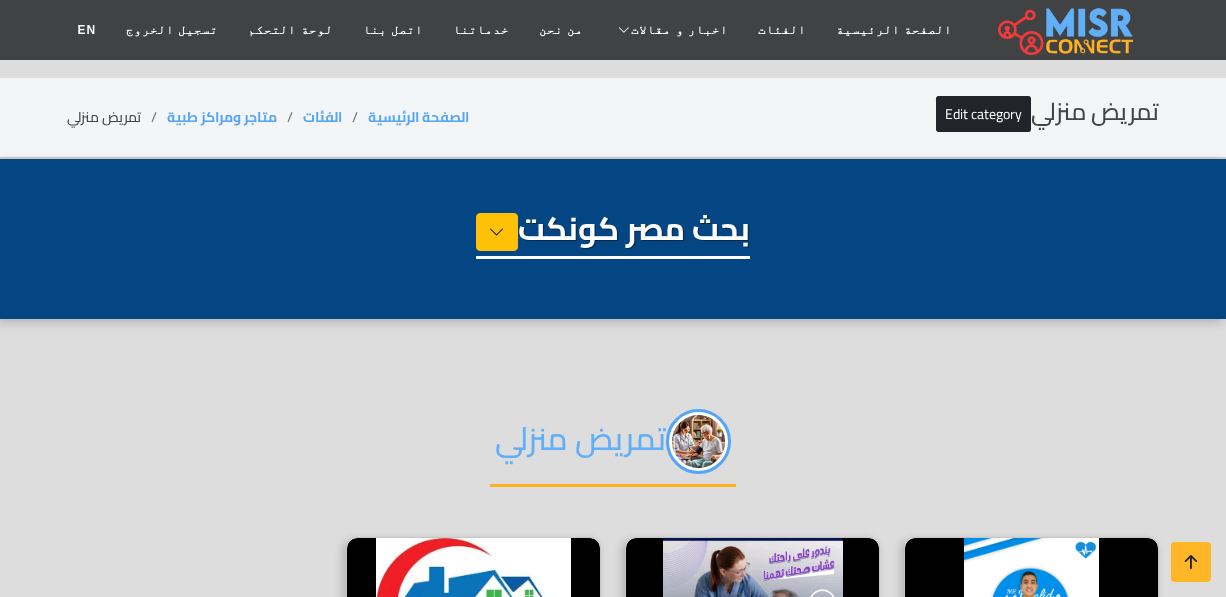 select on "*******" 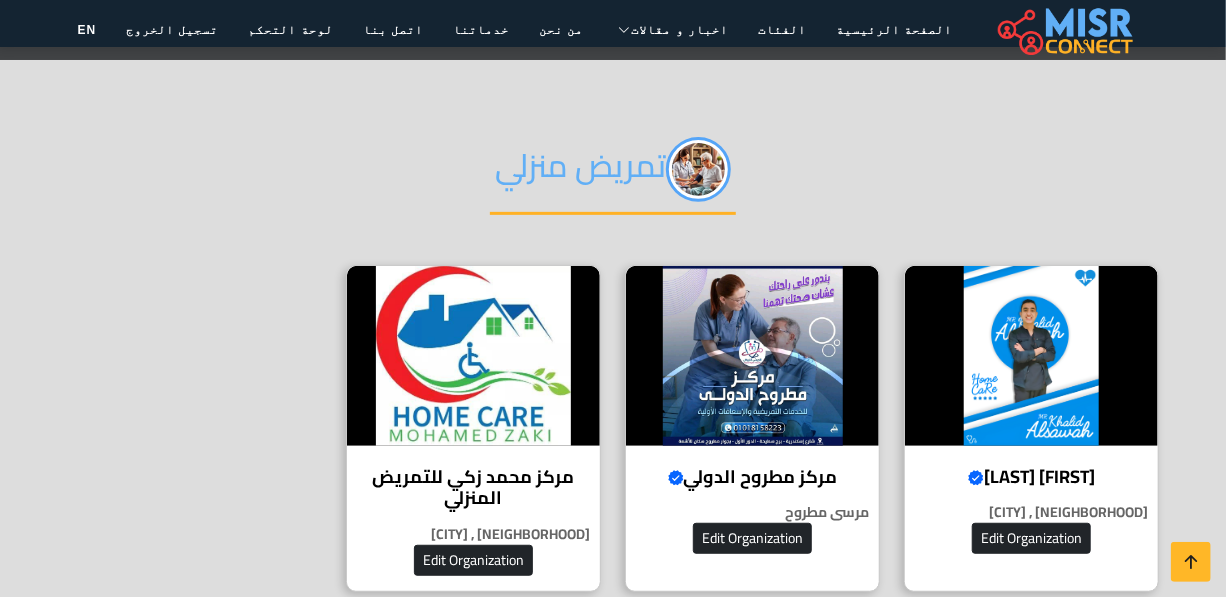 scroll, scrollTop: 272, scrollLeft: 0, axis: vertical 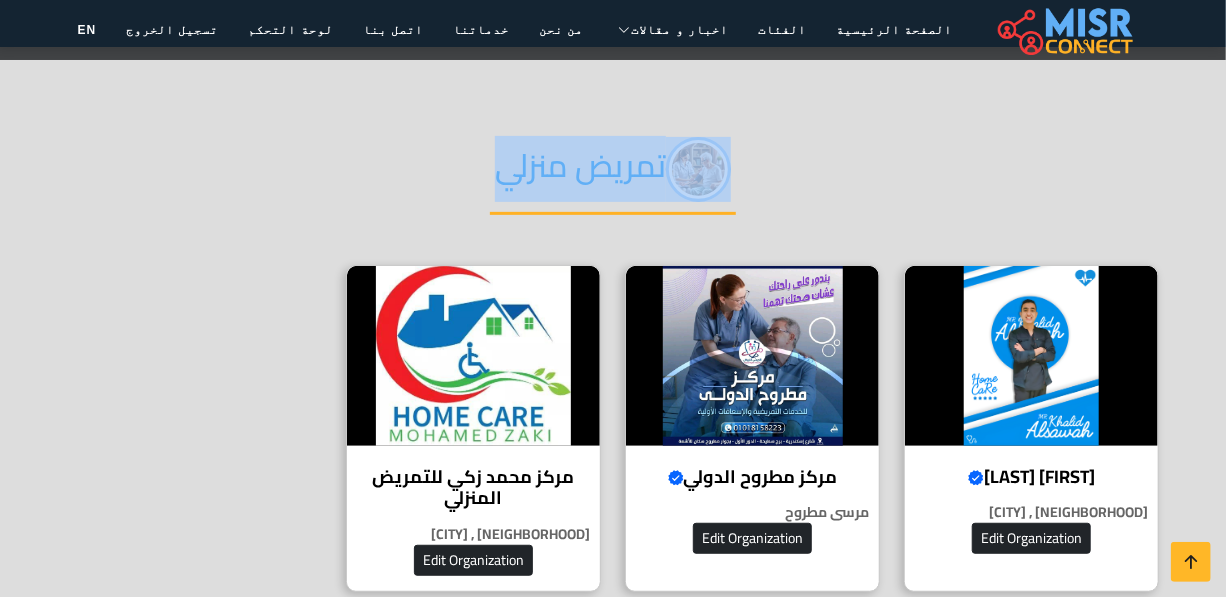 click on "تمريض منزلي" at bounding box center [613, 176] 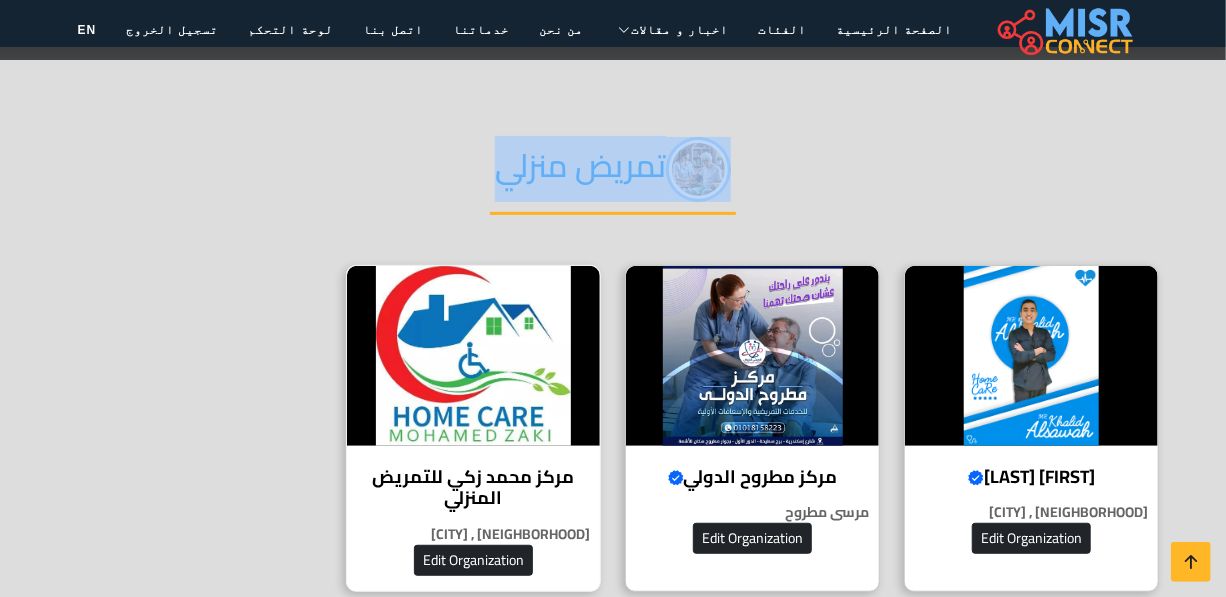 click on "مركز محمد زكي للتمريض المنزلي
مركز محمد زكي للتمريض المنزلي يقدم مجموعة شاملة من الخدمات الطبية والرعاية الصحية للمريض داخل منزله
مدينة نصر , القاهرة
Edit Organization" at bounding box center [473, 428] 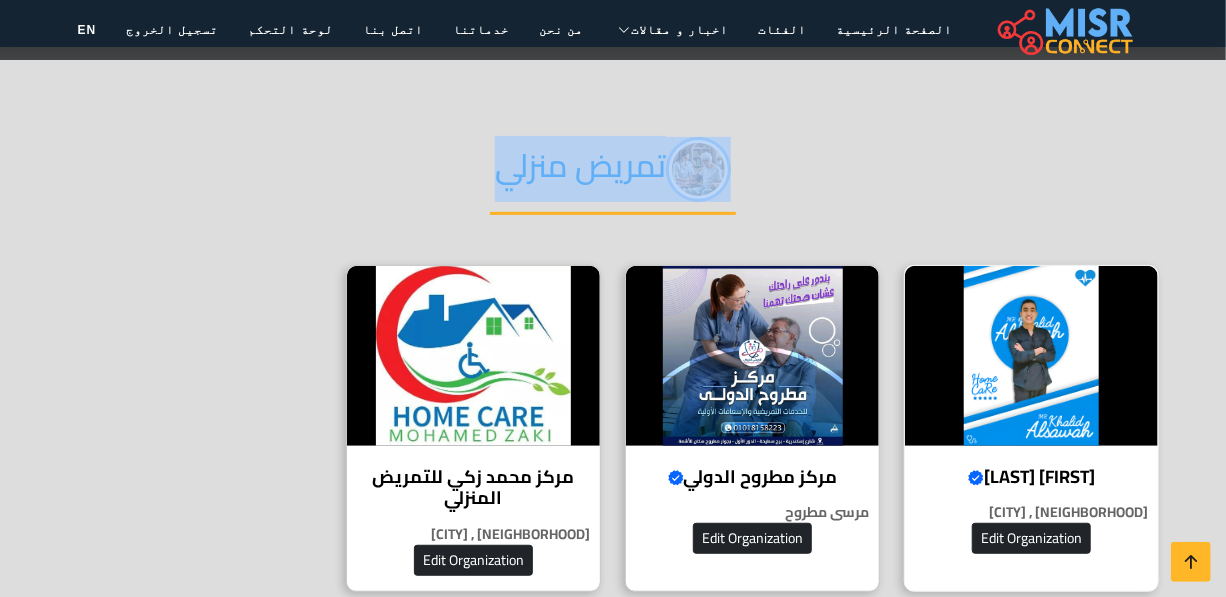 click on "خالد السواح
Verified account" at bounding box center [1031, 477] 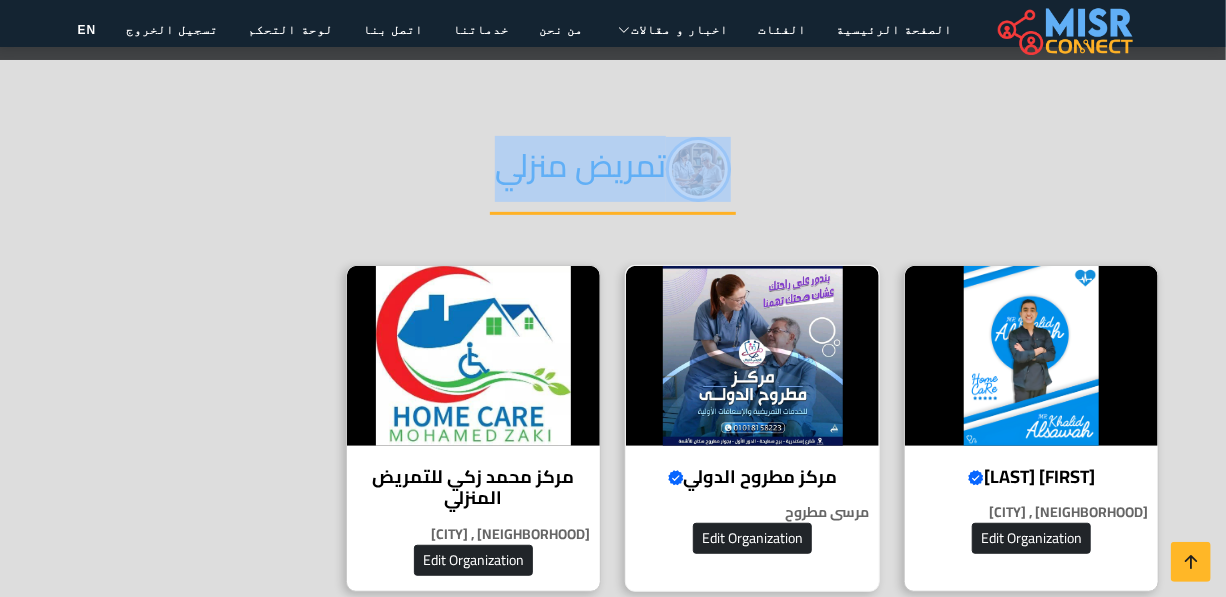 click at bounding box center (752, 356) 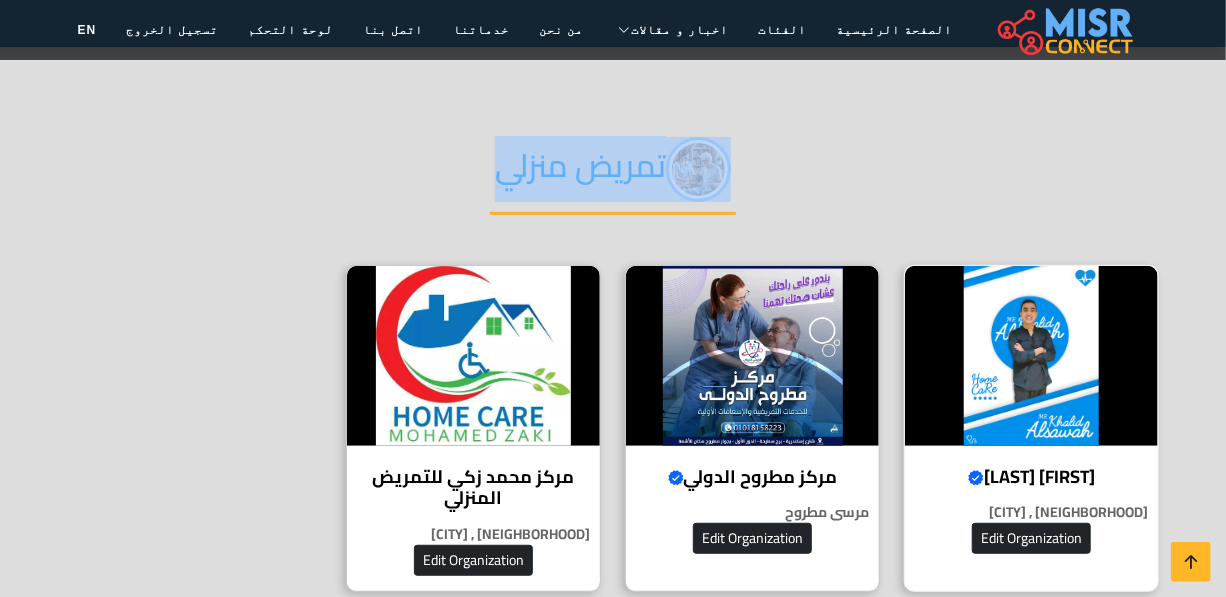 click on "خالد السواح
Verified account
تمريض المنزلي
مصر القديمه , القاهرة
Edit Organization" at bounding box center [1031, 428] 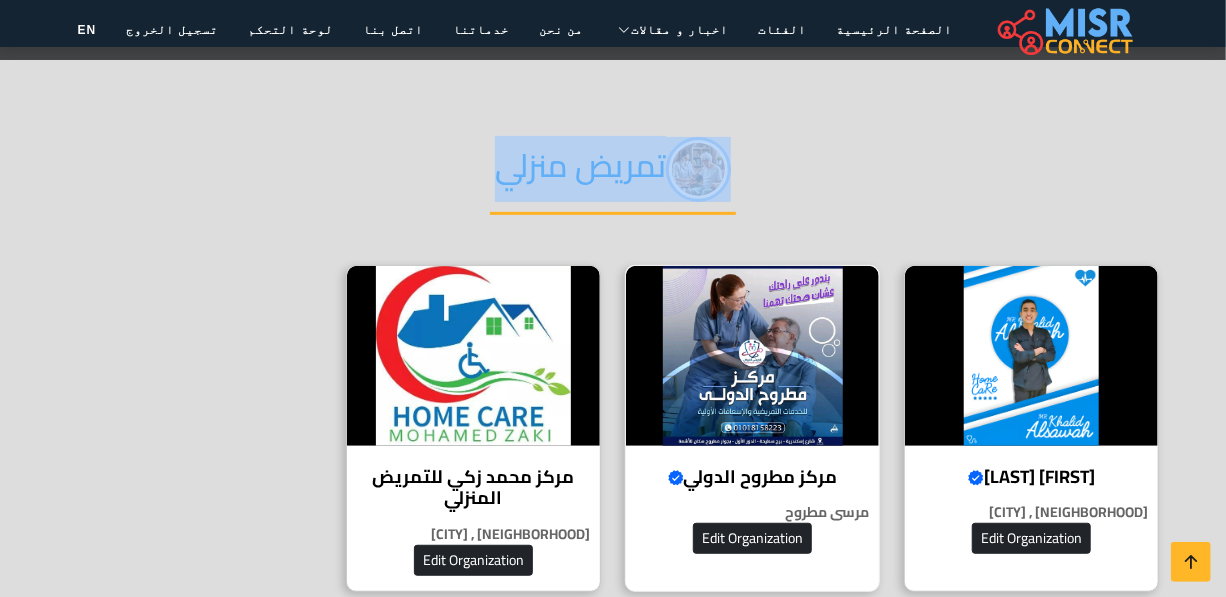 click at bounding box center (752, 356) 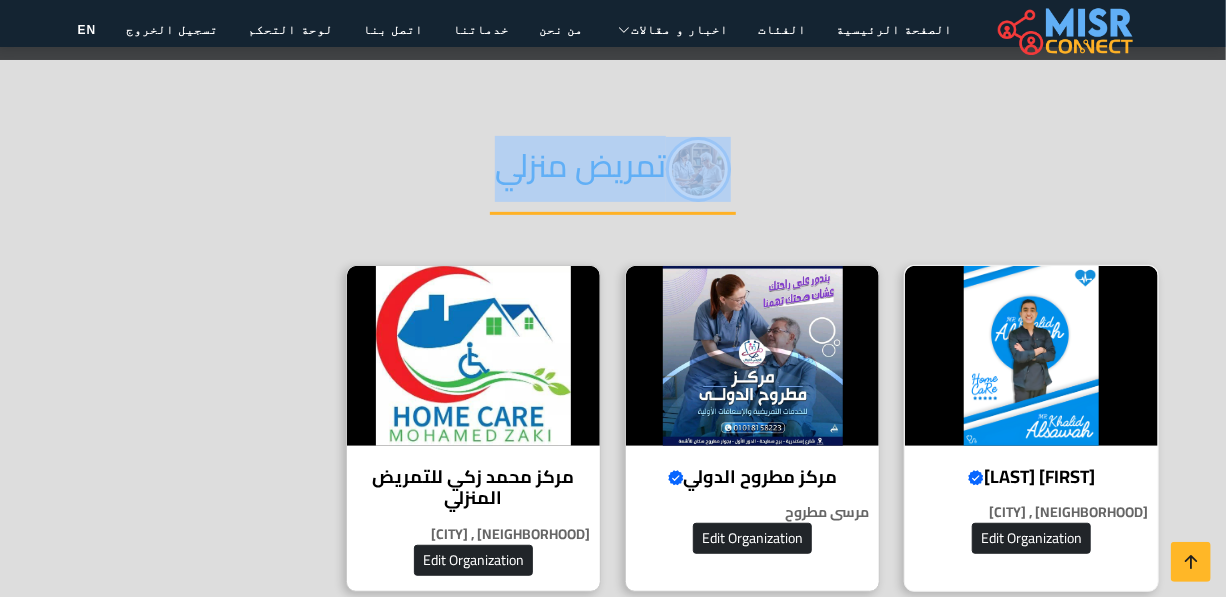 click at bounding box center [1031, 356] 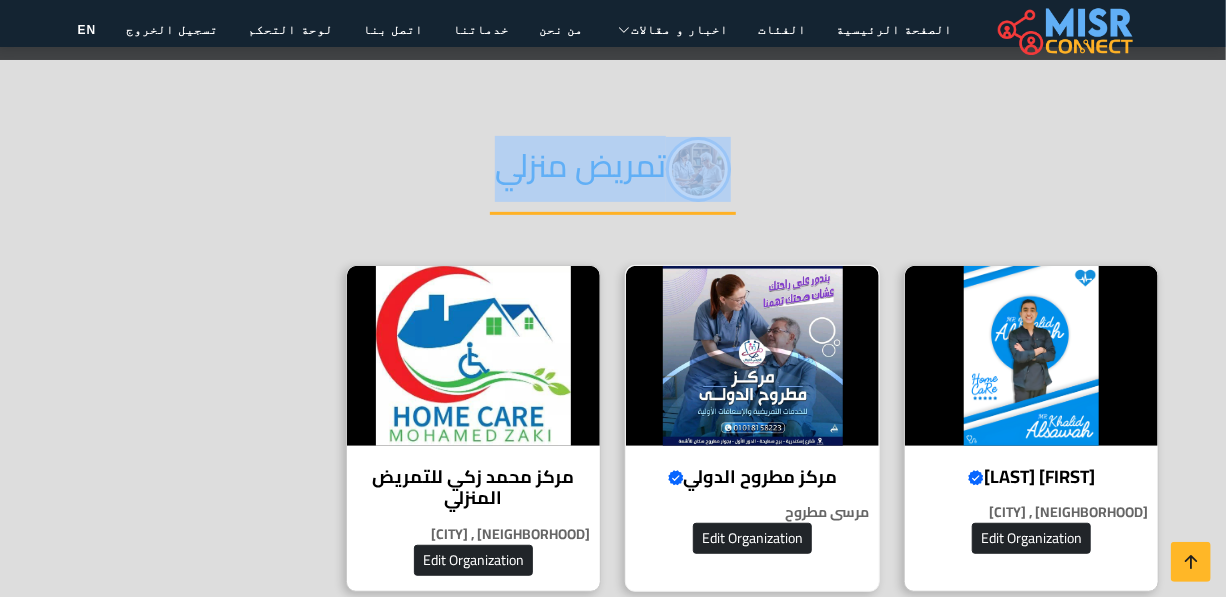 click at bounding box center [752, 356] 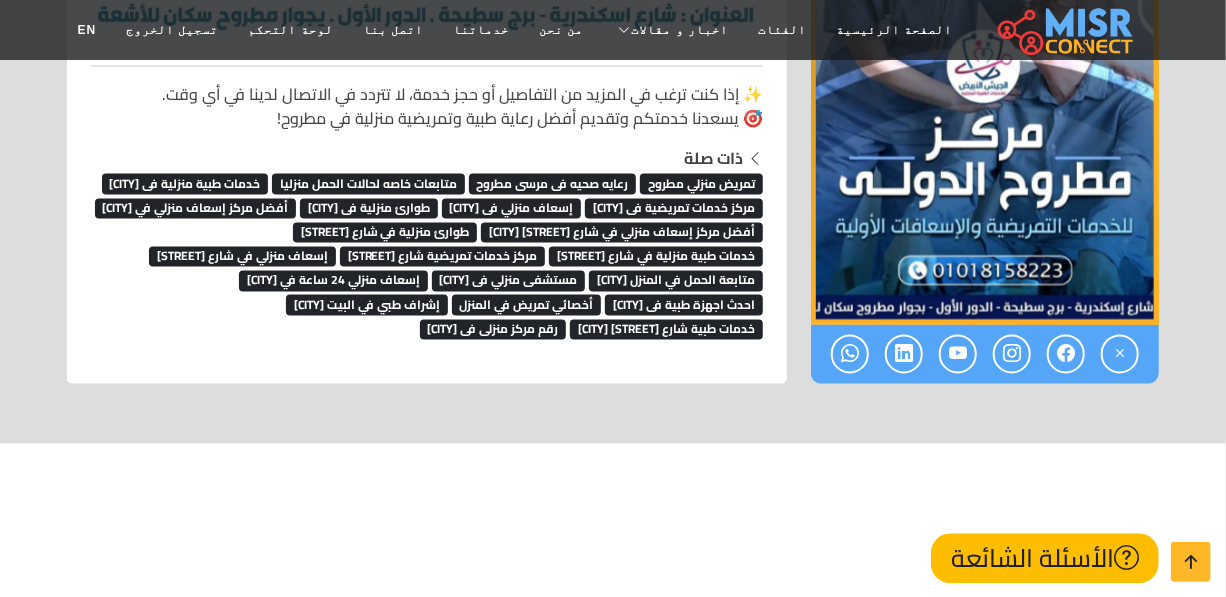 scroll, scrollTop: 4988, scrollLeft: 0, axis: vertical 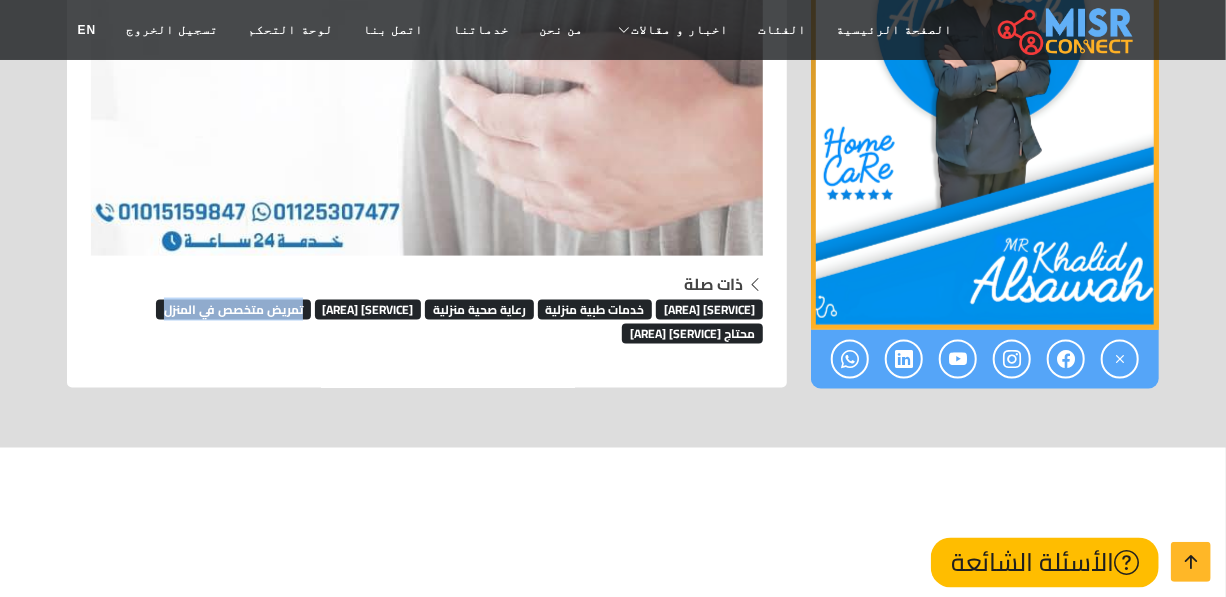 drag, startPoint x: 771, startPoint y: 329, endPoint x: 605, endPoint y: 332, distance: 166.0271 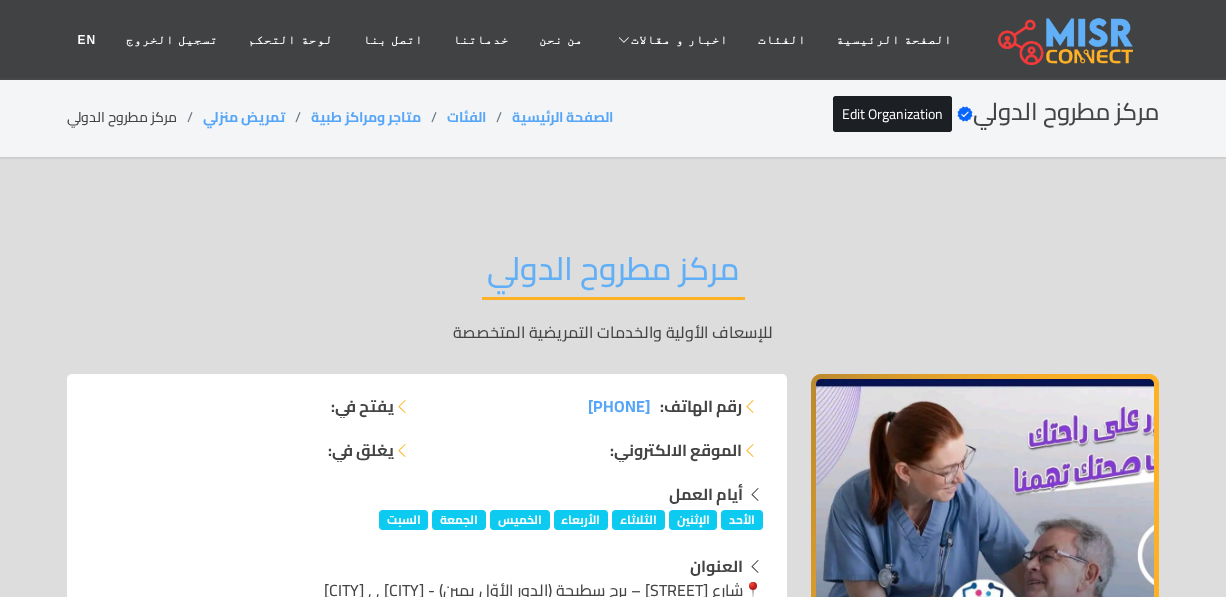 scroll, scrollTop: 0, scrollLeft: 0, axis: both 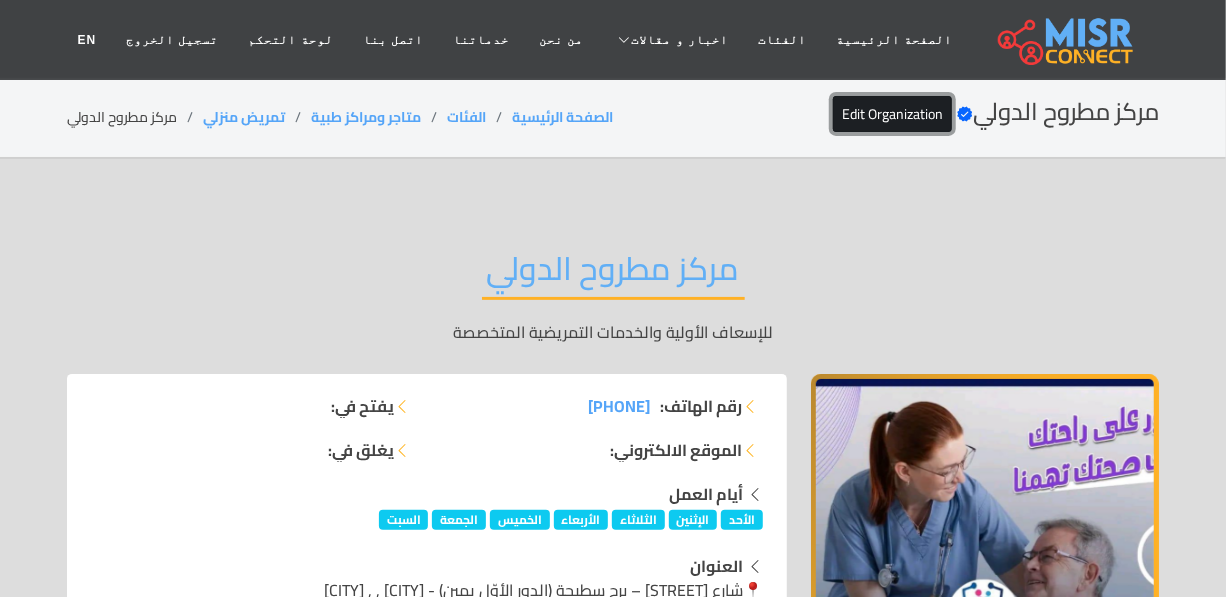click on "Edit Organization" at bounding box center [892, 114] 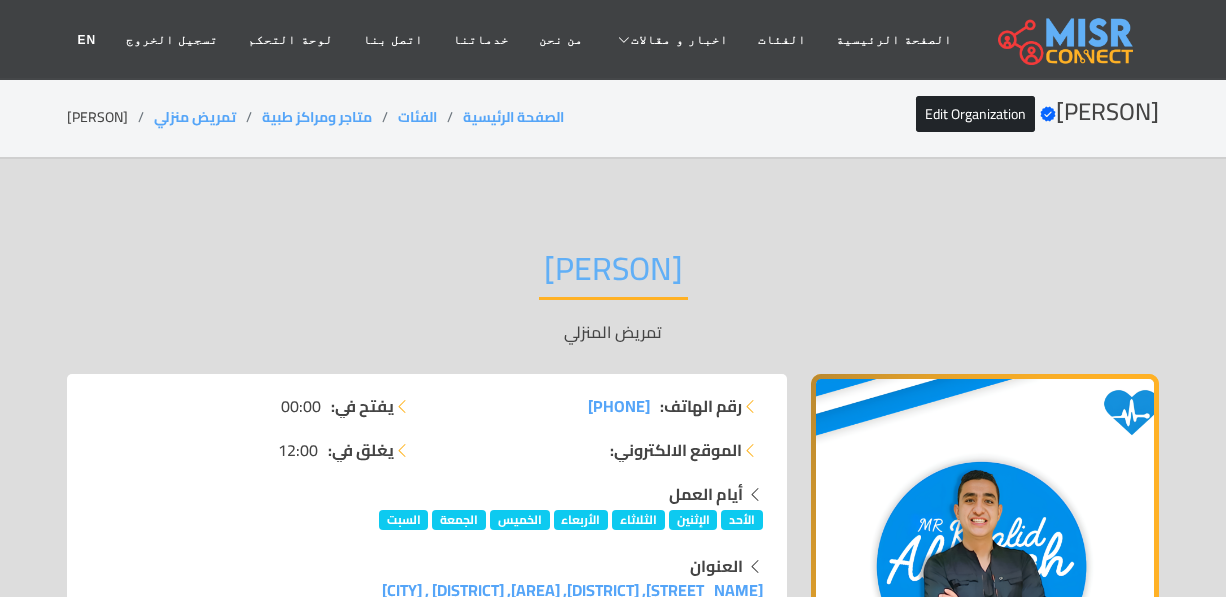 scroll, scrollTop: 0, scrollLeft: 0, axis: both 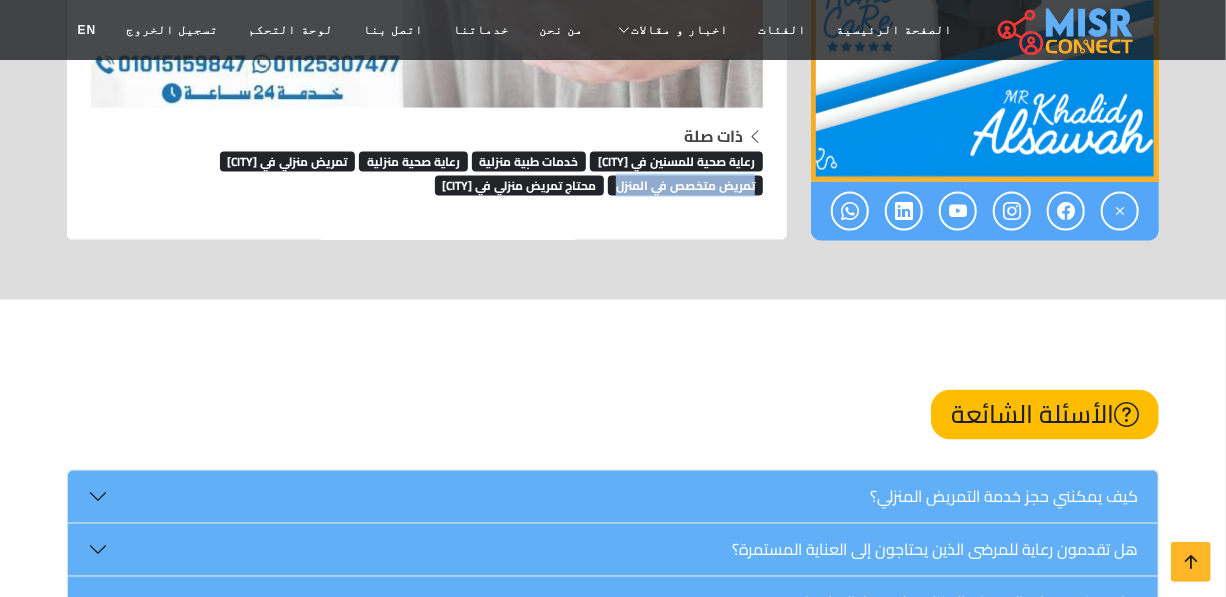 drag, startPoint x: 772, startPoint y: 204, endPoint x: 618, endPoint y: 210, distance: 154.11684 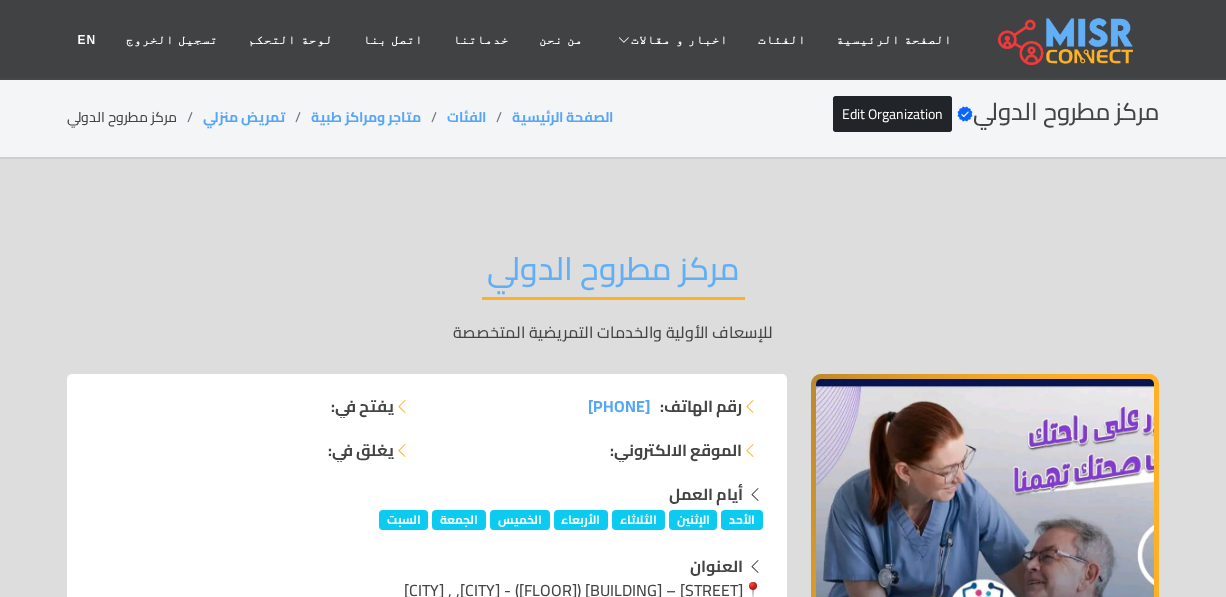 scroll, scrollTop: 0, scrollLeft: 0, axis: both 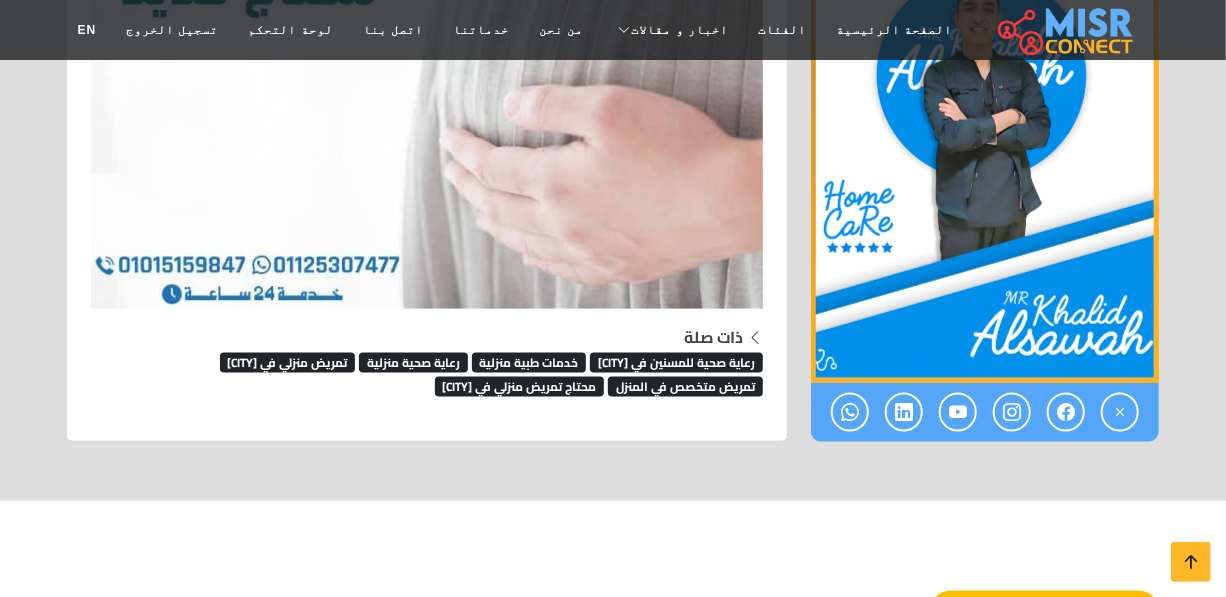 click on "خدمات طبية منزلية" at bounding box center (529, 363) 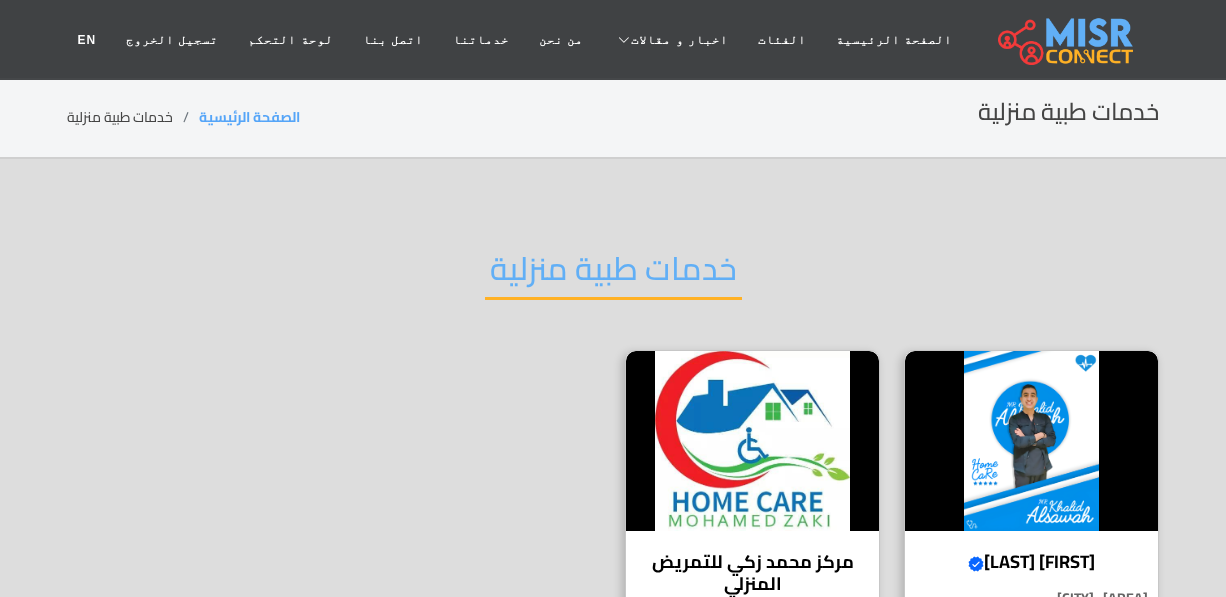 scroll, scrollTop: 0, scrollLeft: 0, axis: both 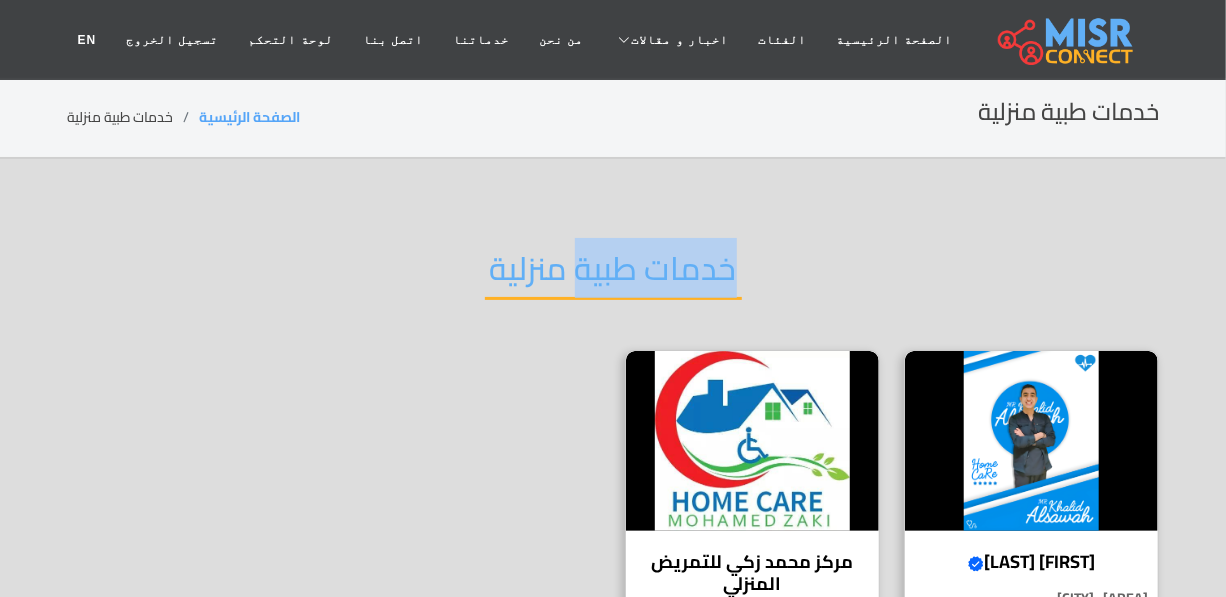 drag, startPoint x: 752, startPoint y: 250, endPoint x: 314, endPoint y: 190, distance: 442.09048 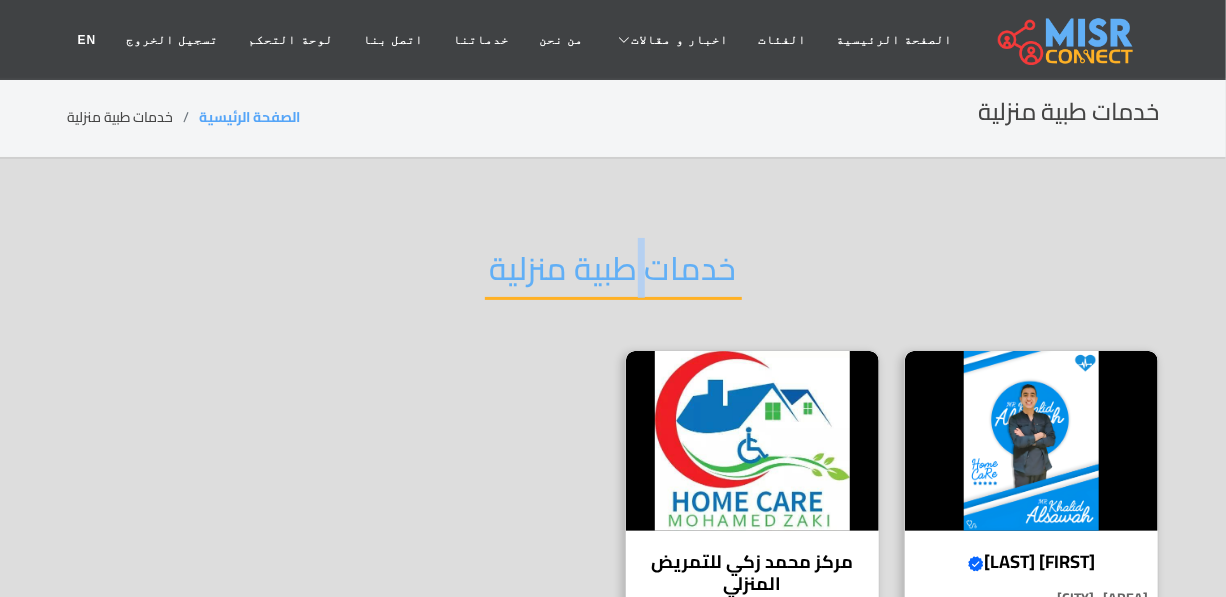 click on "خدمات طبية منزلية" at bounding box center [613, 274] 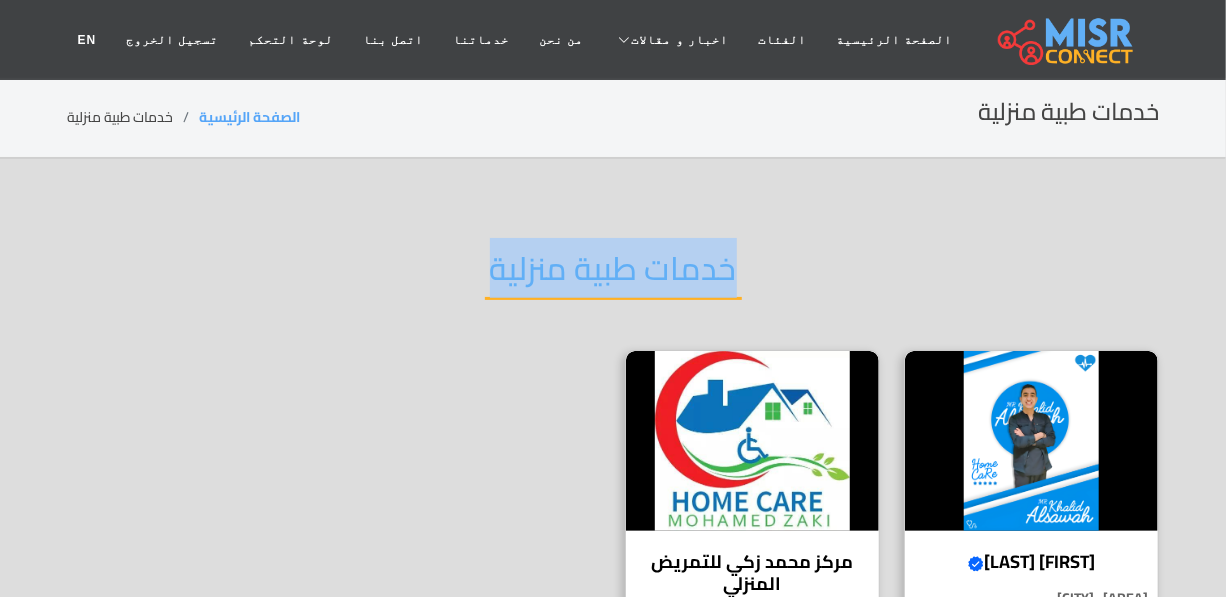 click on "خدمات طبية منزلية" at bounding box center (613, 274) 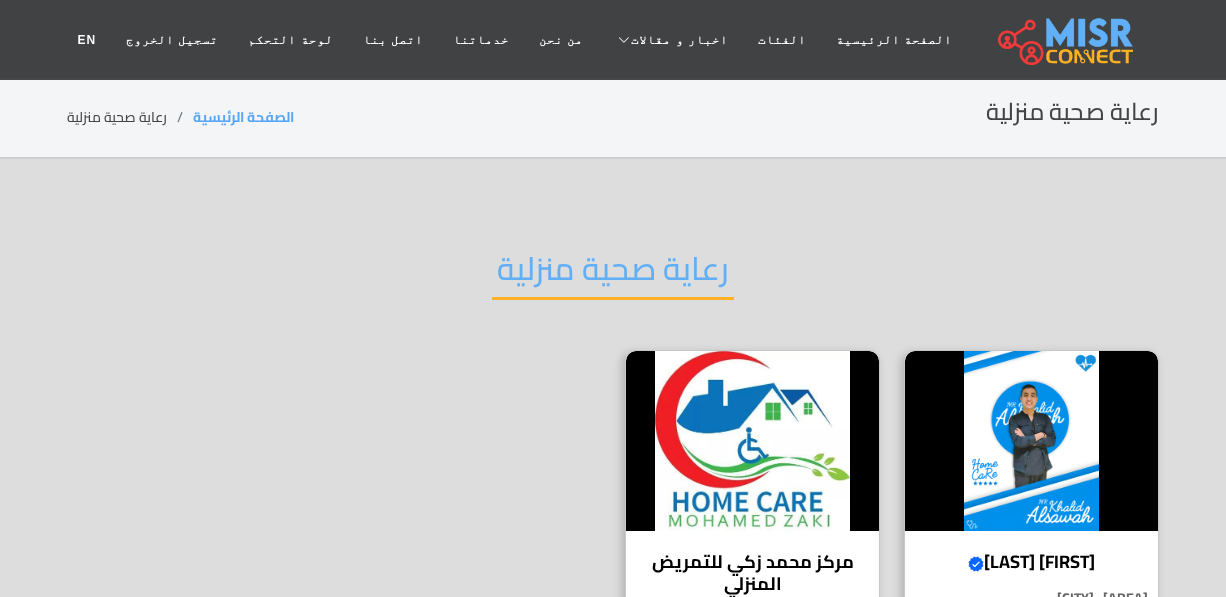 scroll, scrollTop: 0, scrollLeft: 0, axis: both 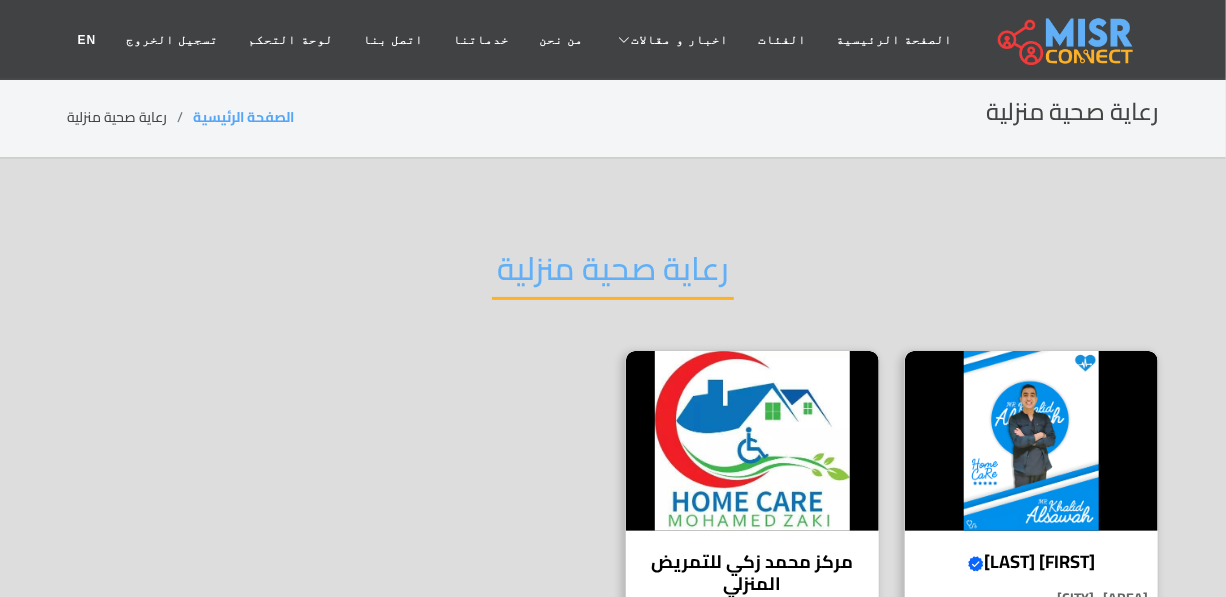 click on "رعاية صحية منزلية" at bounding box center (613, 274) 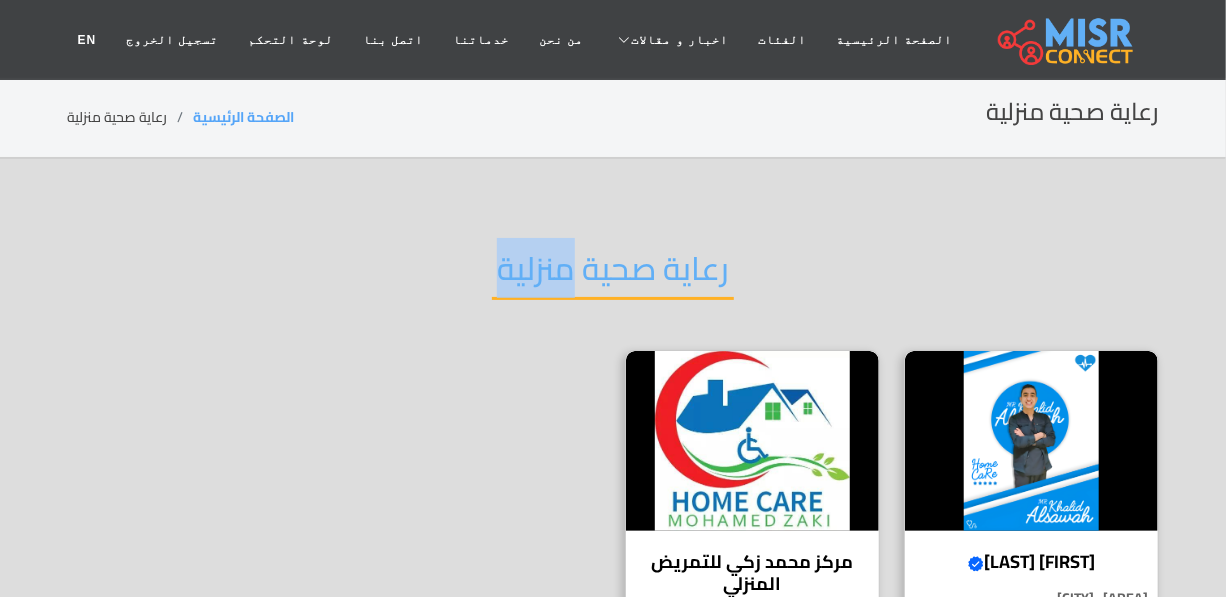 click on "رعاية صحية منزلية" at bounding box center [613, 274] 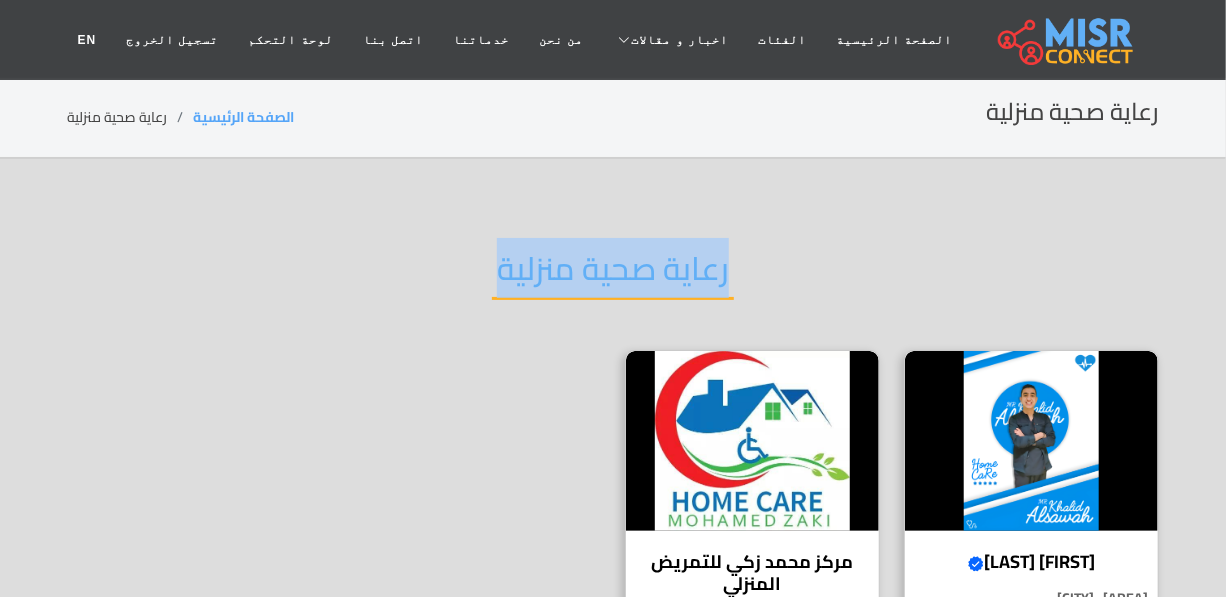 click on "رعاية صحية منزلية" at bounding box center [613, 274] 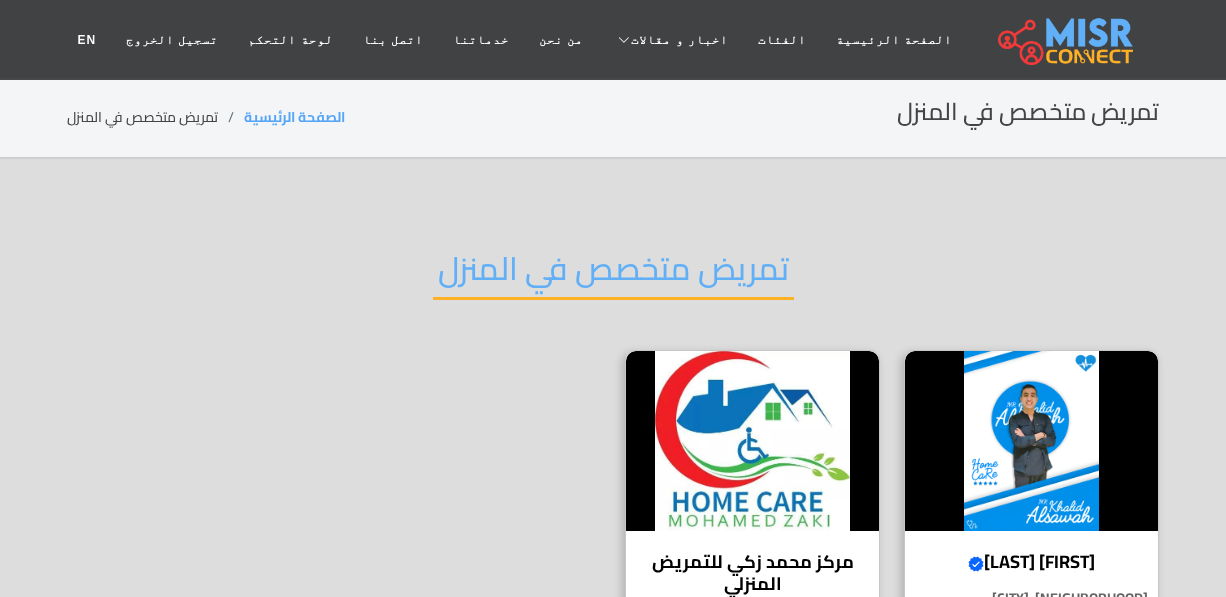 scroll, scrollTop: 0, scrollLeft: 0, axis: both 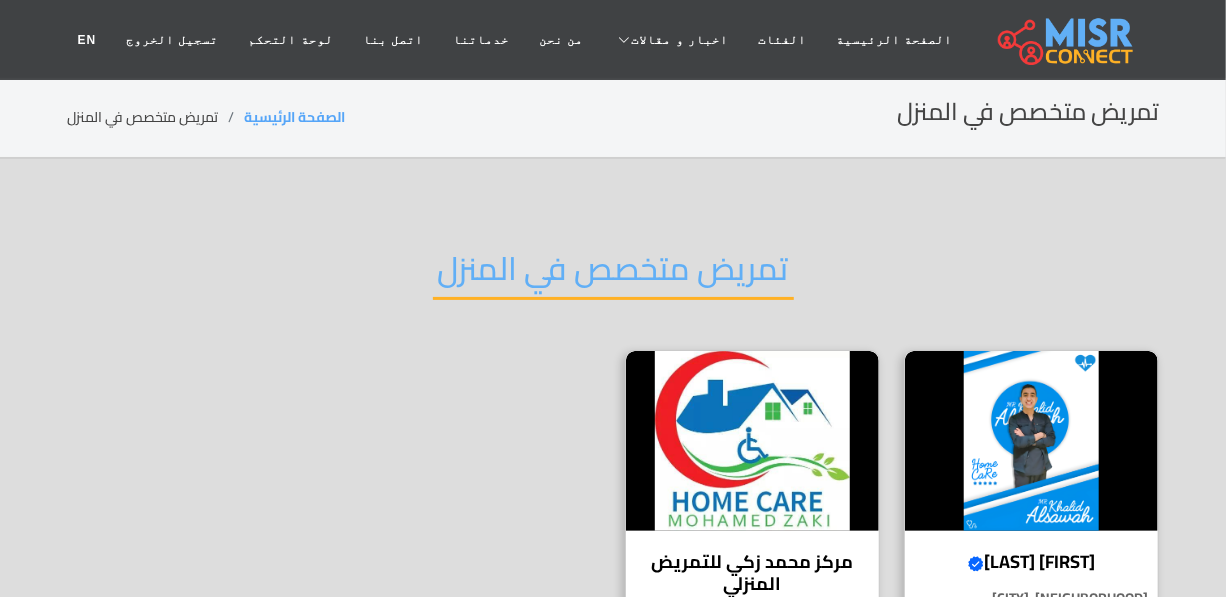 click on "تمريض متخصص في المنزل" at bounding box center [613, 274] 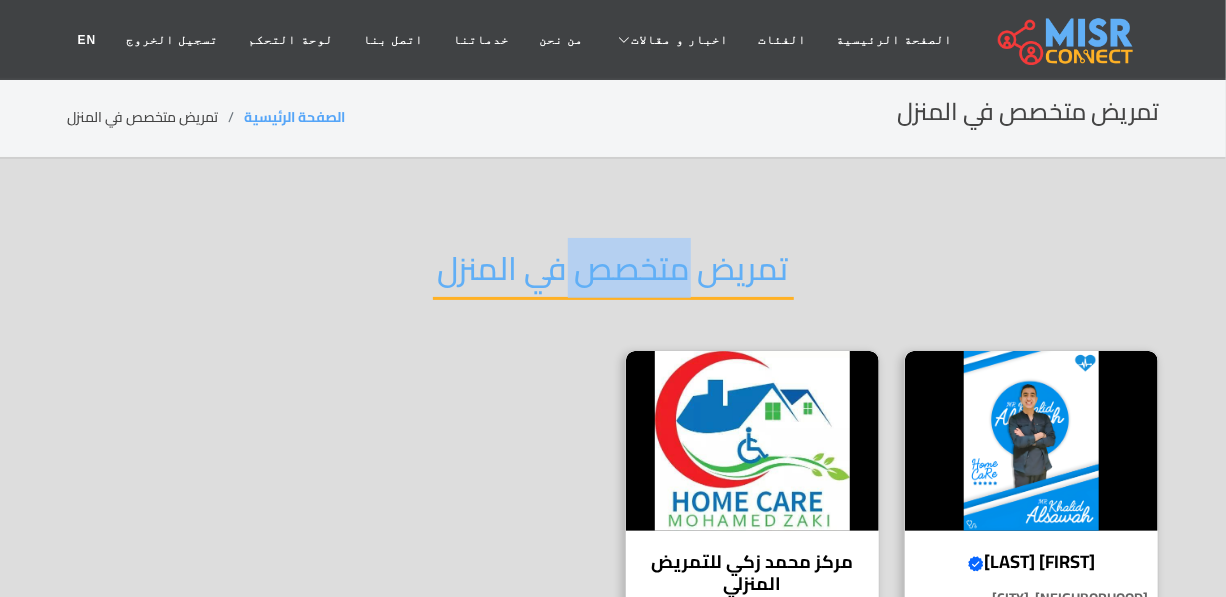 click on "تمريض متخصص في المنزل" at bounding box center [613, 274] 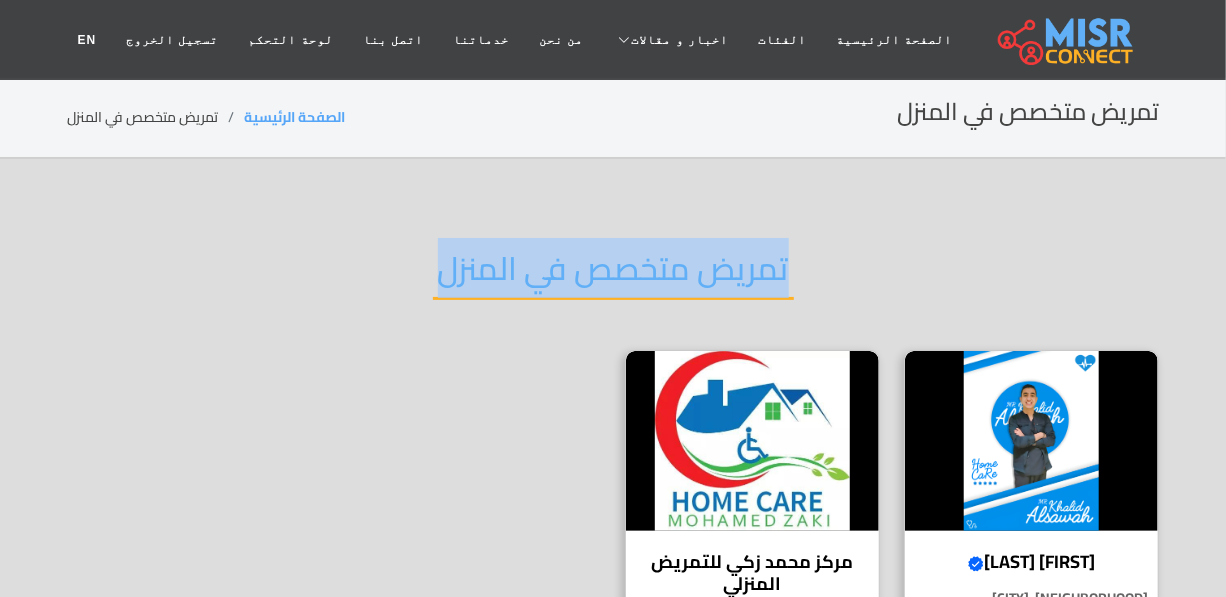 click on "تمريض متخصص في المنزل" at bounding box center (613, 274) 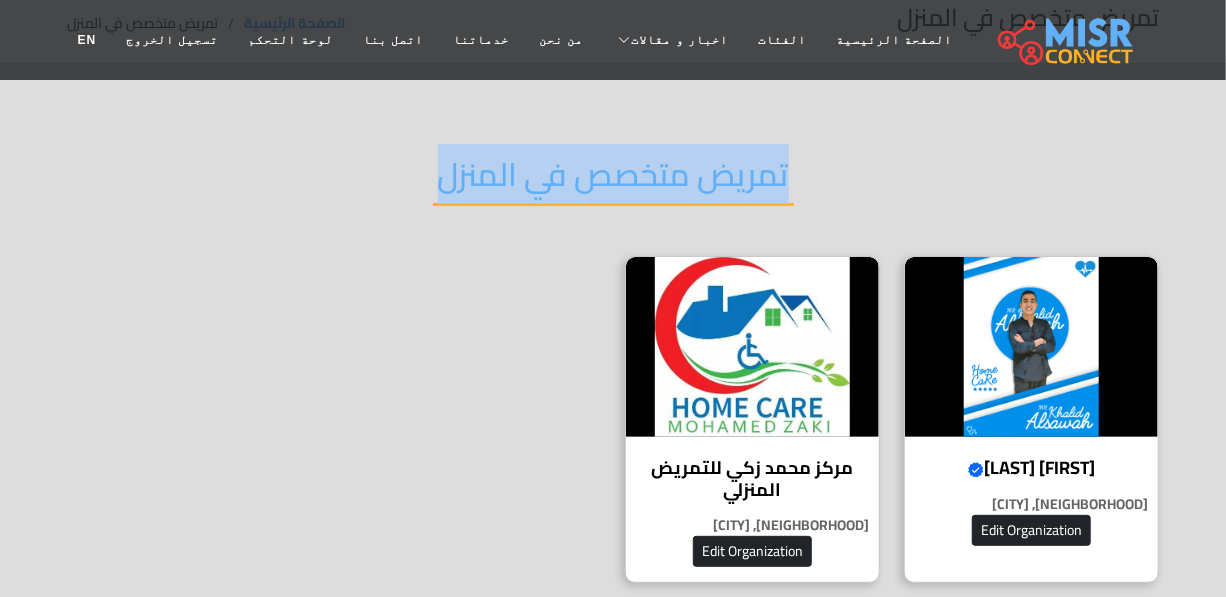 scroll, scrollTop: 181, scrollLeft: 0, axis: vertical 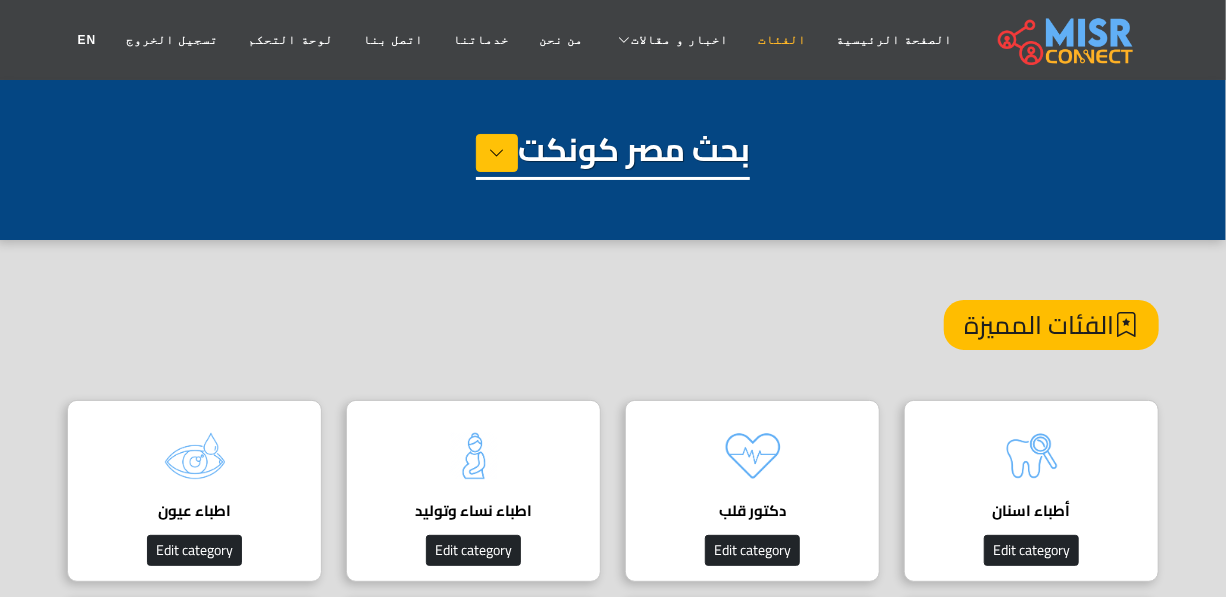 click on "الفئات" at bounding box center (782, 40) 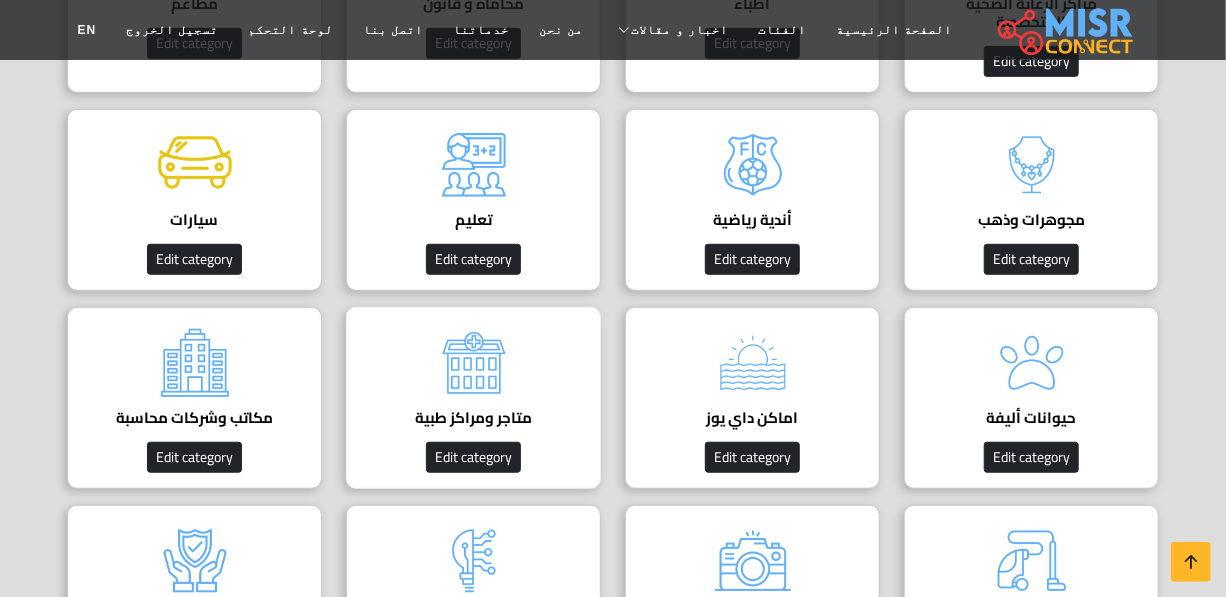 scroll, scrollTop: 454, scrollLeft: 0, axis: vertical 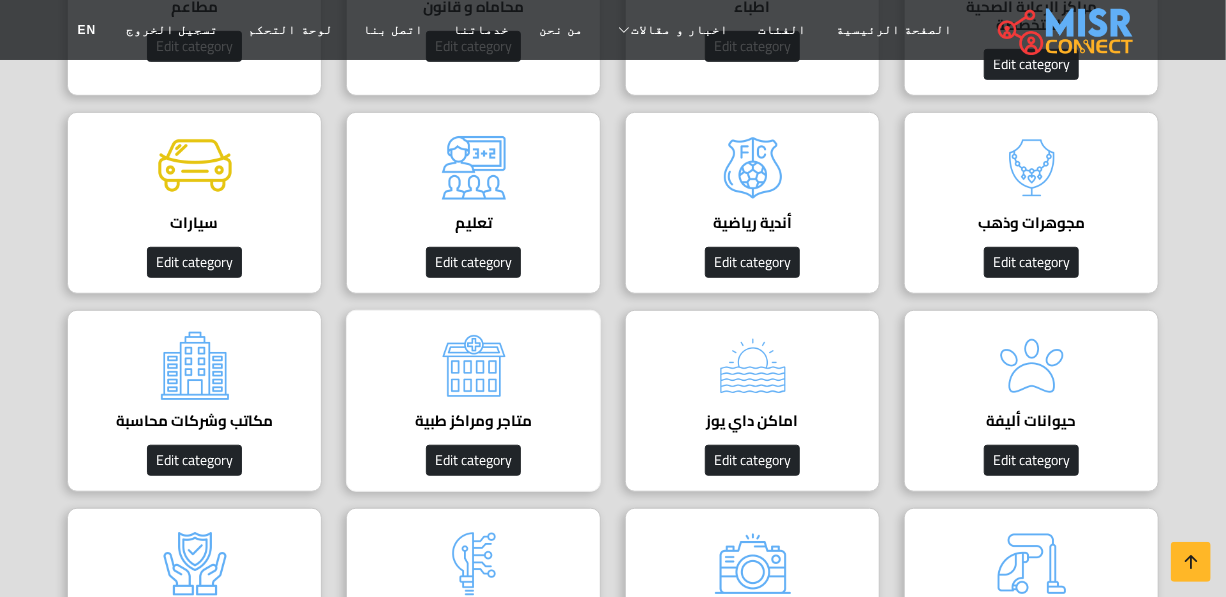 click on "متاجر ومراكز طبية
دليل عيادات [COUNTRY]
Edit category" at bounding box center [473, 401] 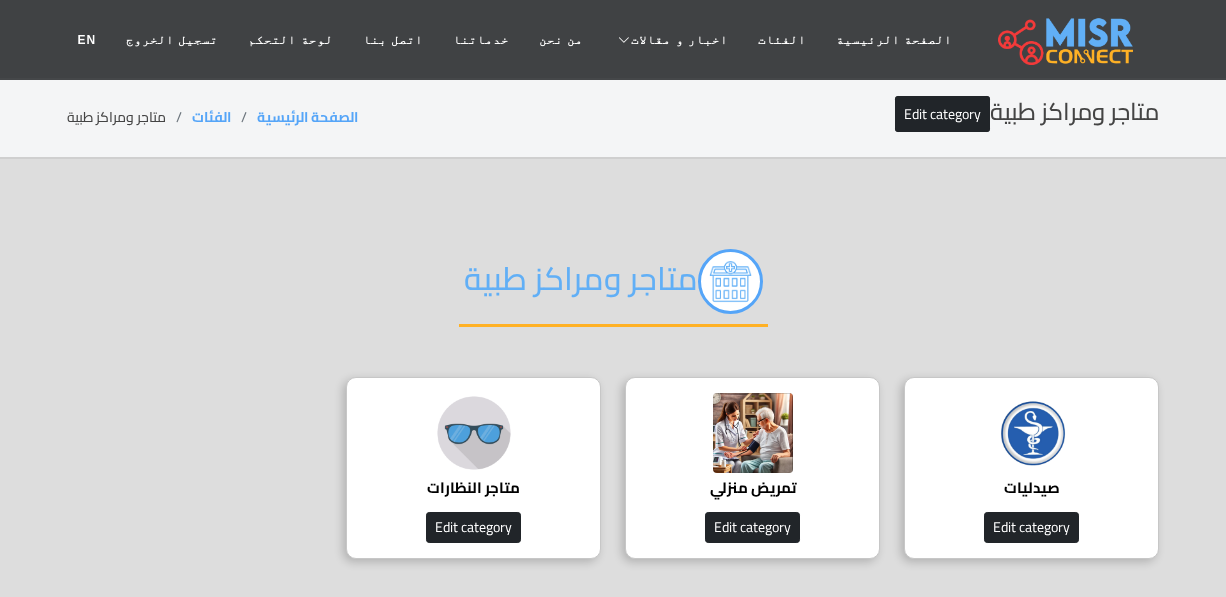 scroll, scrollTop: 0, scrollLeft: 0, axis: both 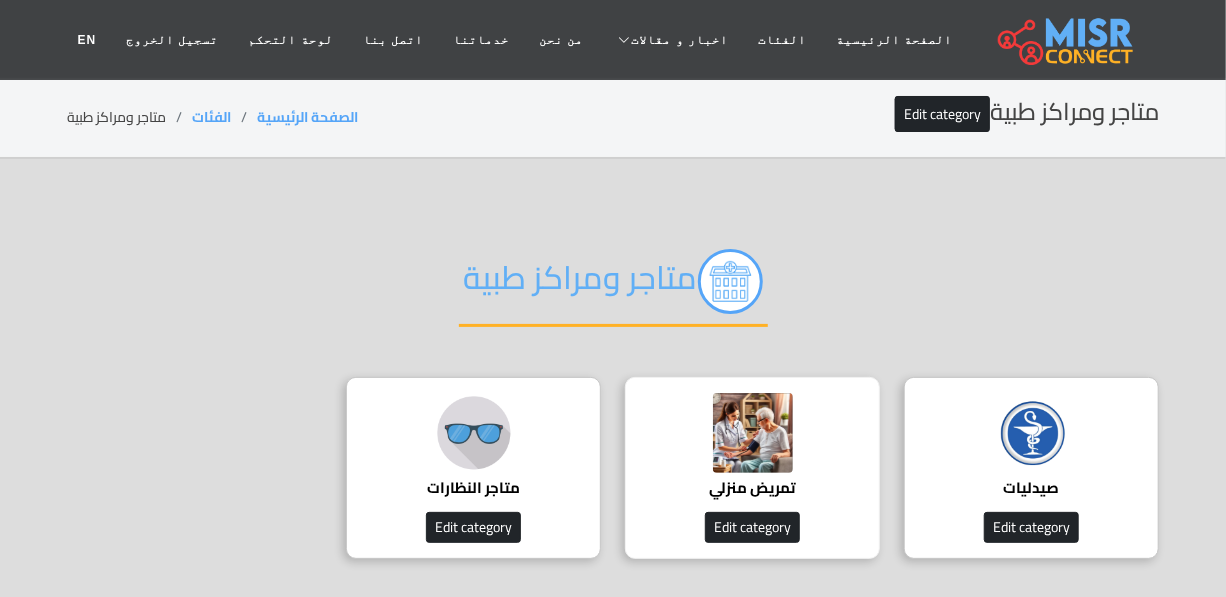 click at bounding box center (753, 433) 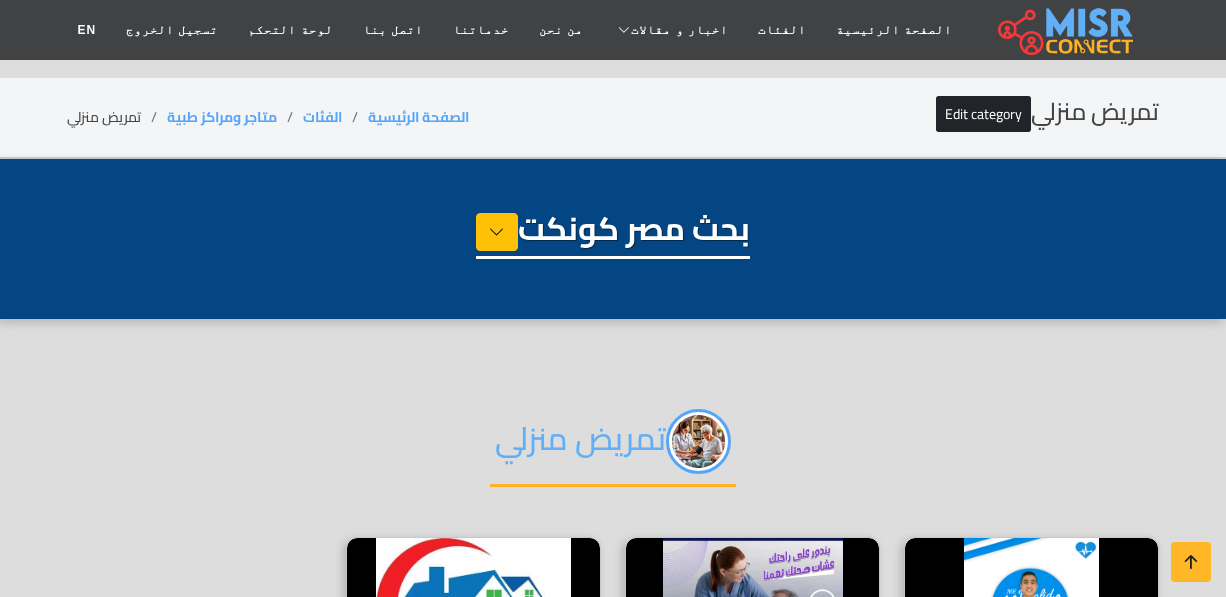 select on "*******" 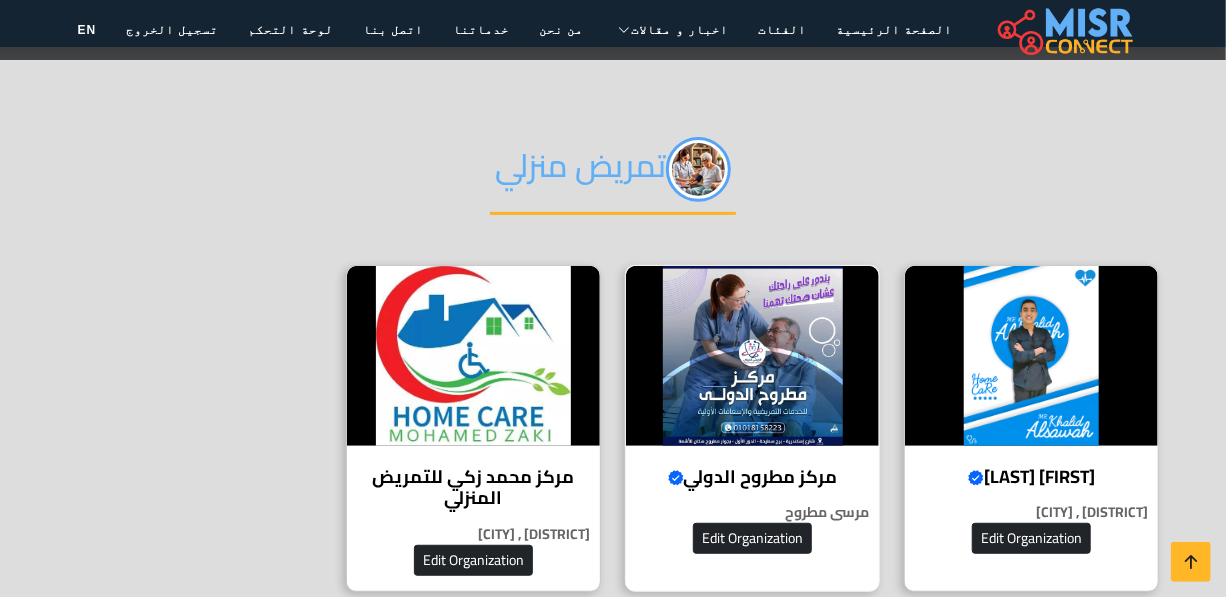 scroll, scrollTop: 272, scrollLeft: 0, axis: vertical 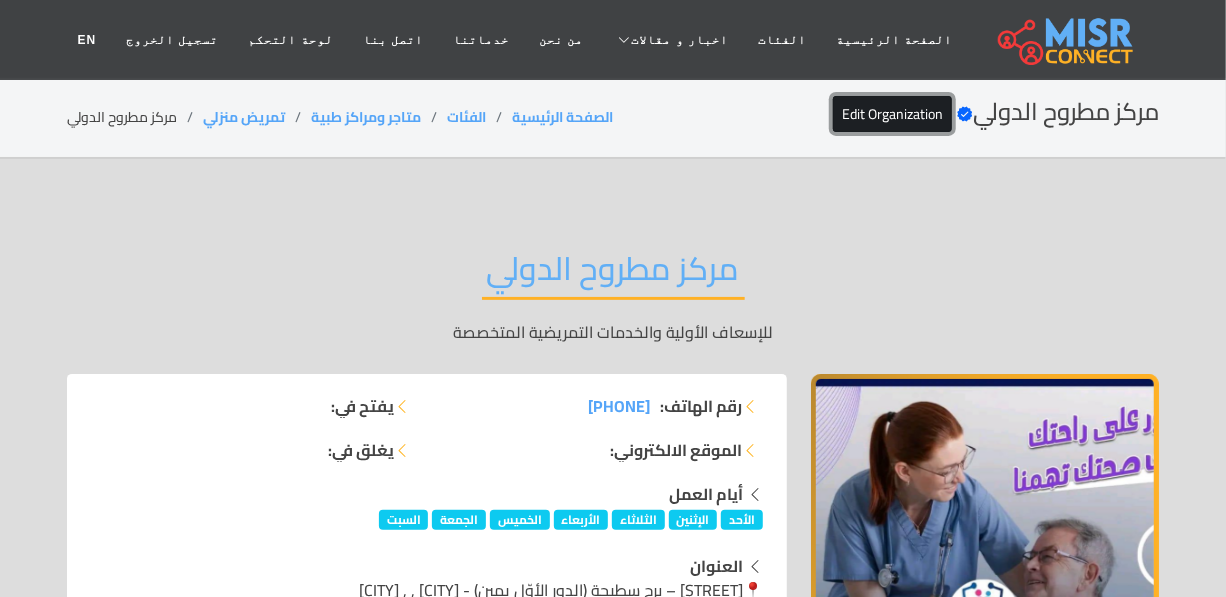 click on "Edit Organization" at bounding box center [892, 114] 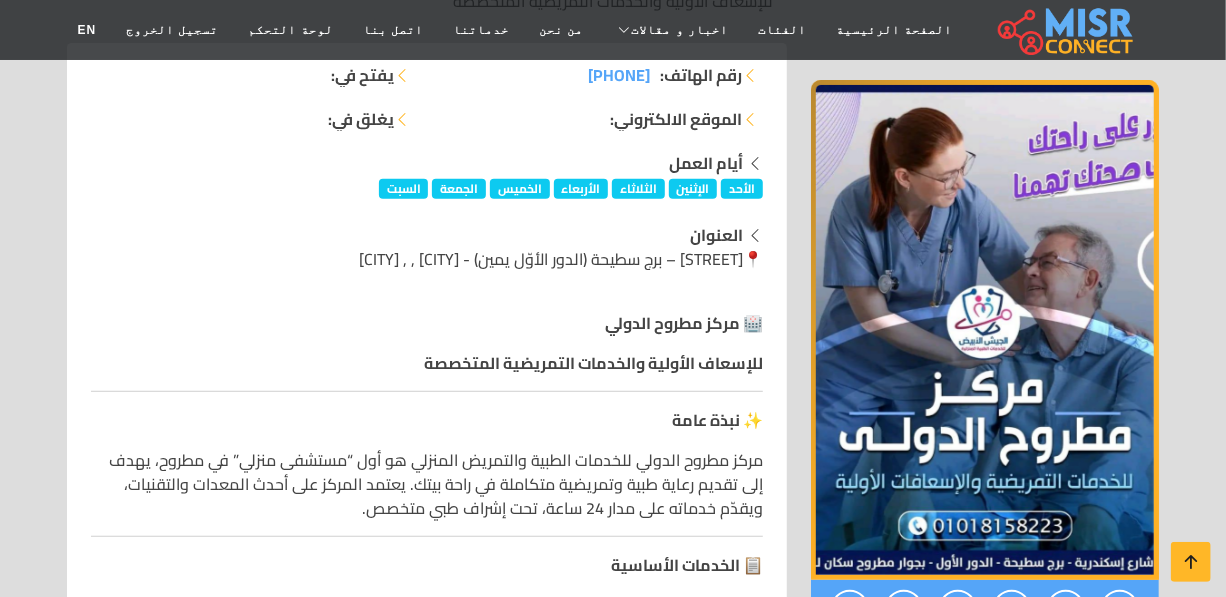 scroll, scrollTop: 363, scrollLeft: 0, axis: vertical 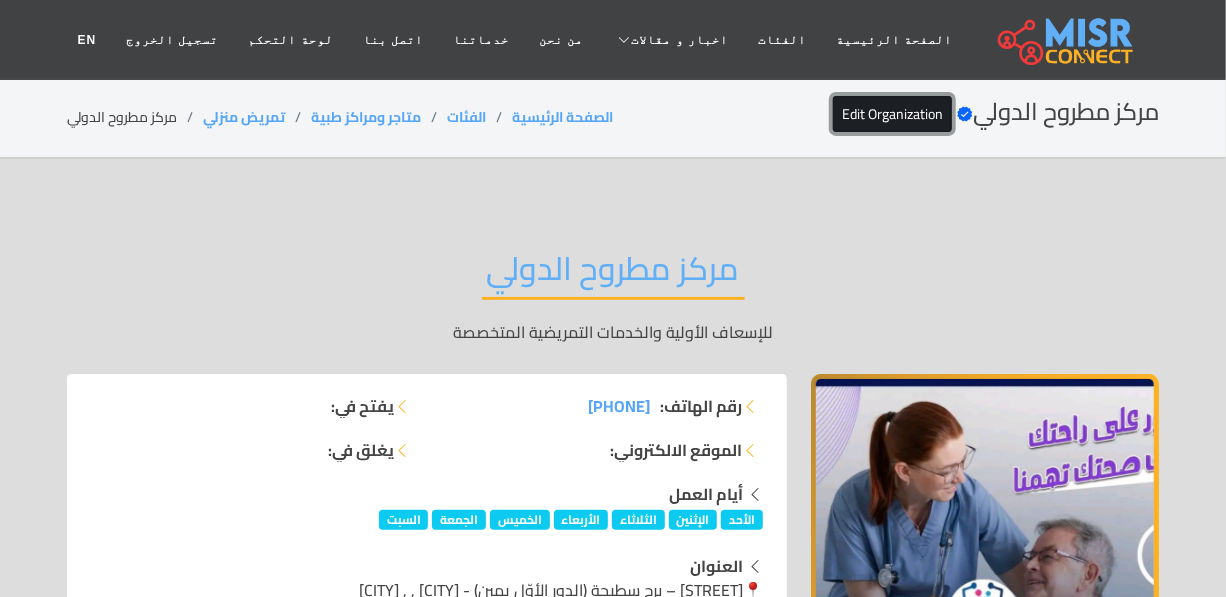 click on "Edit Organization" at bounding box center (892, 114) 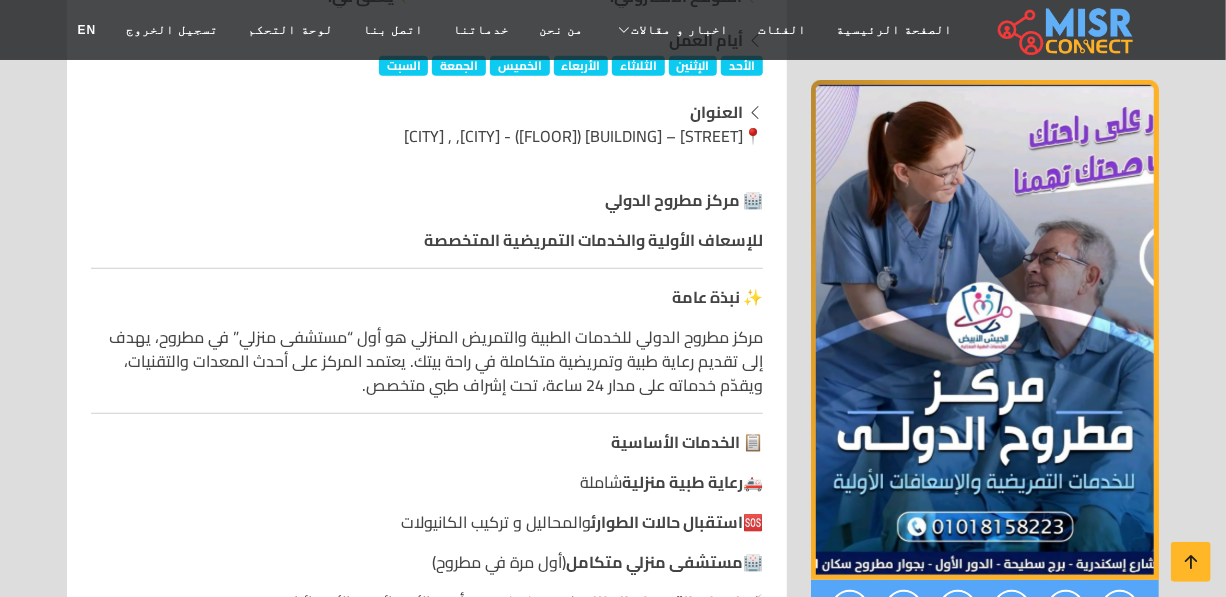 scroll, scrollTop: 454, scrollLeft: 0, axis: vertical 